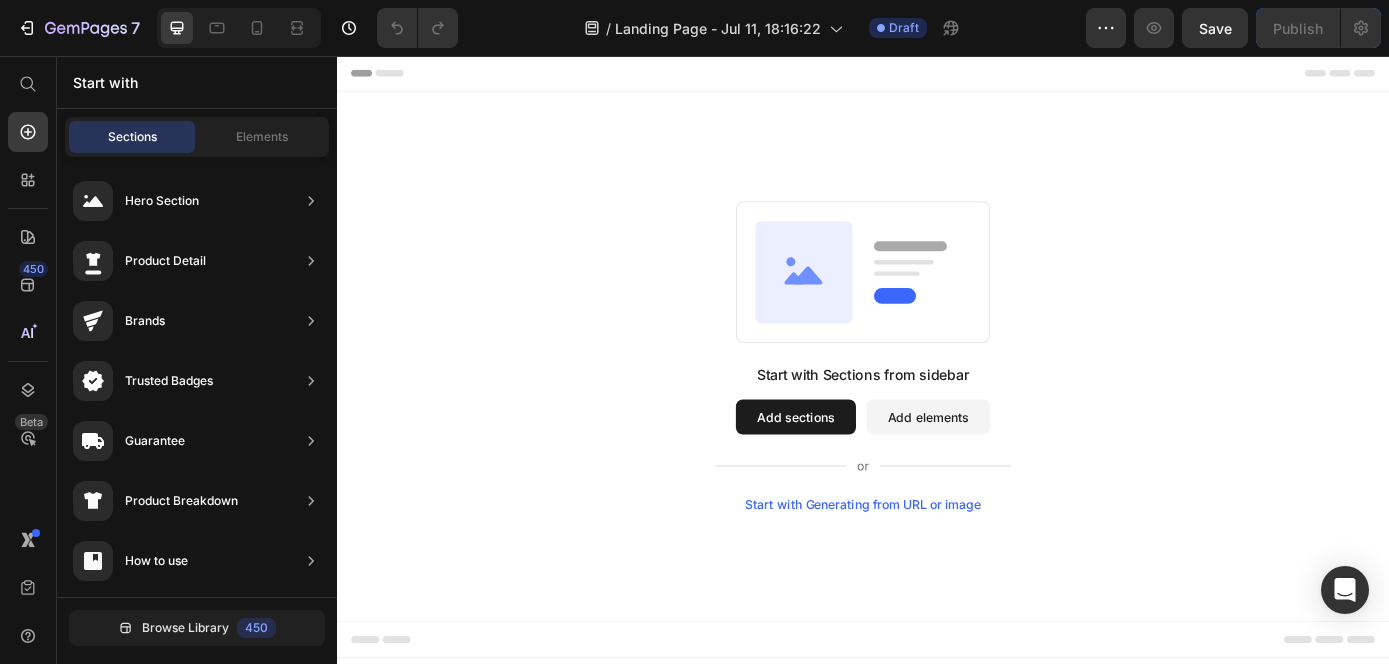 scroll, scrollTop: 0, scrollLeft: 0, axis: both 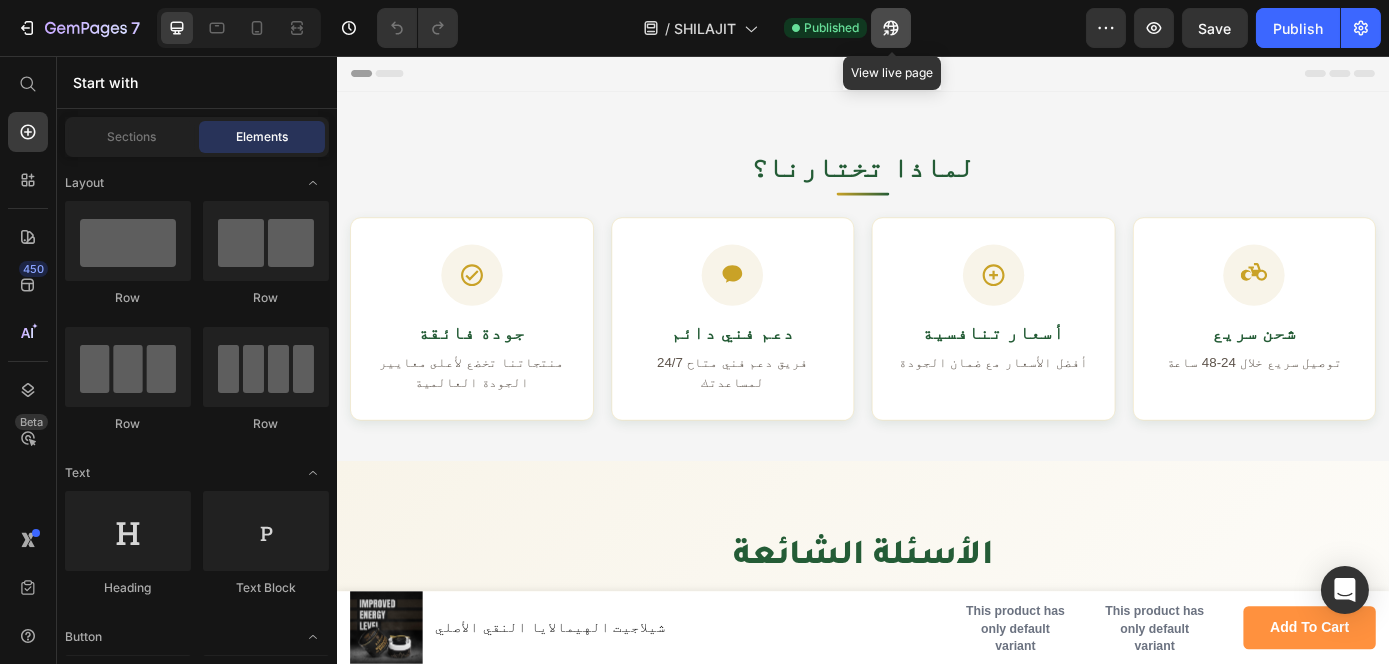 click 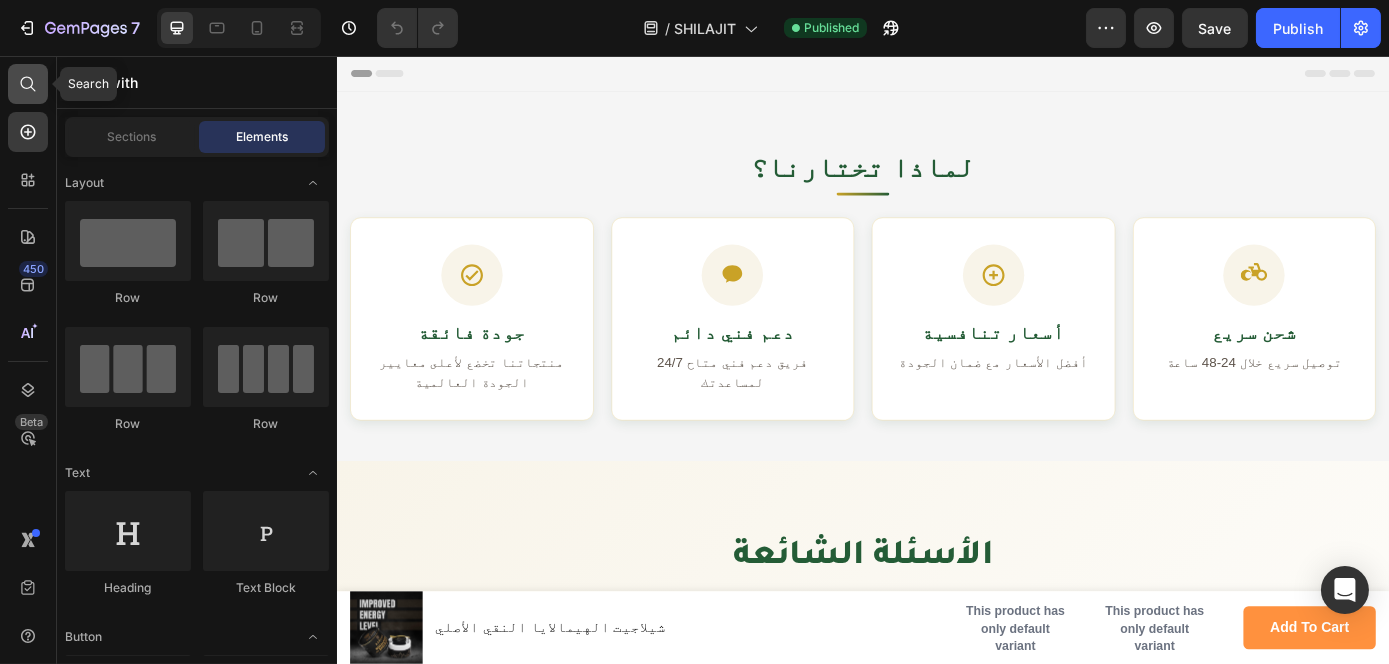 click 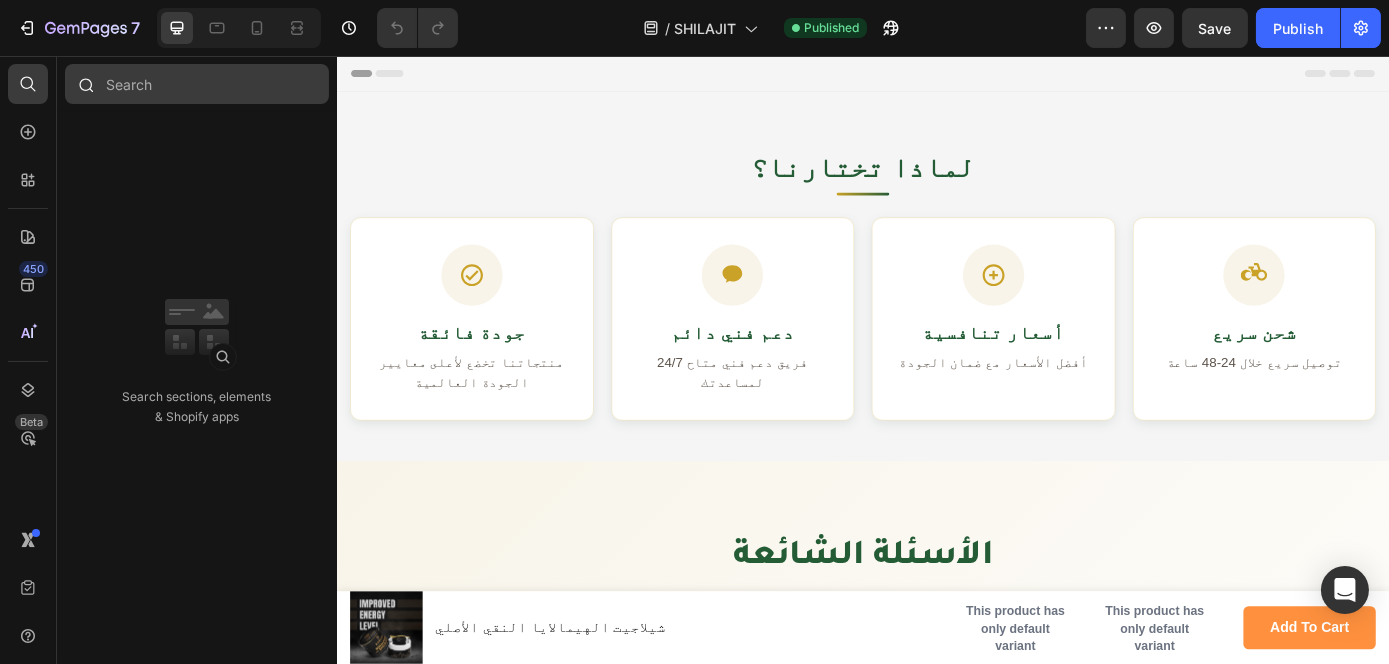 click at bounding box center (197, 84) 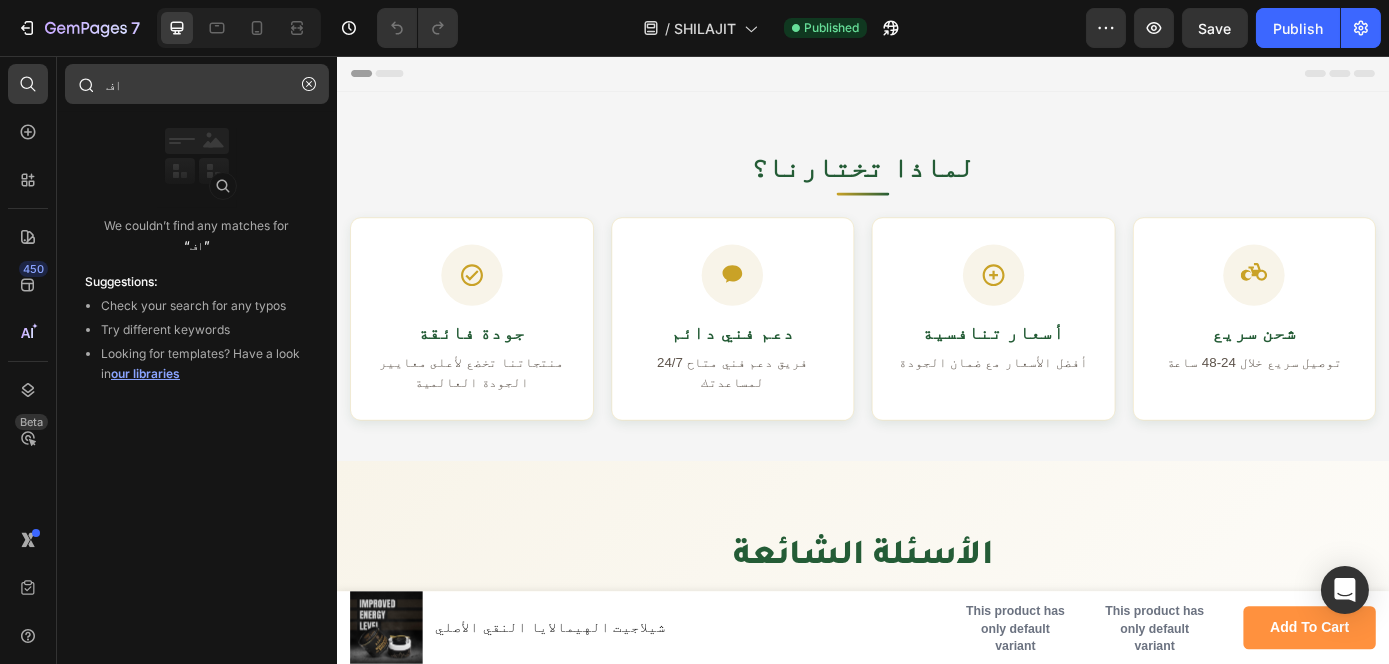 type on "ا" 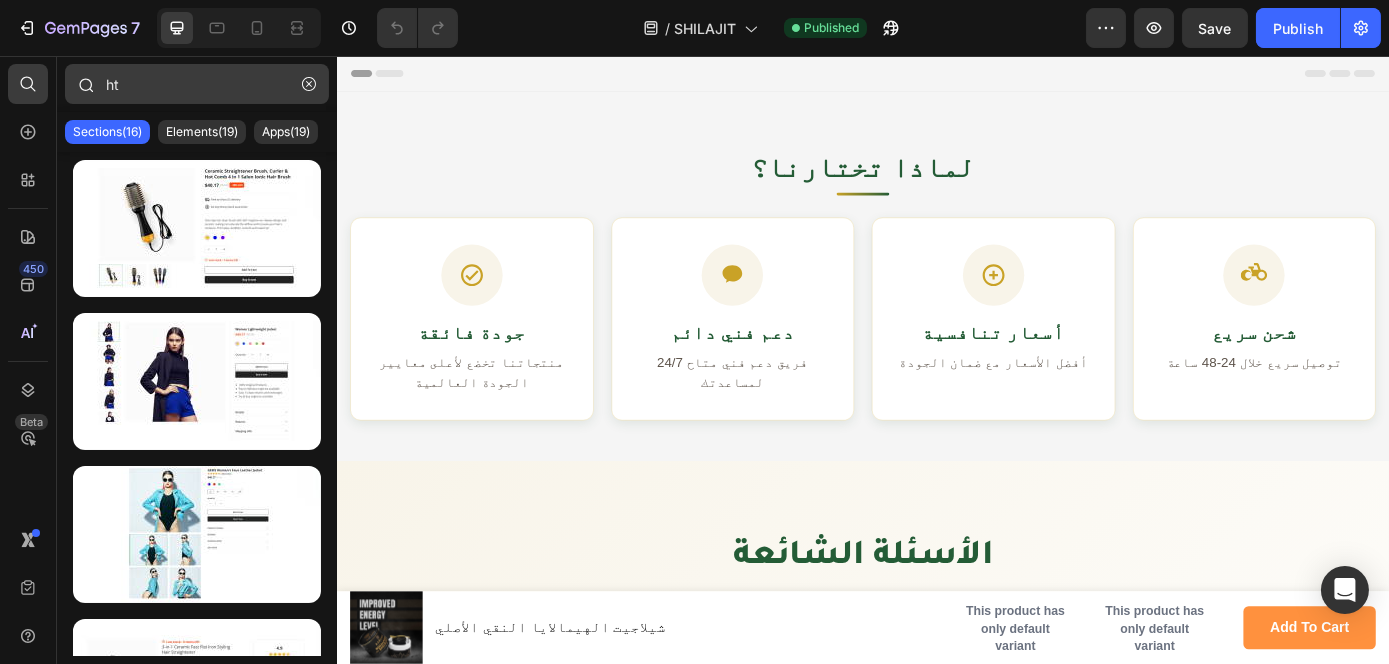 type on "h" 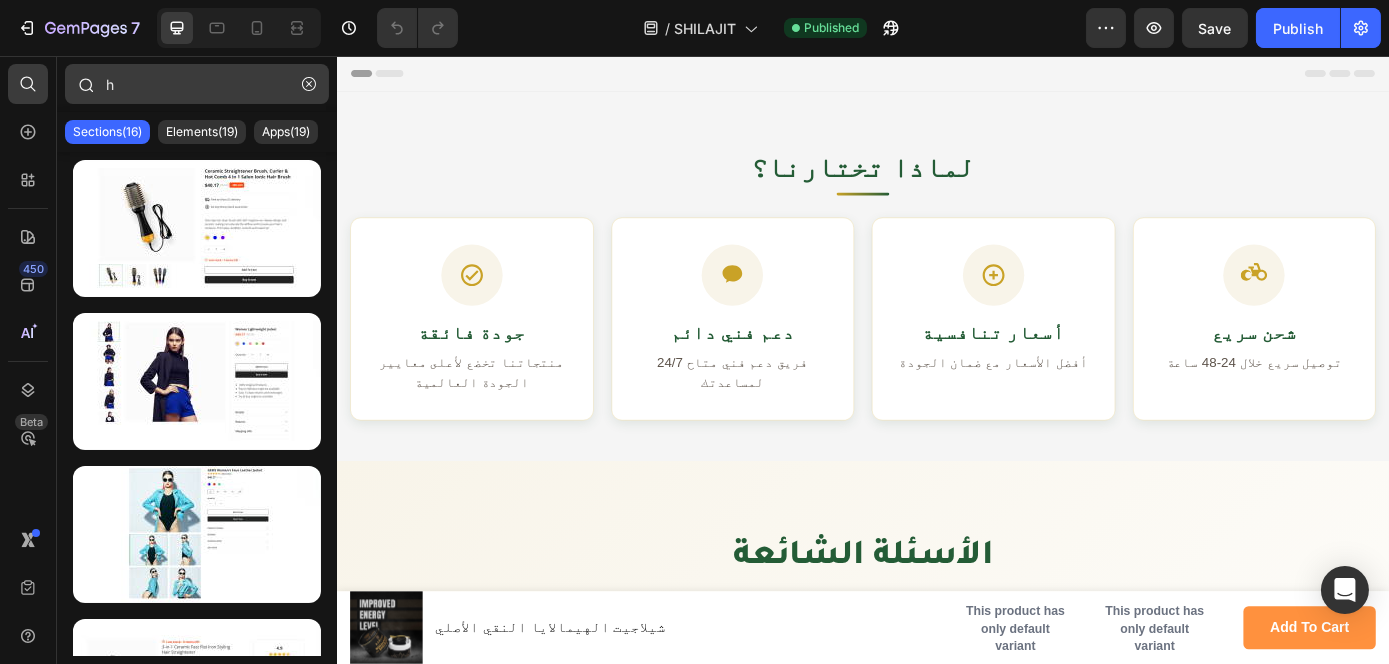 type 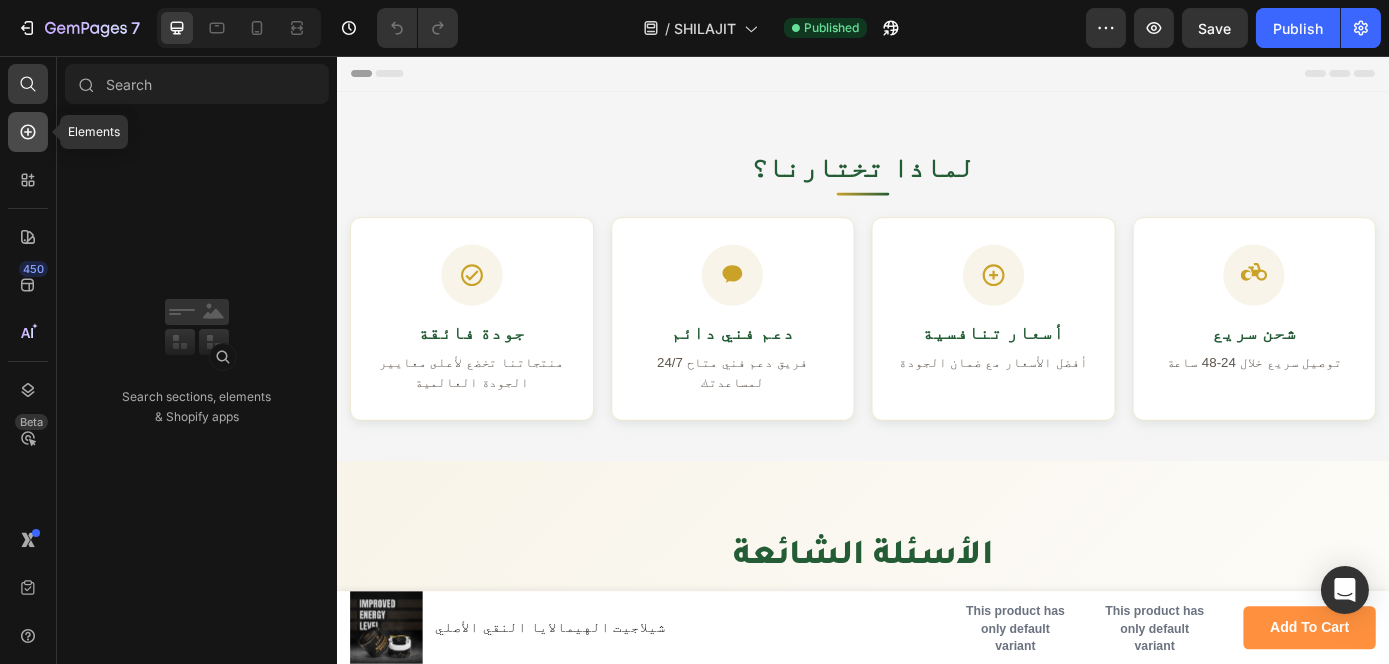 click 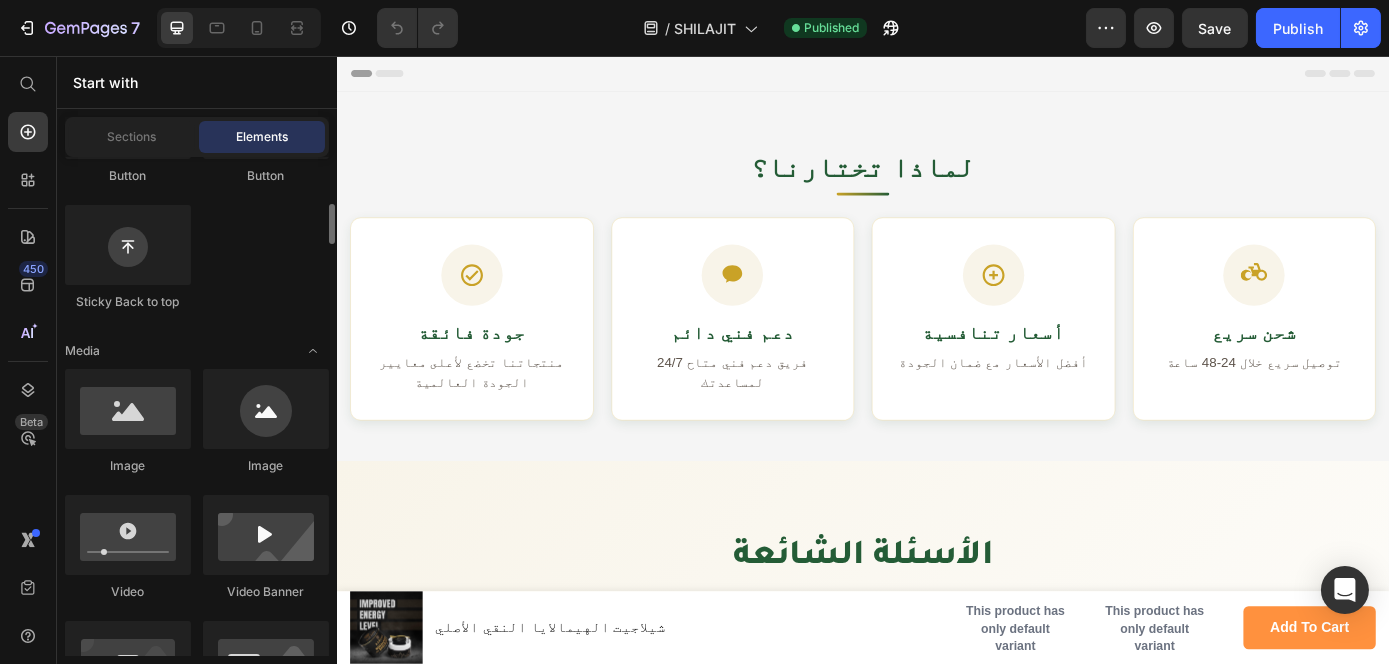scroll, scrollTop: 577, scrollLeft: 0, axis: vertical 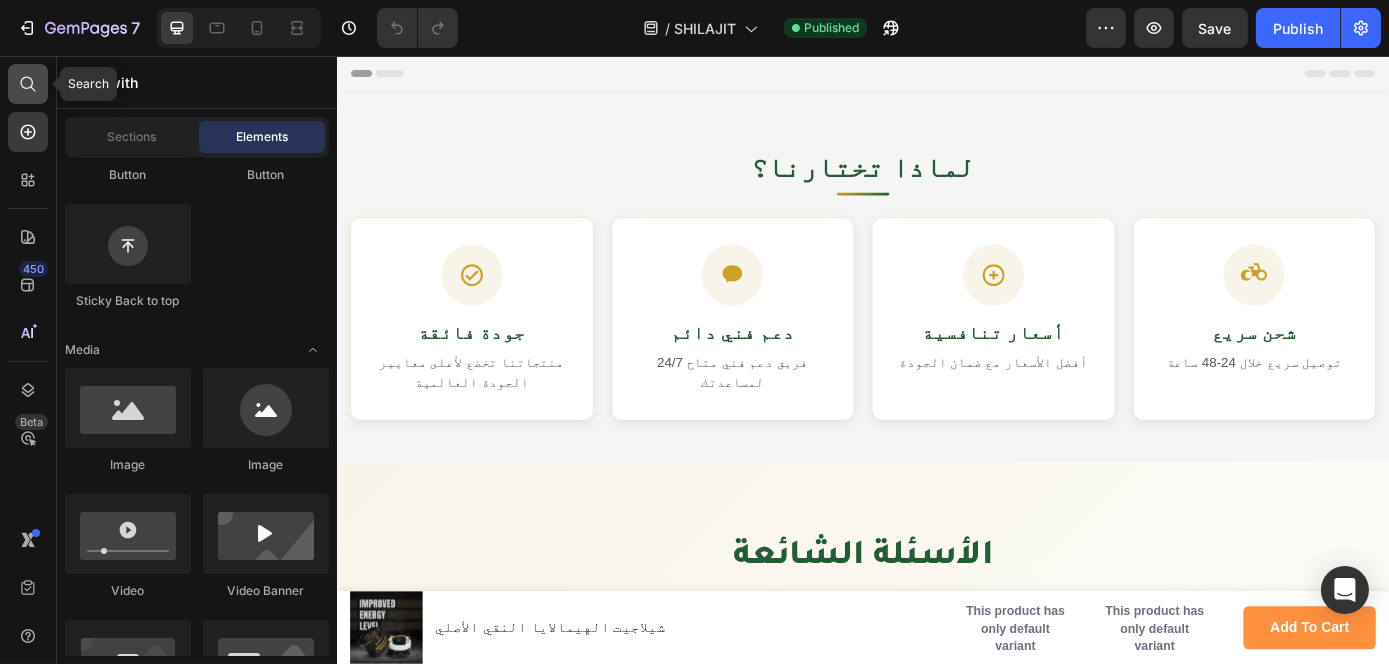 click 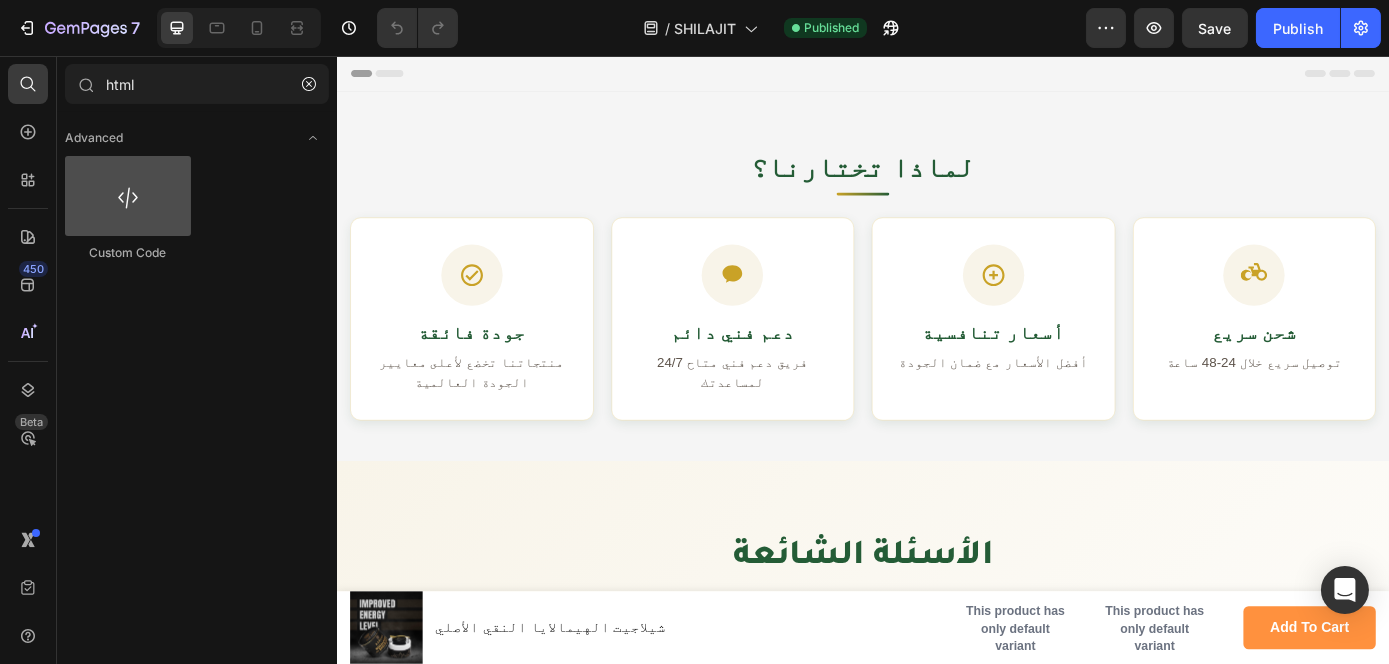 type on "html" 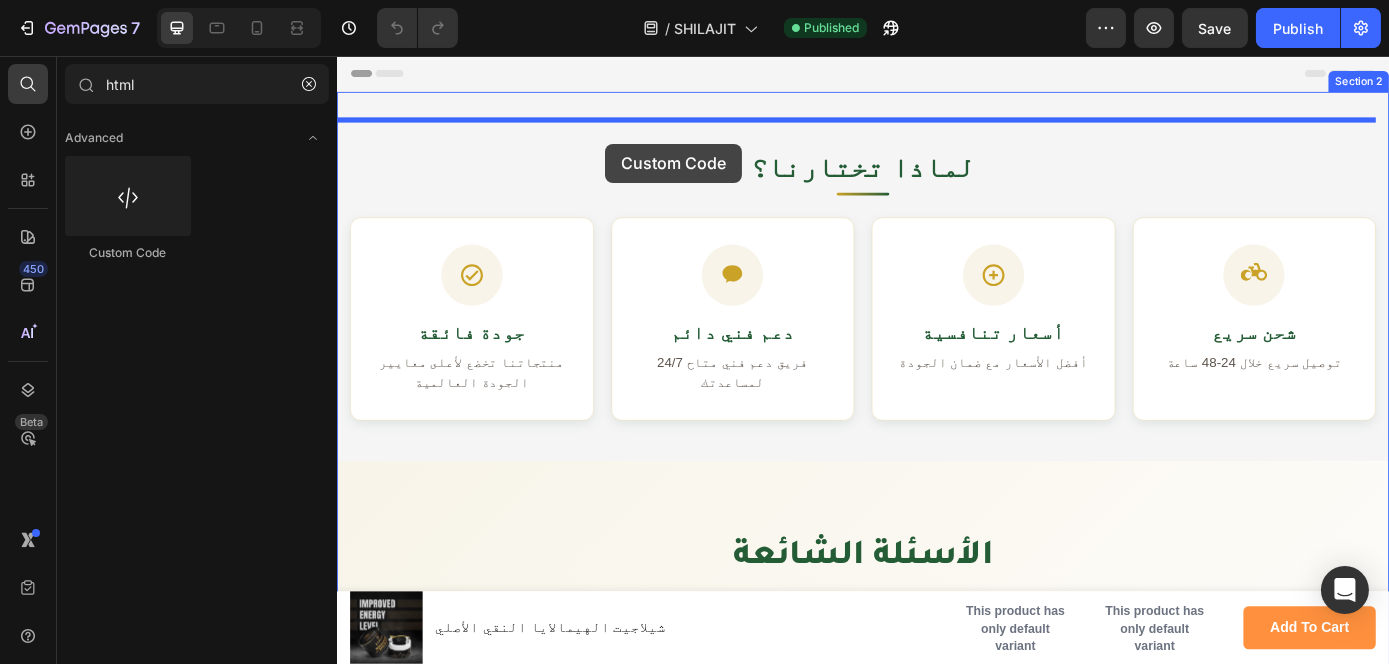 drag, startPoint x: 481, startPoint y: 251, endPoint x: 642, endPoint y: 156, distance: 186.93849 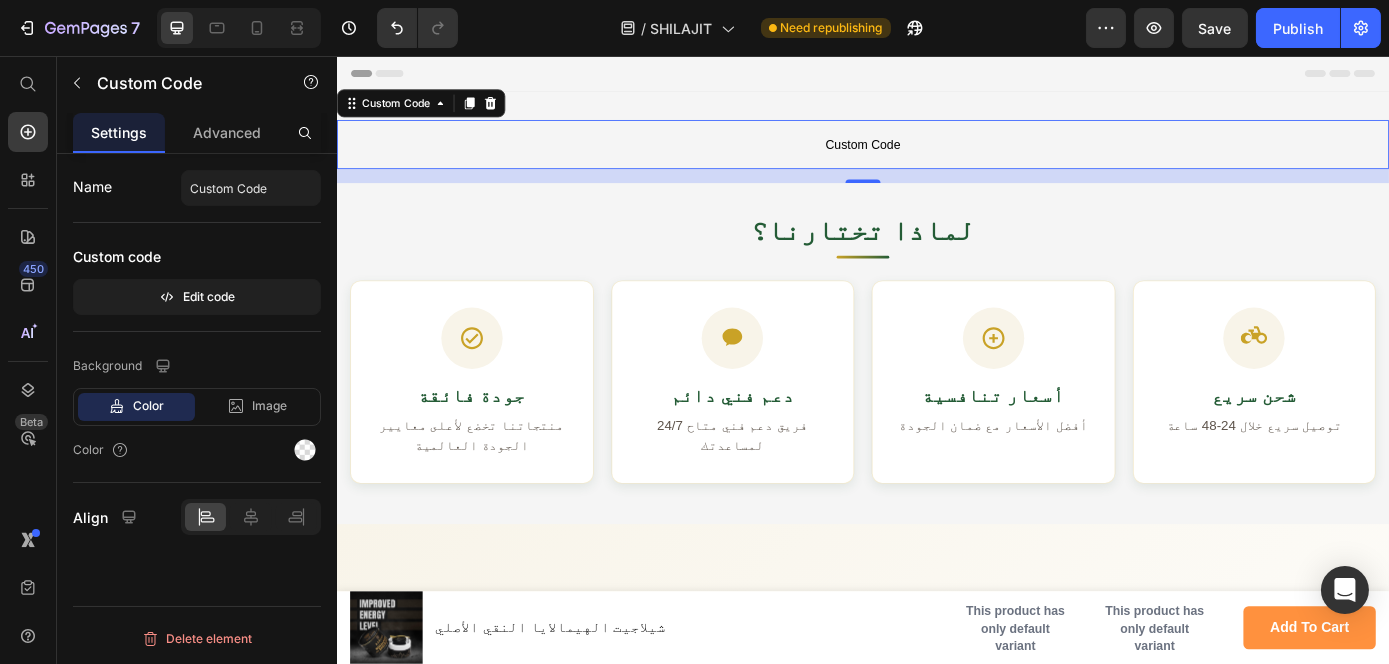 click on "Custom Code" at bounding box center [936, 157] 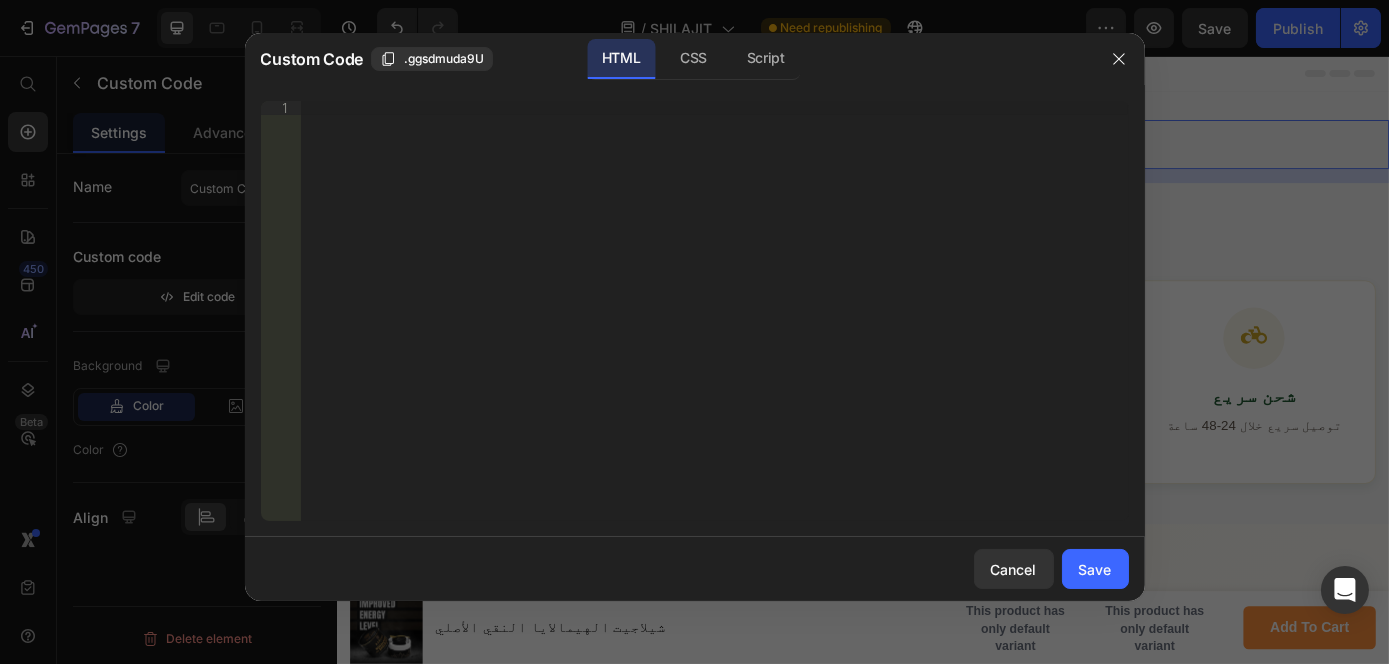click on "Insert the 3rd-party installation code, HTML code, or Liquid code to display custom content." at bounding box center (714, 325) 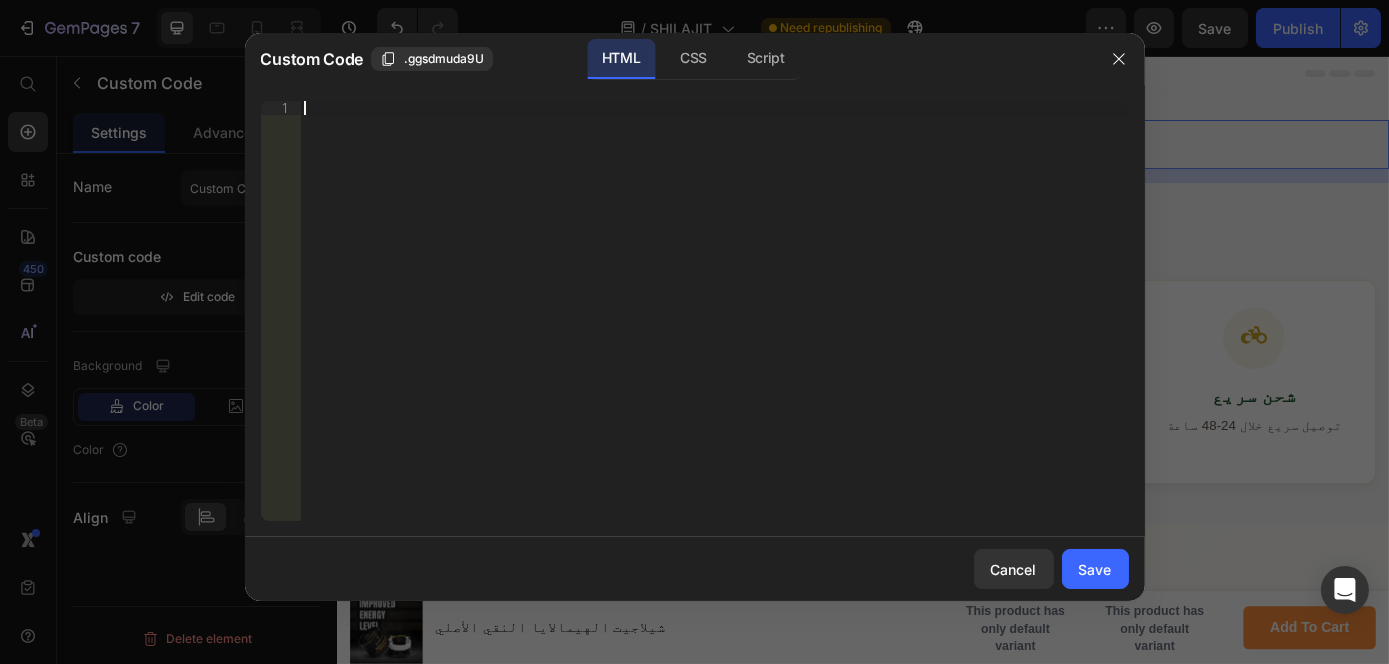 paste on "</html>" 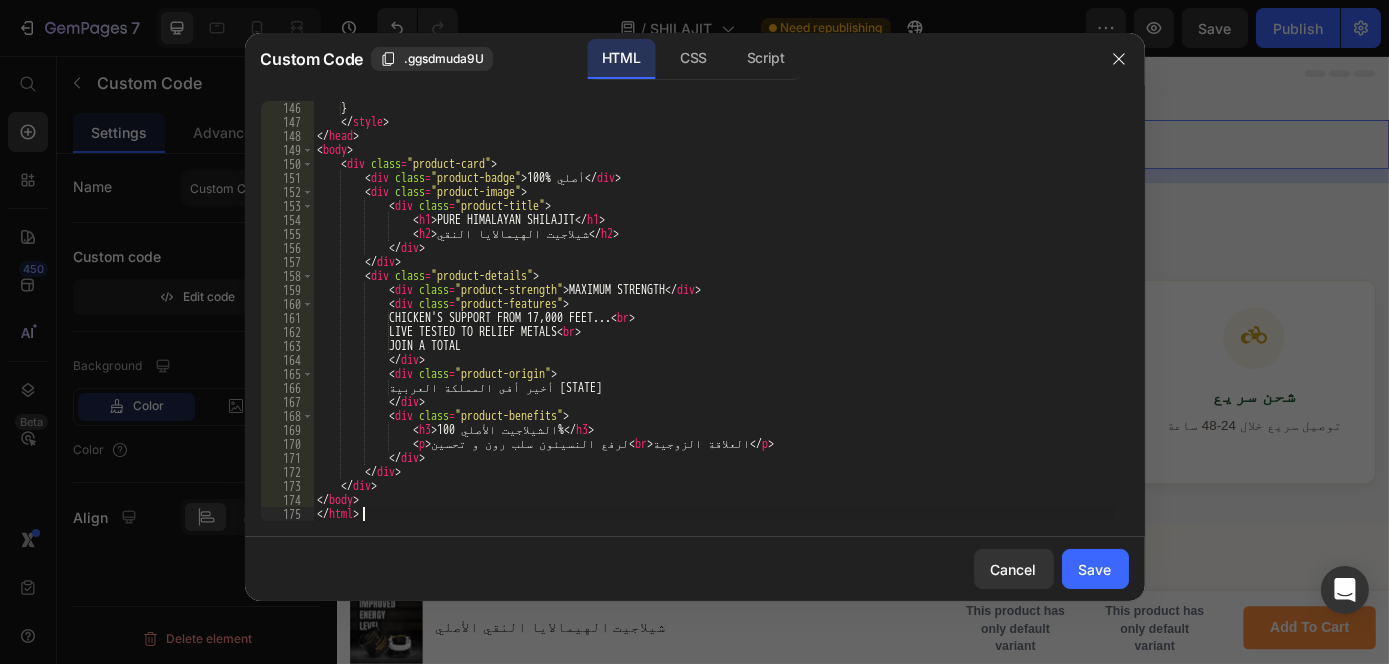 scroll, scrollTop: 2029, scrollLeft: 0, axis: vertical 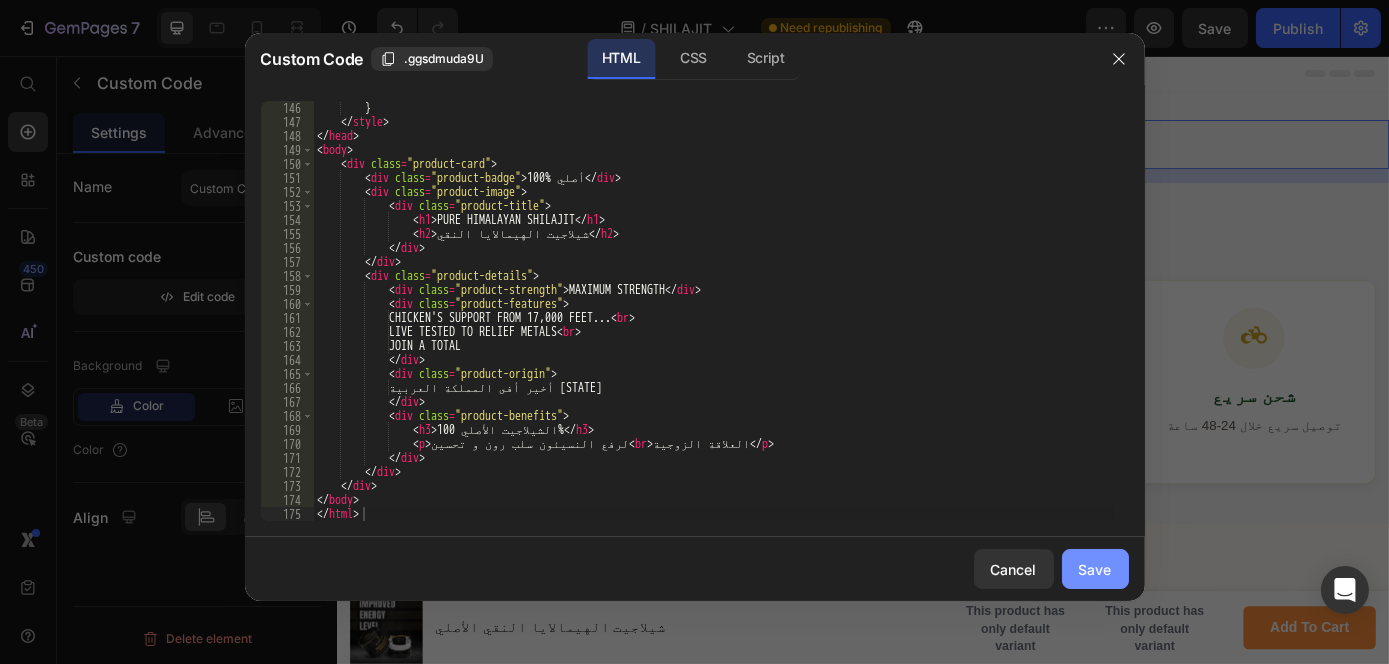 click on "Save" at bounding box center (1095, 569) 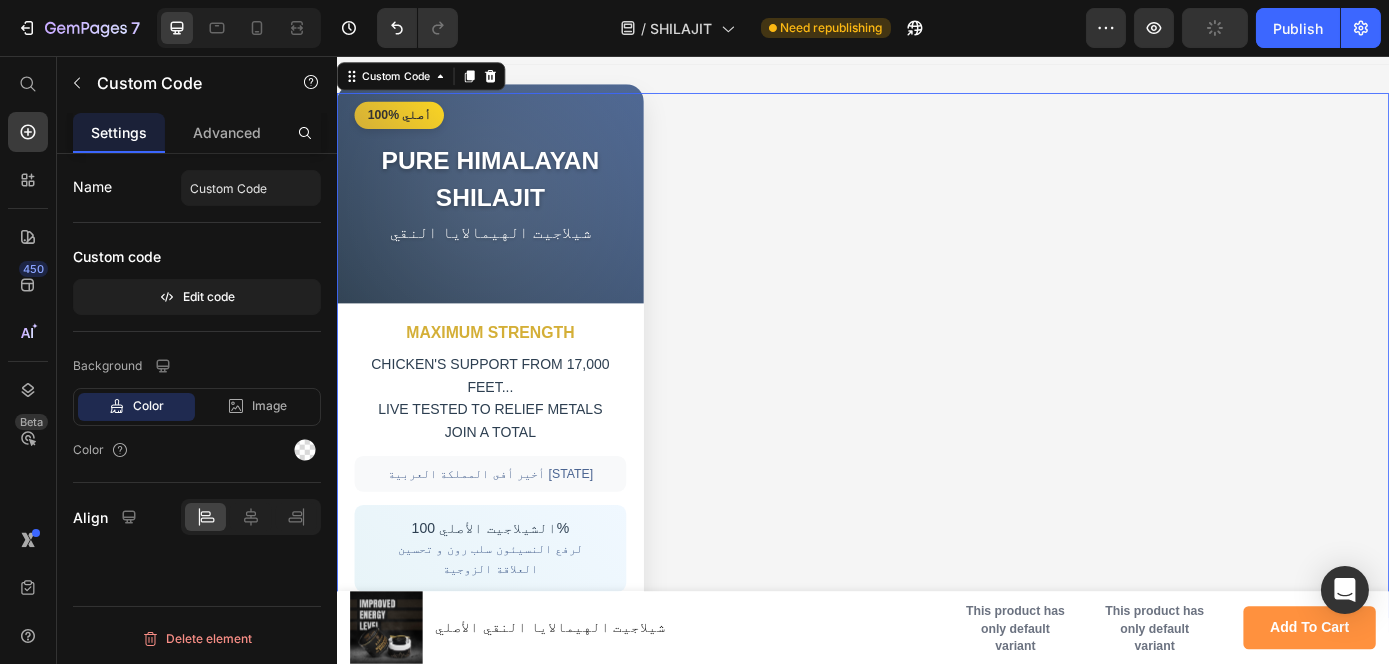 scroll, scrollTop: 0, scrollLeft: 0, axis: both 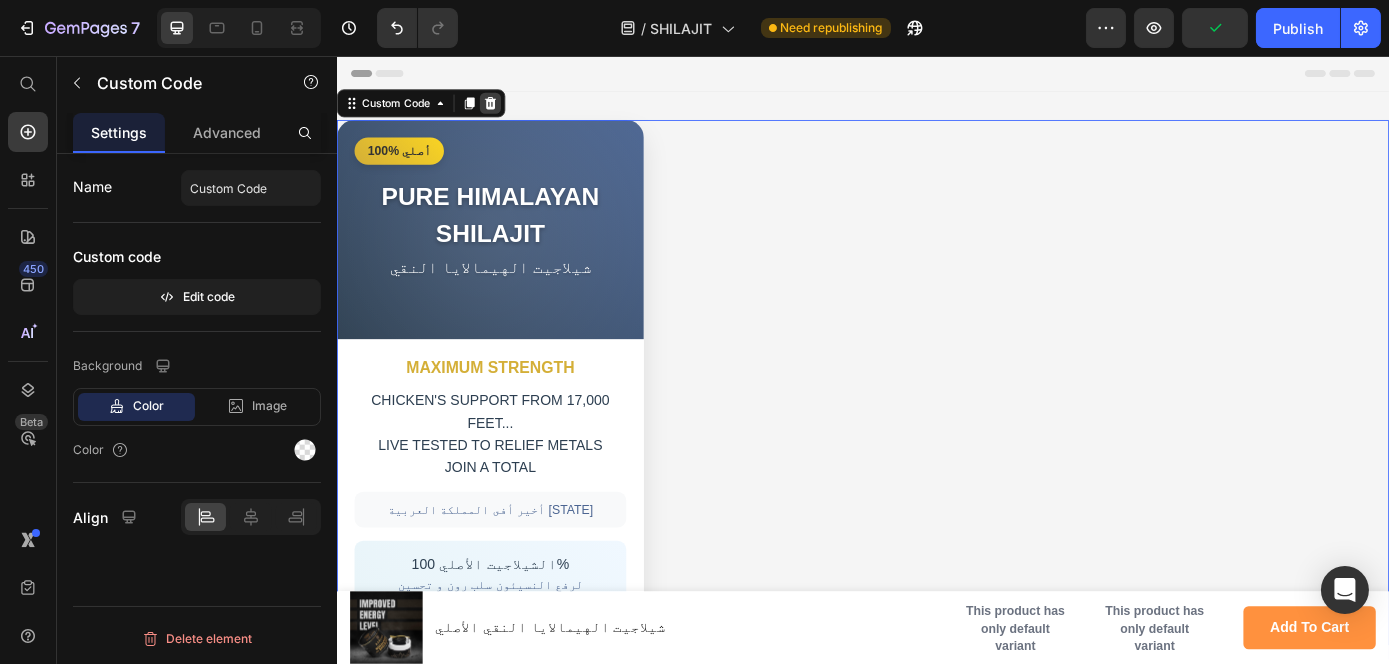 click 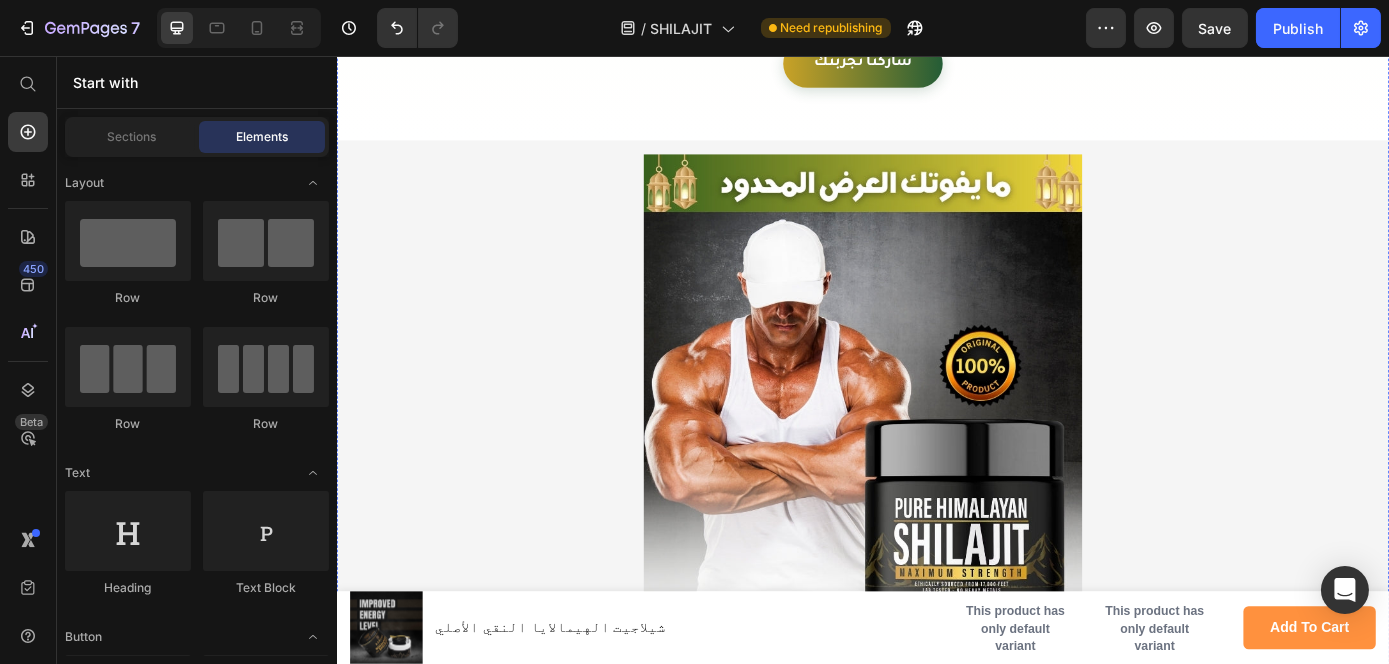 scroll, scrollTop: 3092, scrollLeft: 0, axis: vertical 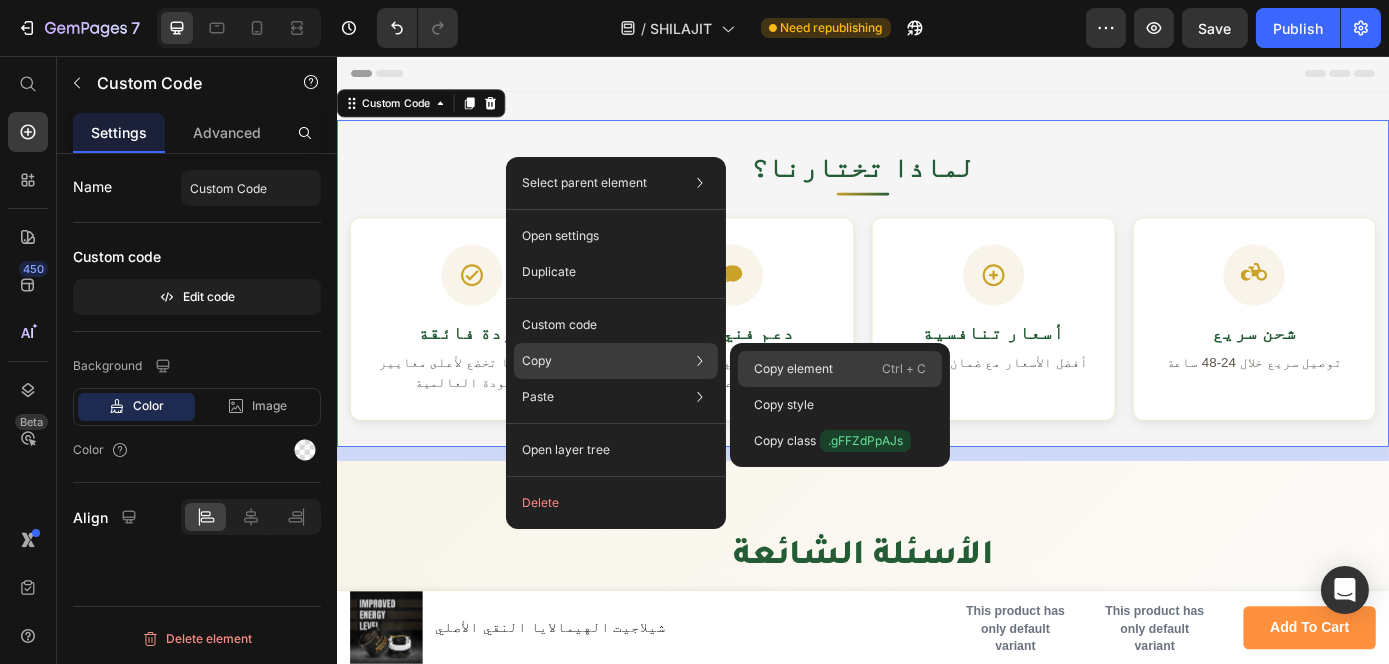 click on "Copy element  Ctrl + C" 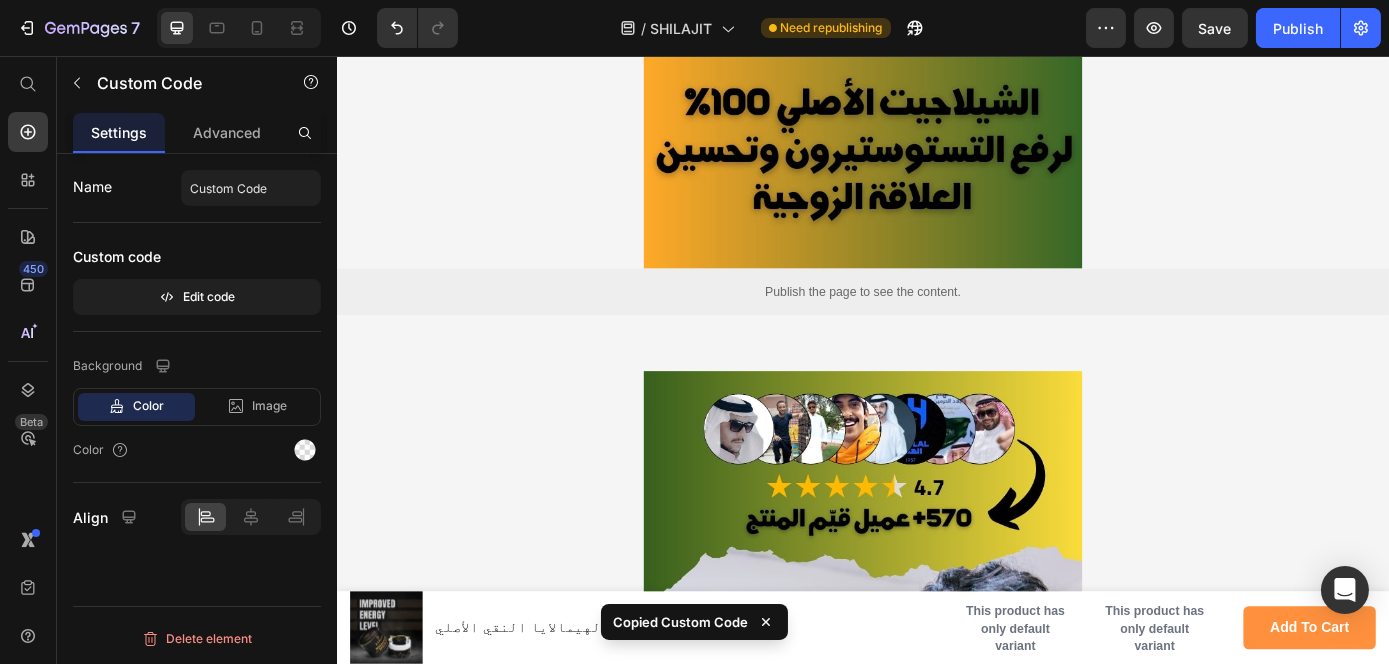 scroll, scrollTop: 3821, scrollLeft: 0, axis: vertical 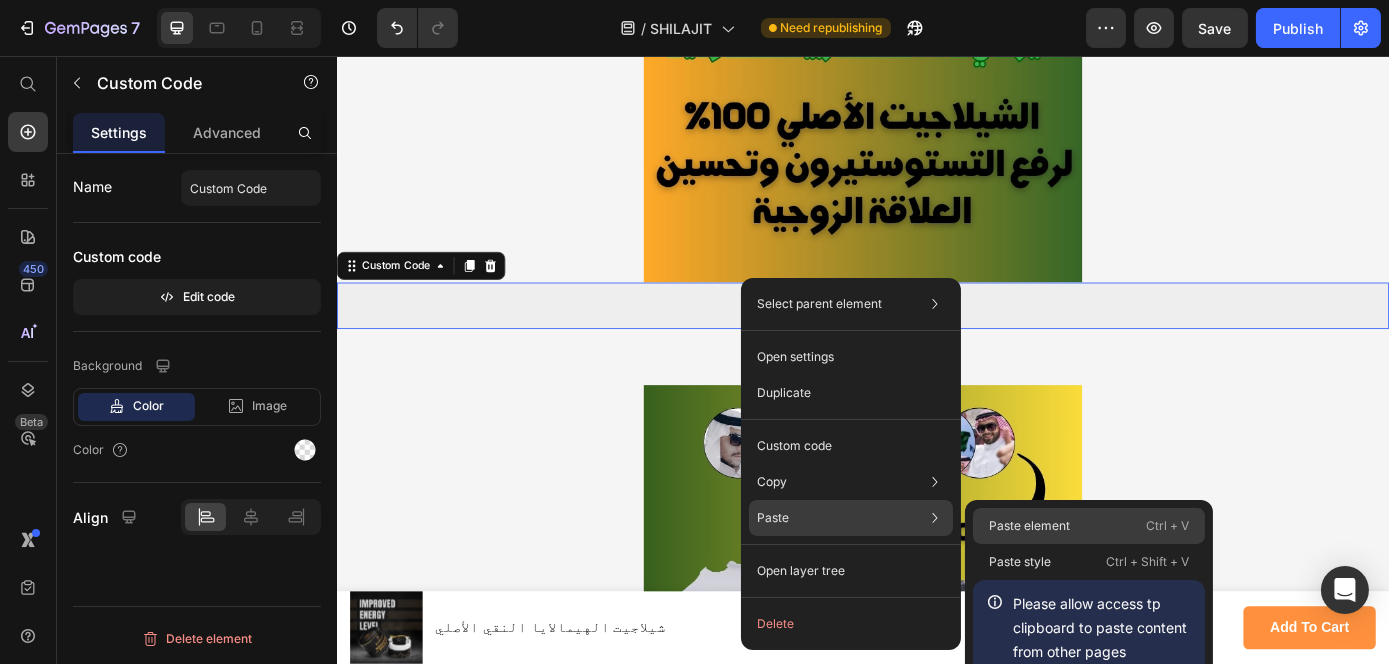 click on "Paste element" at bounding box center [1029, 526] 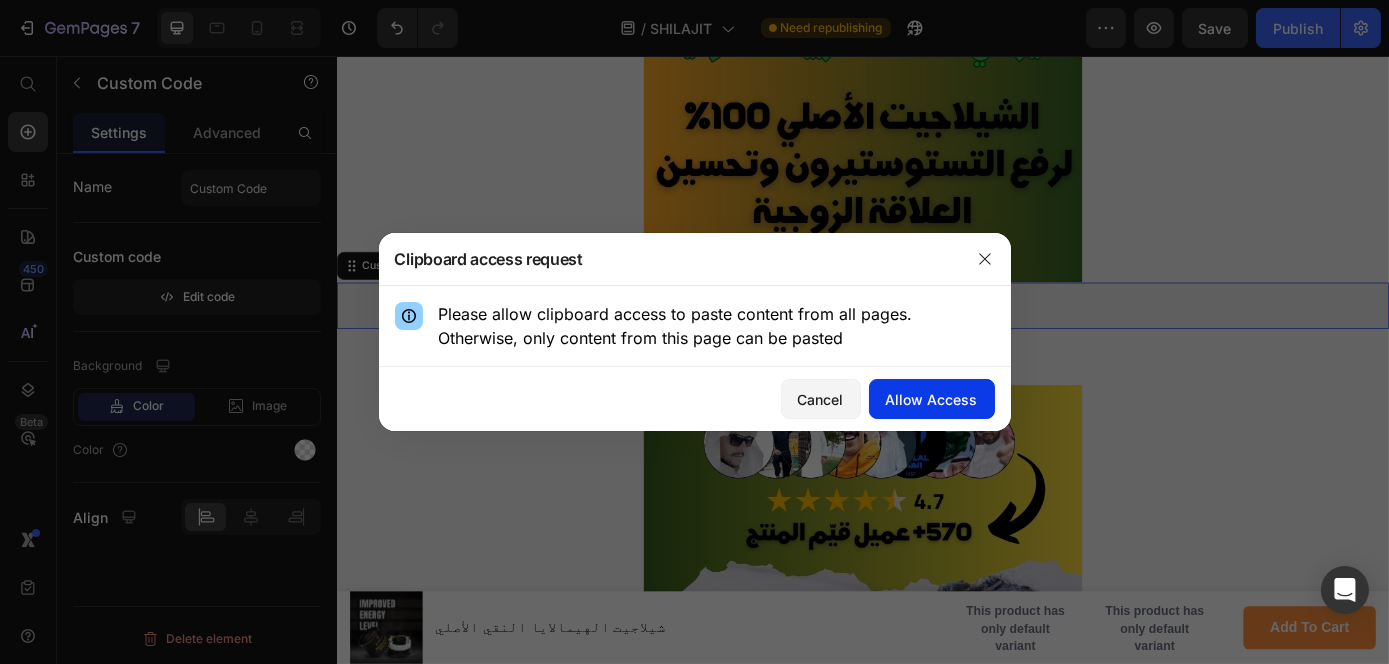click on "Allow Access" at bounding box center (932, 399) 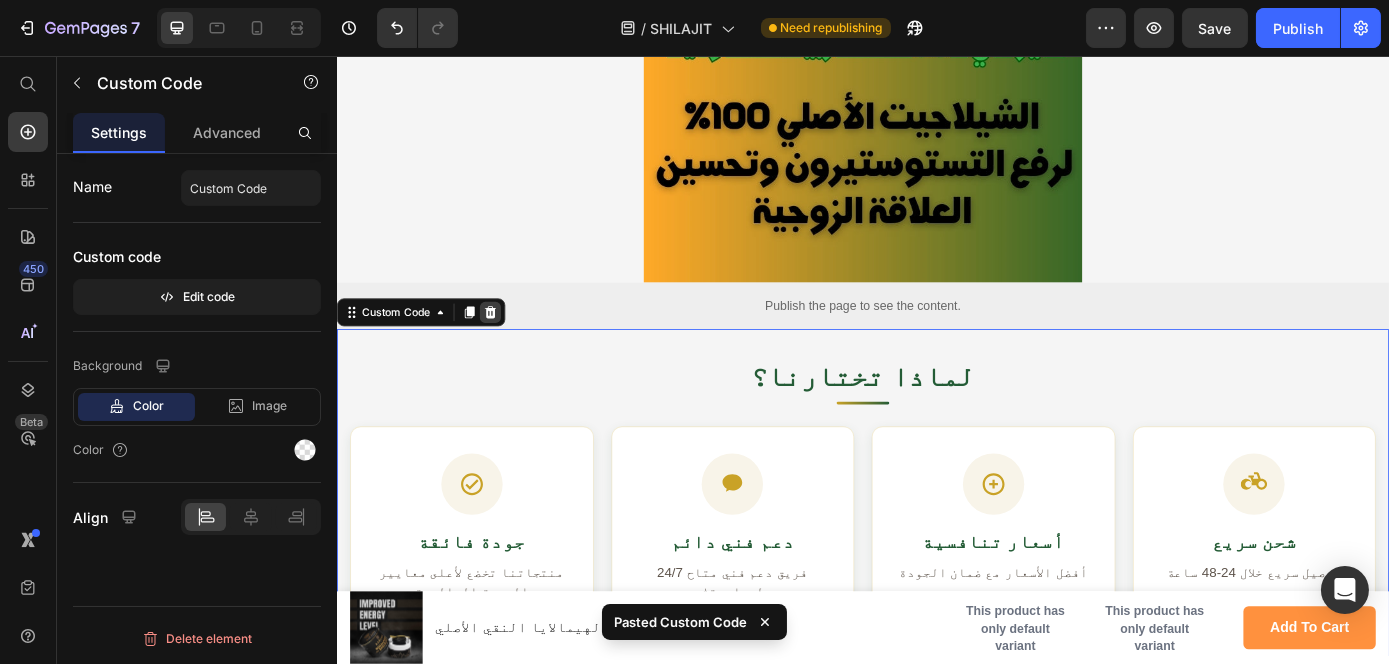 click 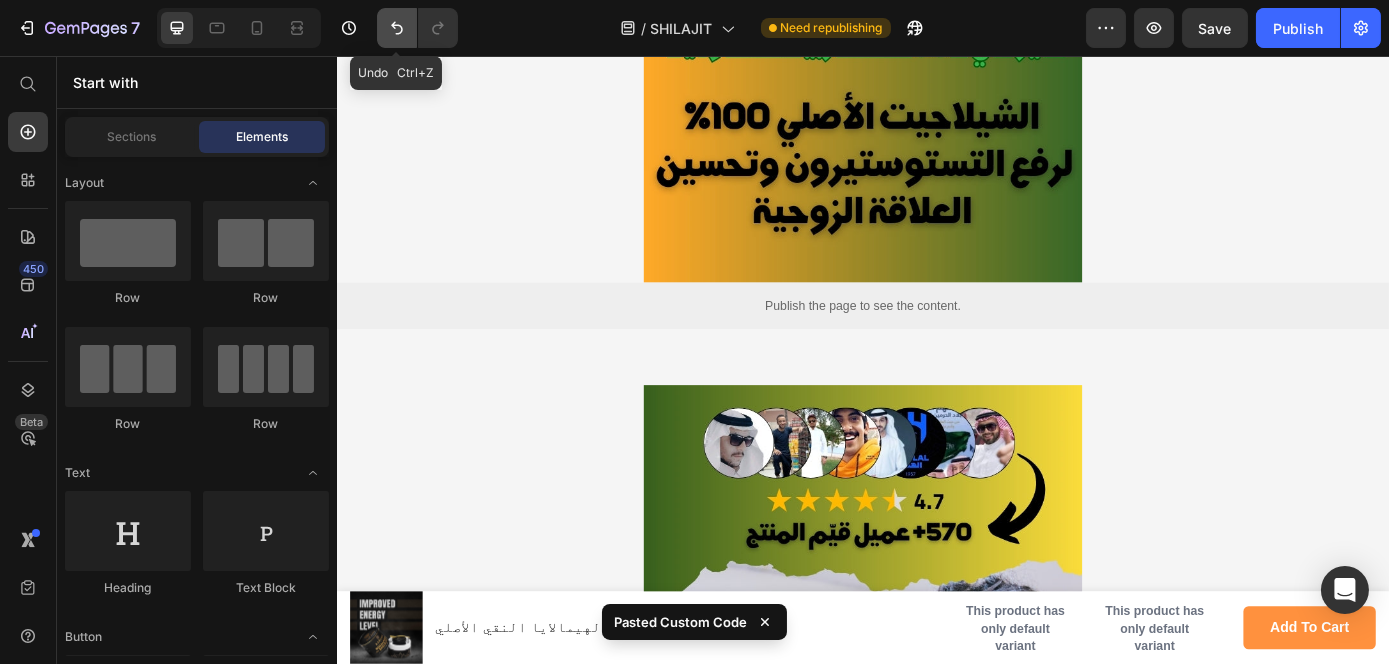 click 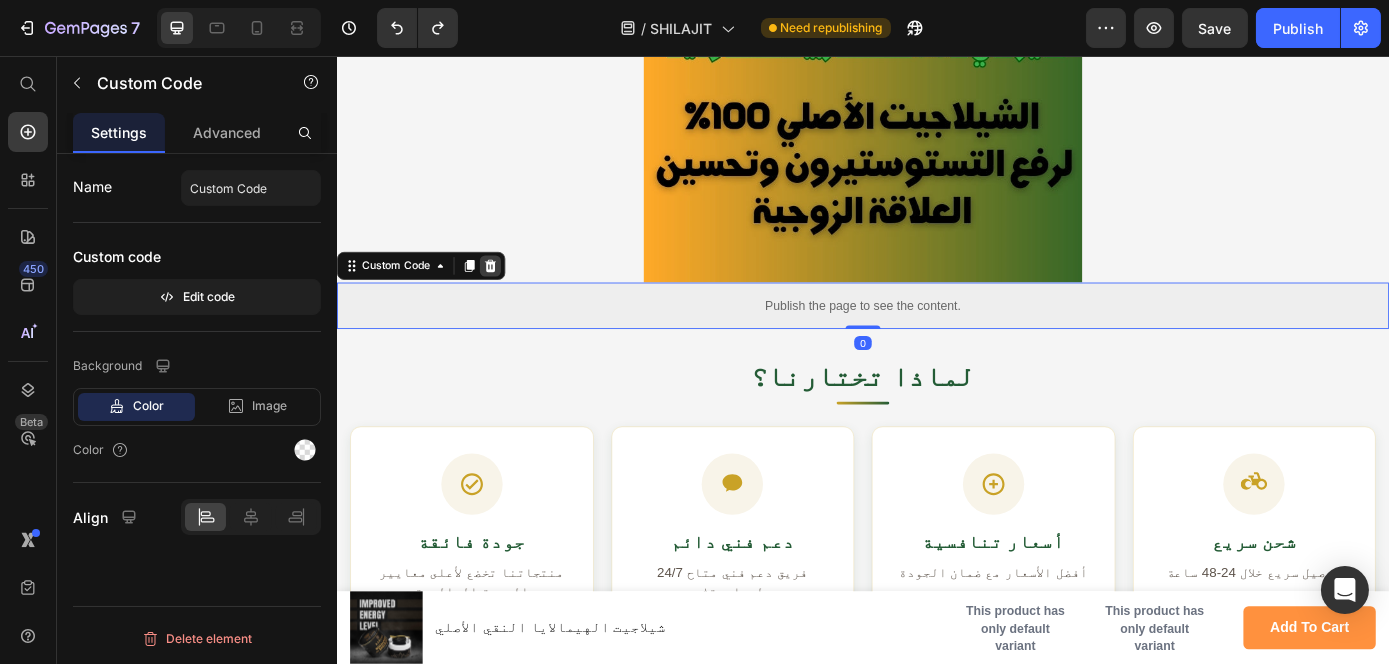 click at bounding box center (511, 296) 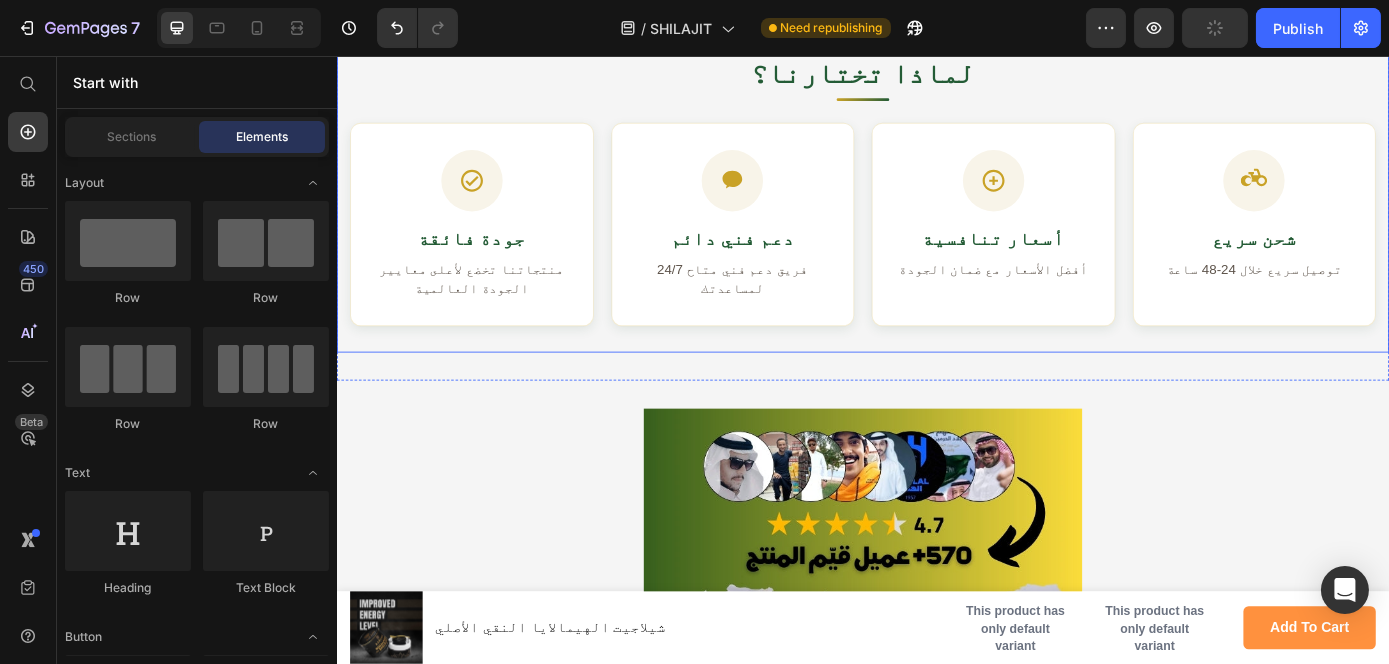 scroll, scrollTop: 4154, scrollLeft: 0, axis: vertical 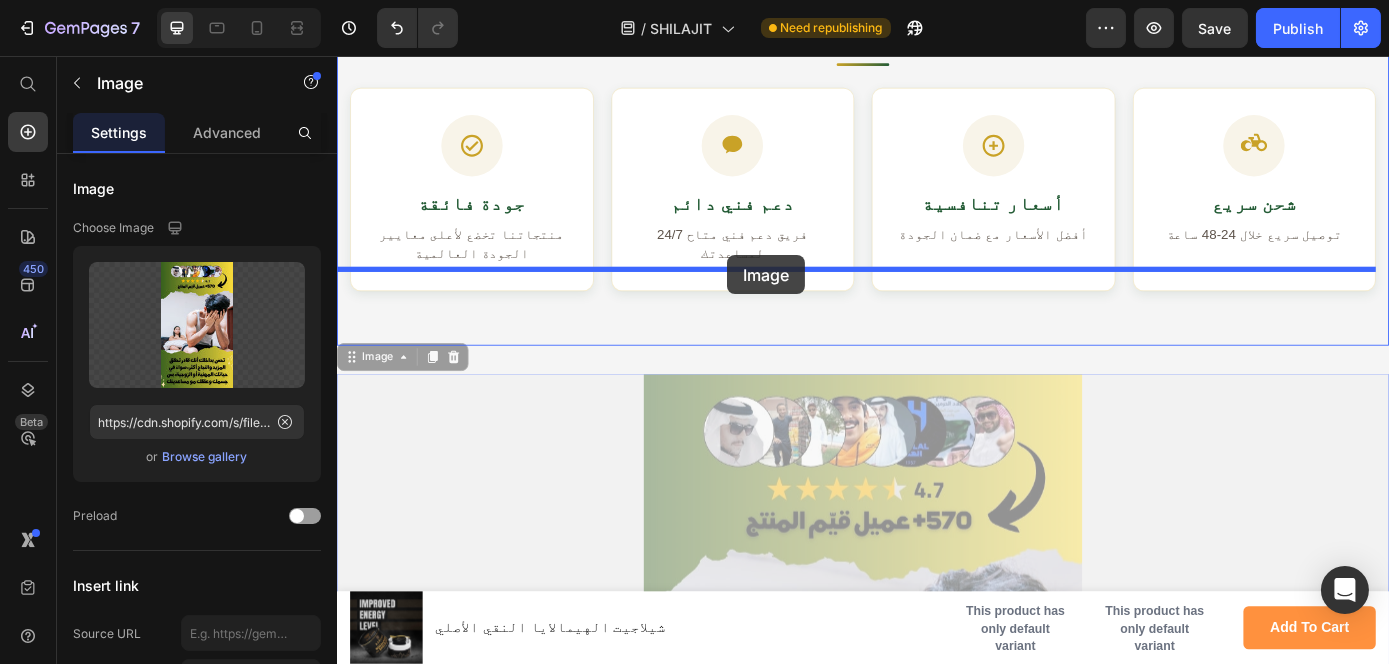 drag, startPoint x: 782, startPoint y: 446, endPoint x: 781, endPoint y: 283, distance: 163.00307 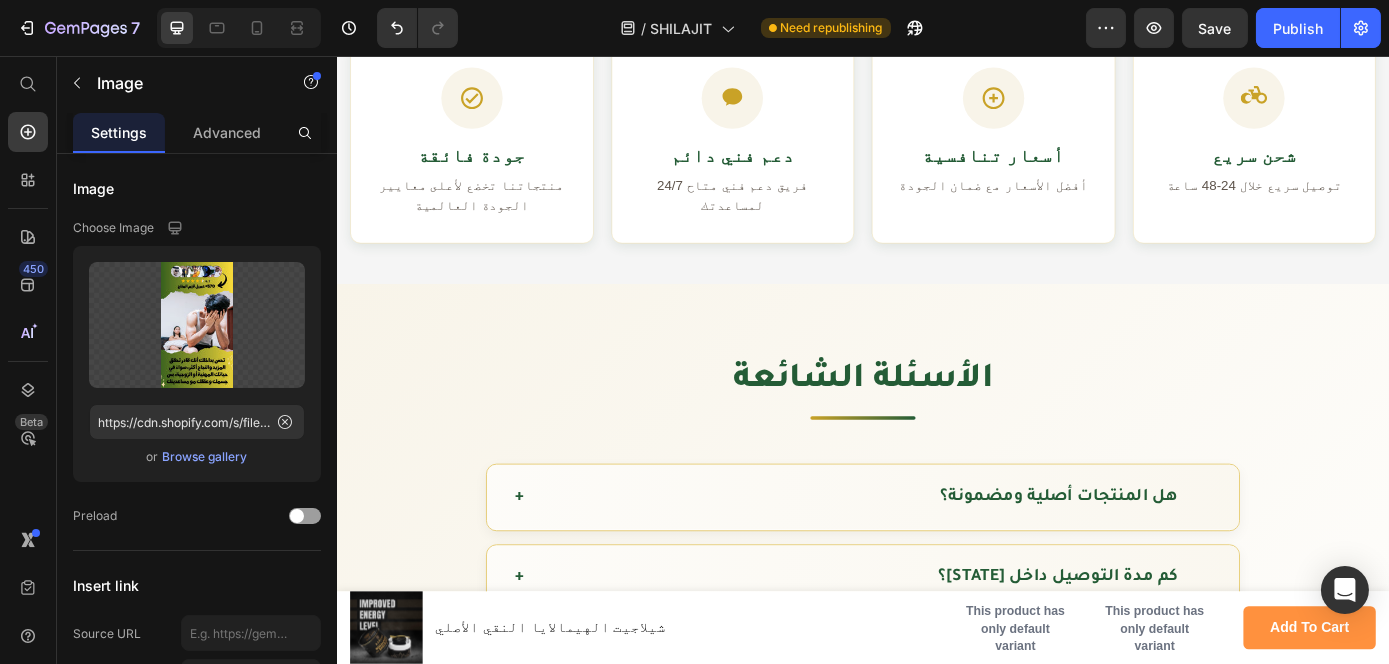 scroll, scrollTop: 0, scrollLeft: 0, axis: both 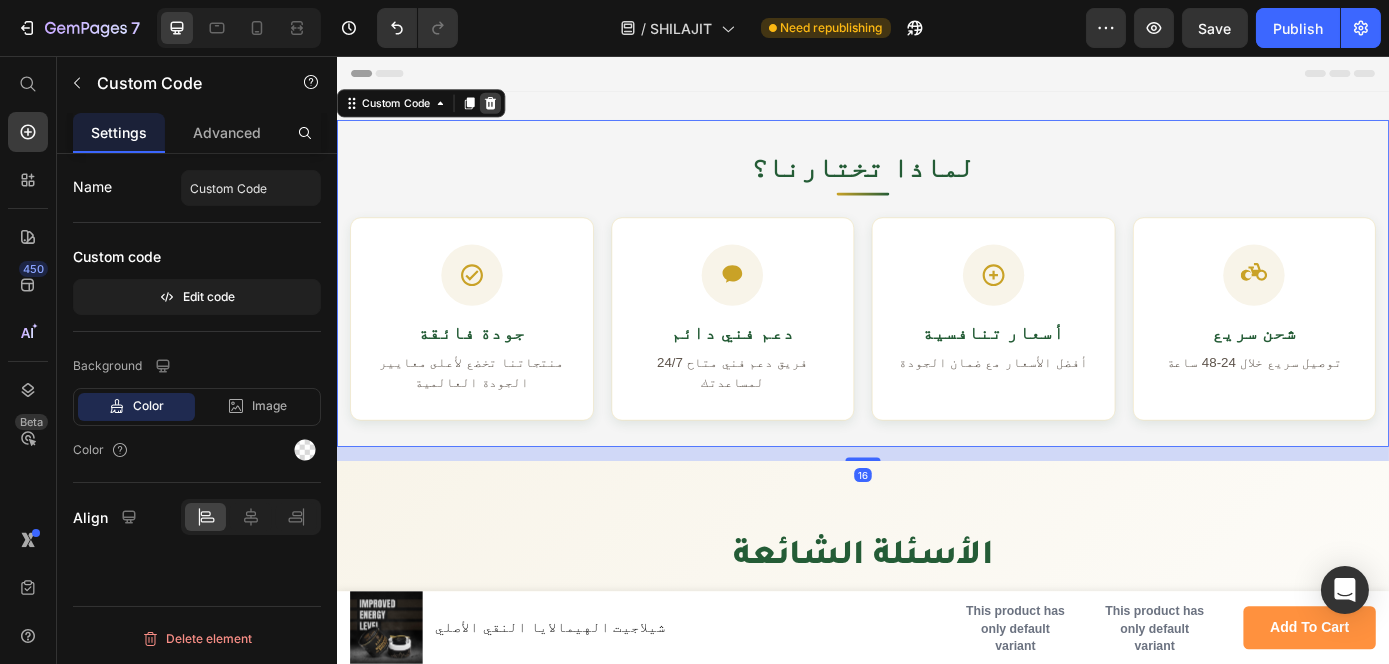 click 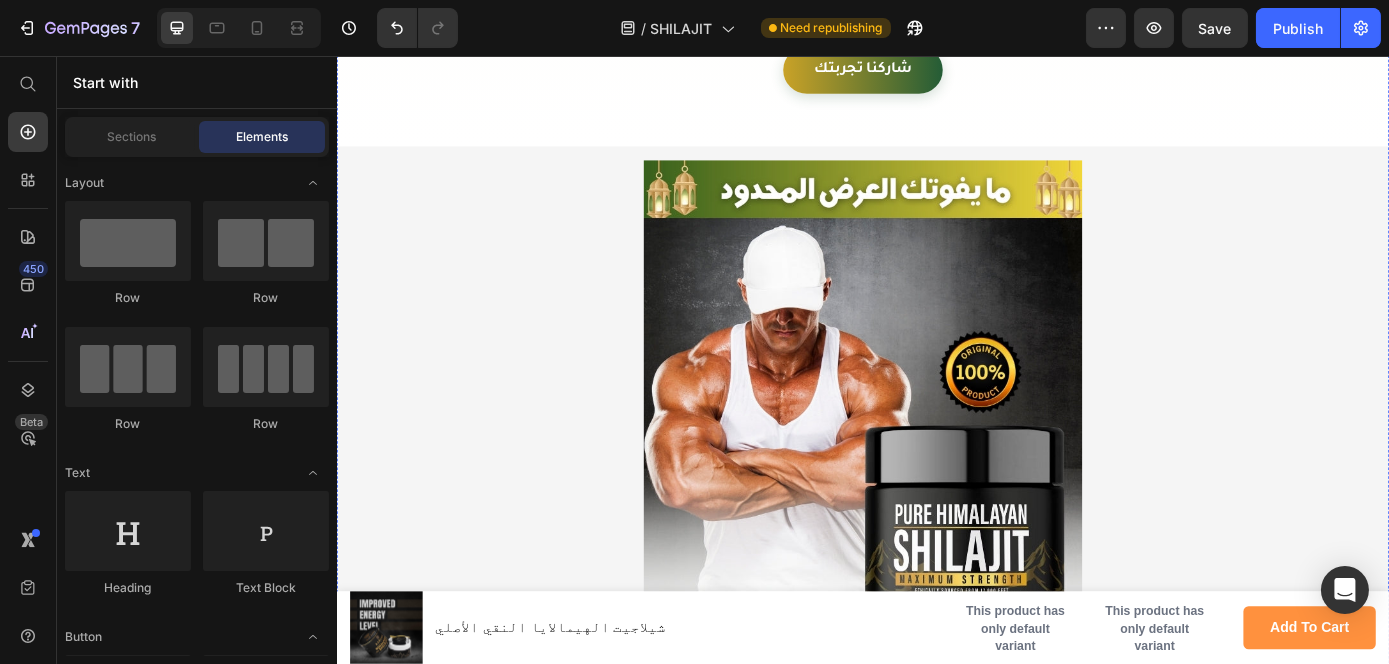 scroll, scrollTop: 2696, scrollLeft: 0, axis: vertical 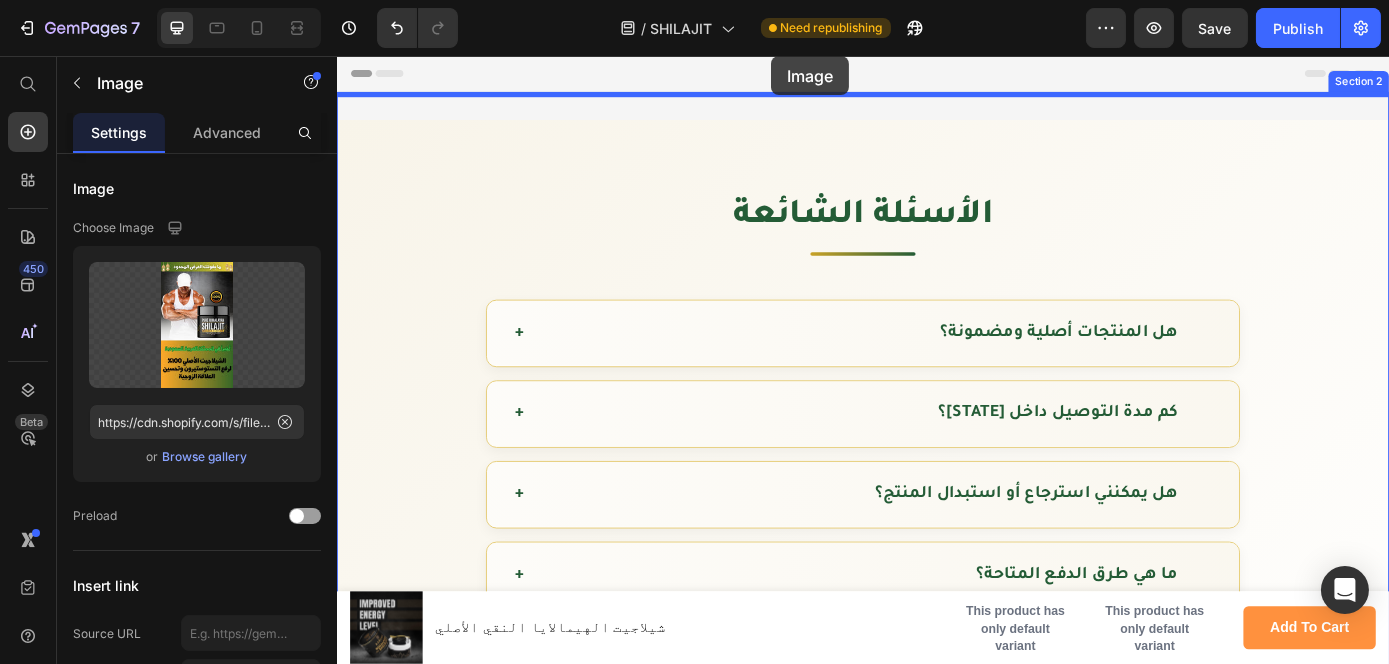 drag, startPoint x: 851, startPoint y: 204, endPoint x: 831, endPoint y: 53, distance: 152.31874 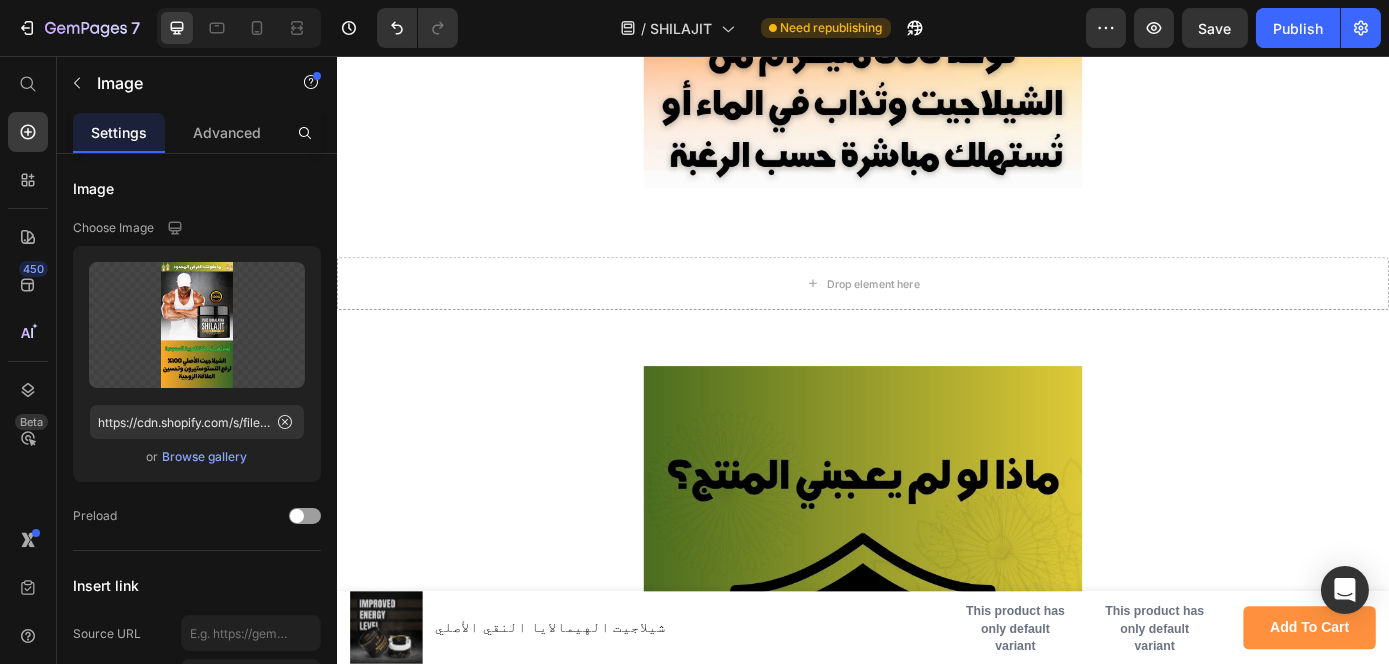 scroll, scrollTop: 7757, scrollLeft: 0, axis: vertical 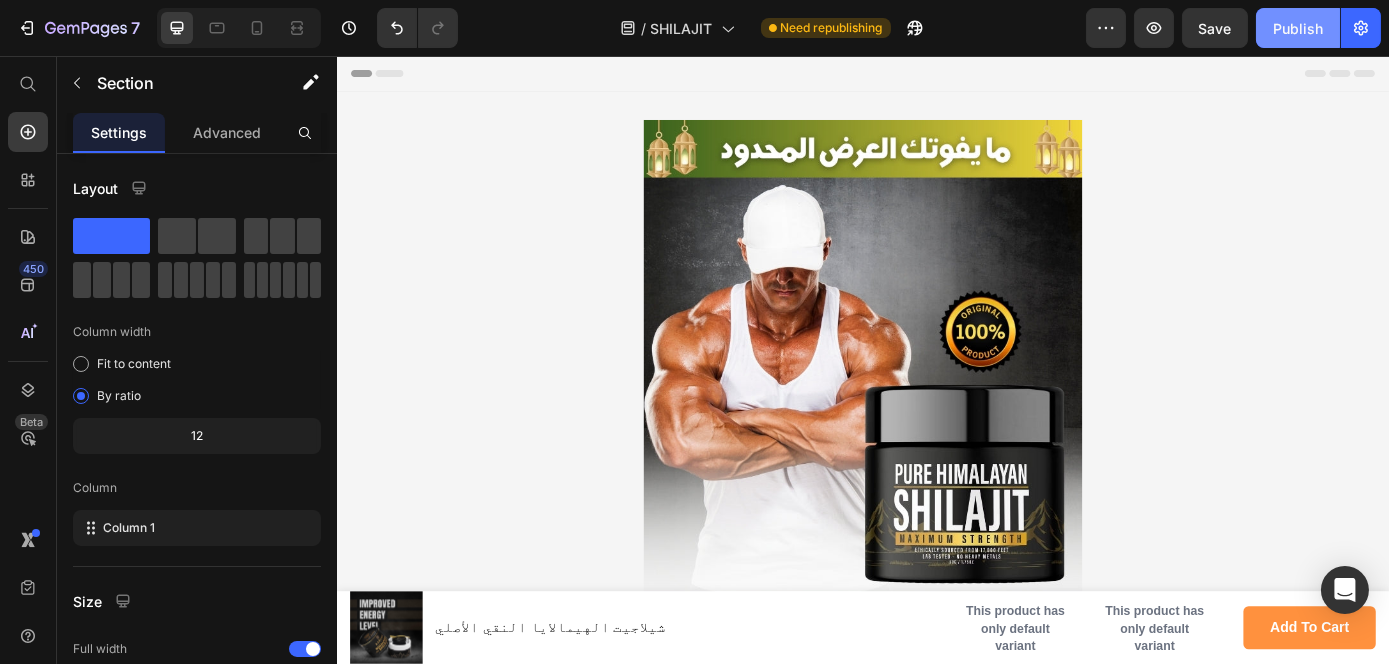 click on "Publish" at bounding box center (1298, 28) 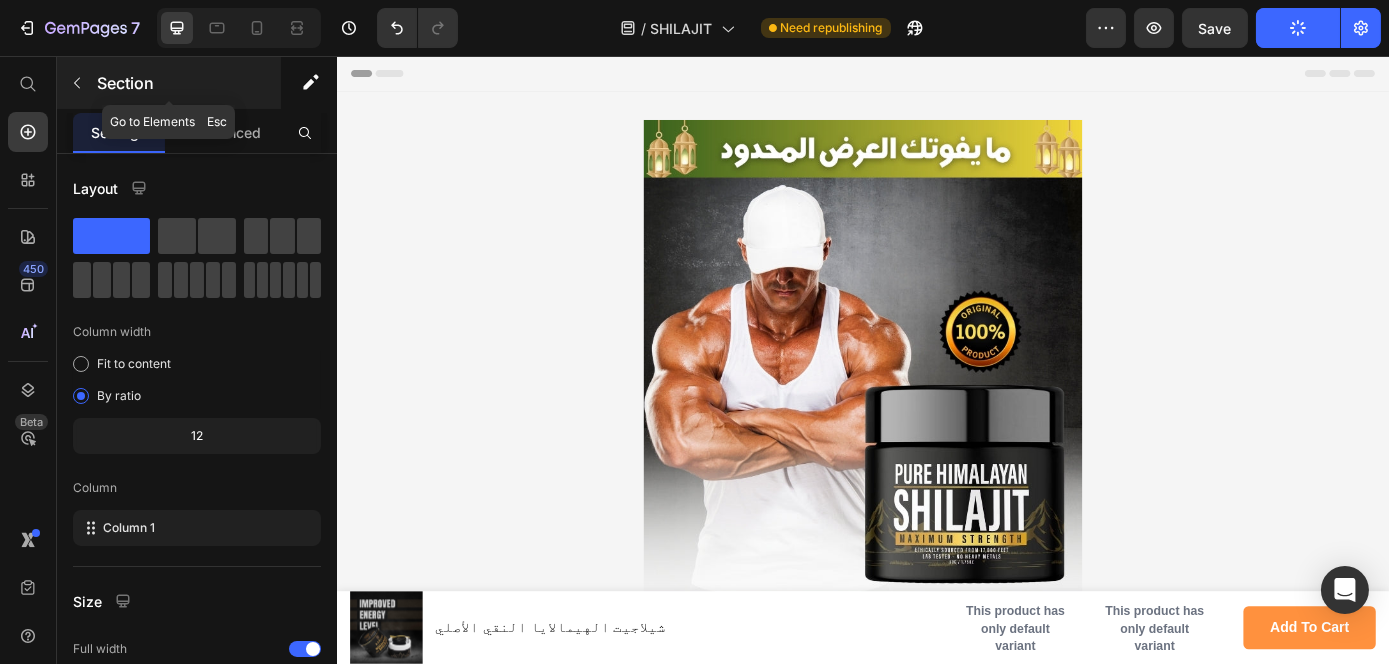 click 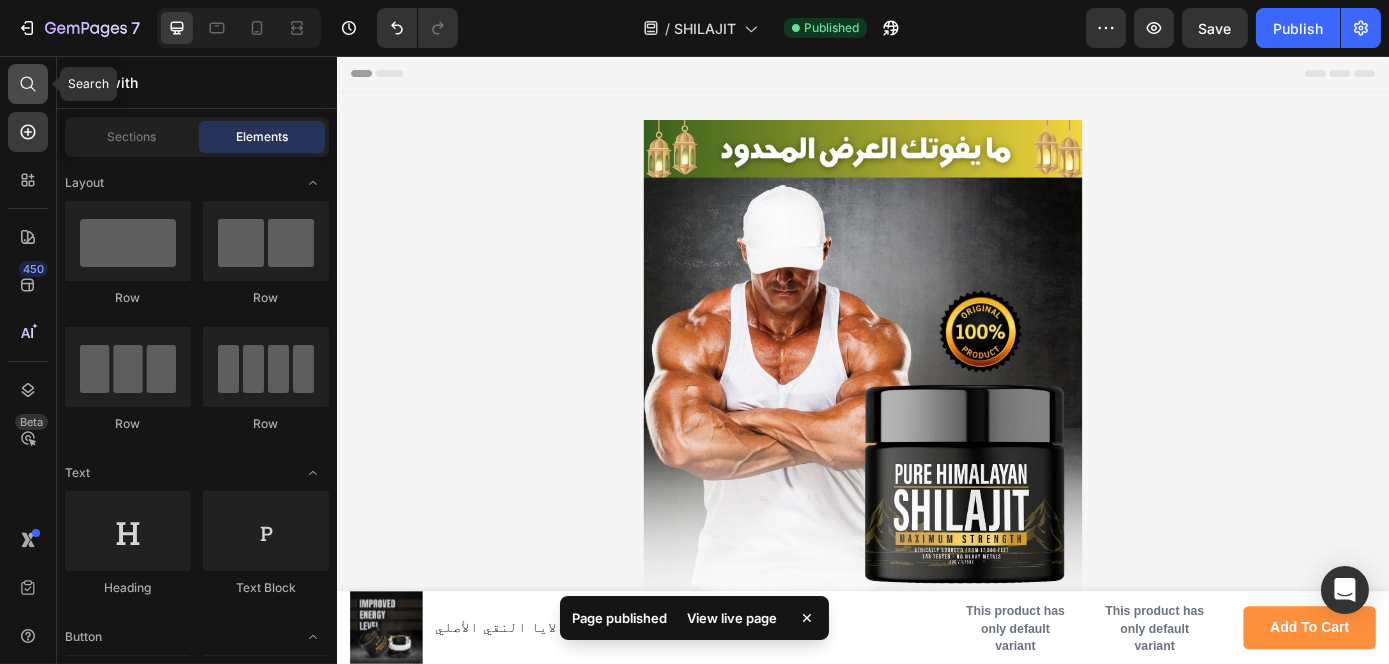 click 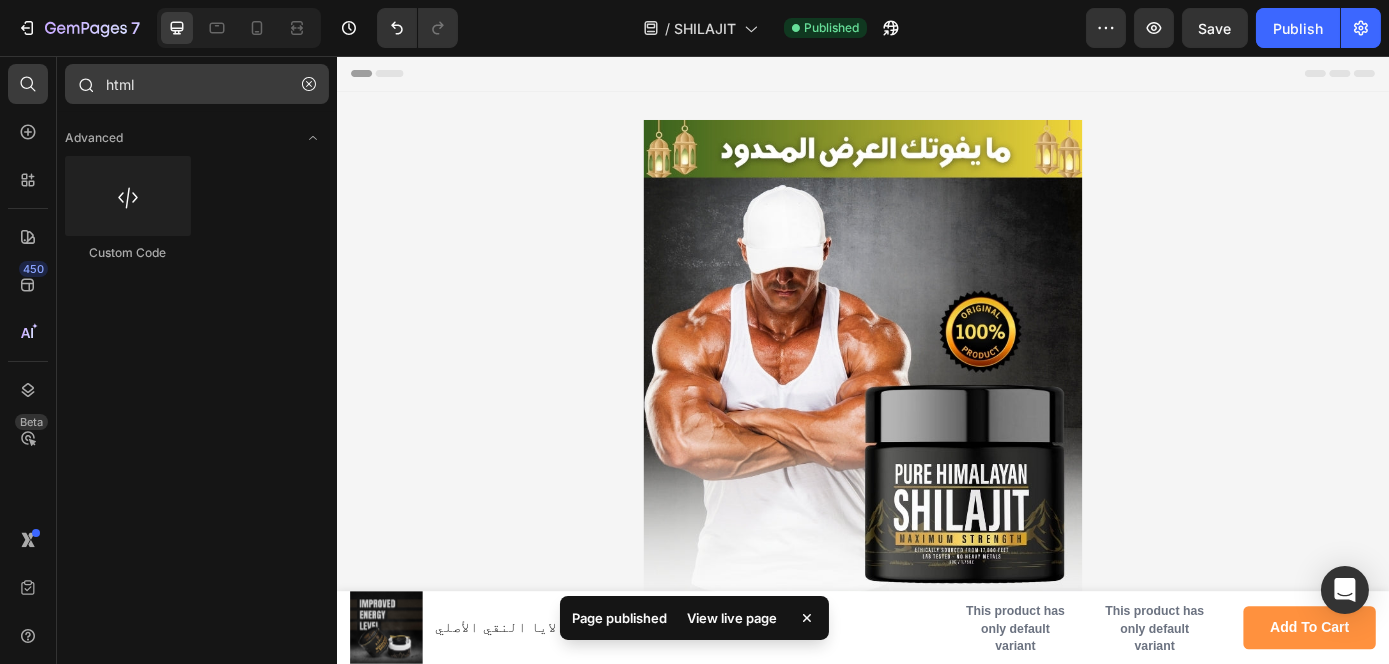 click on "html" at bounding box center [197, 84] 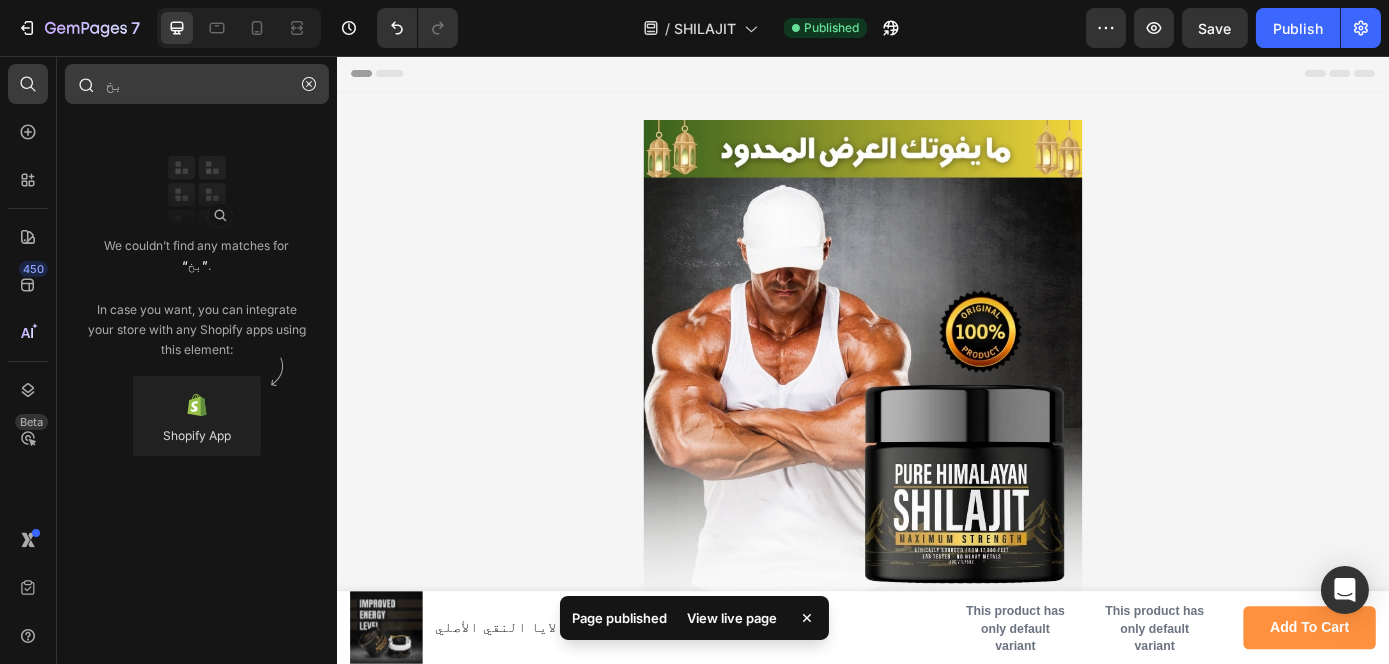 type on "ب" 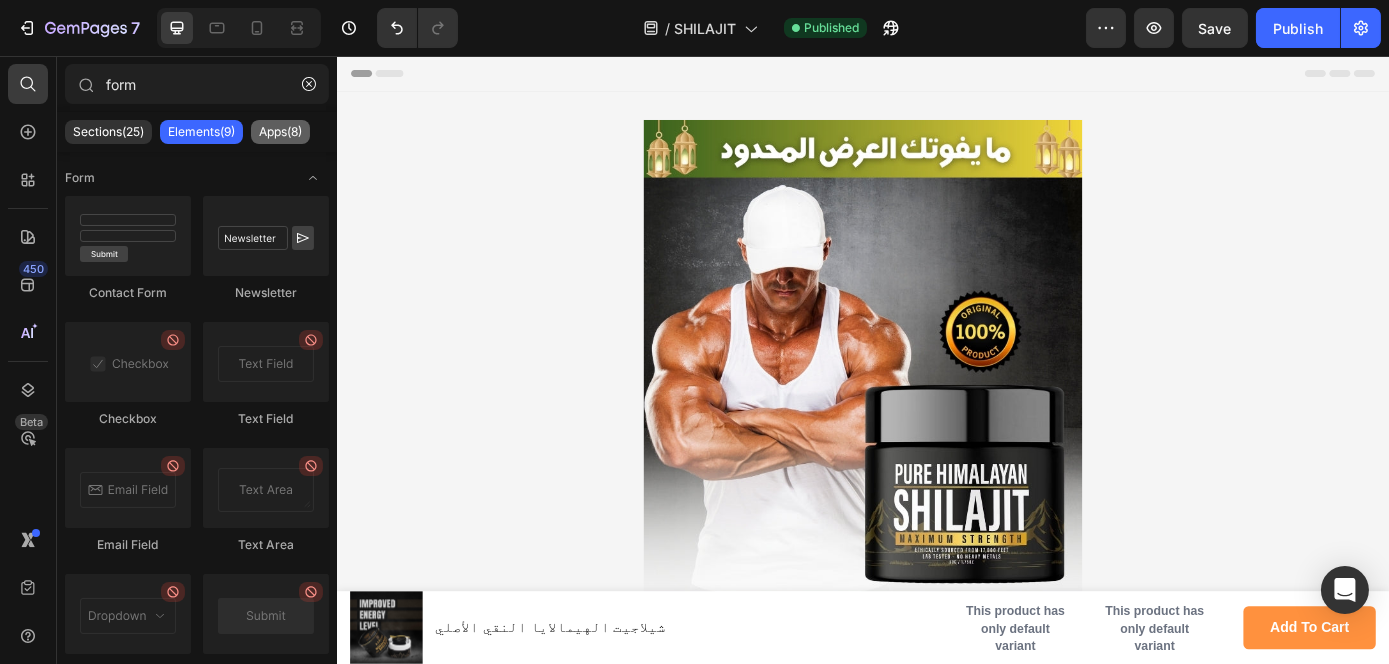 type on "form" 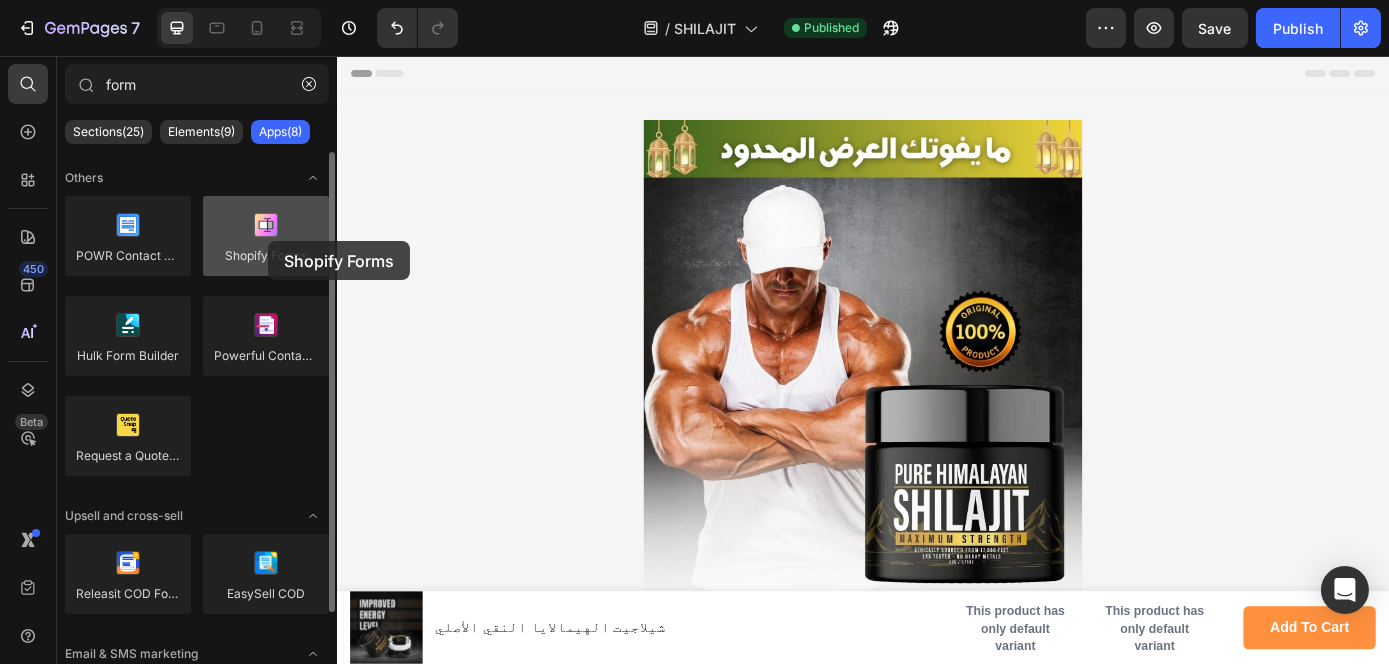 click at bounding box center [266, 236] 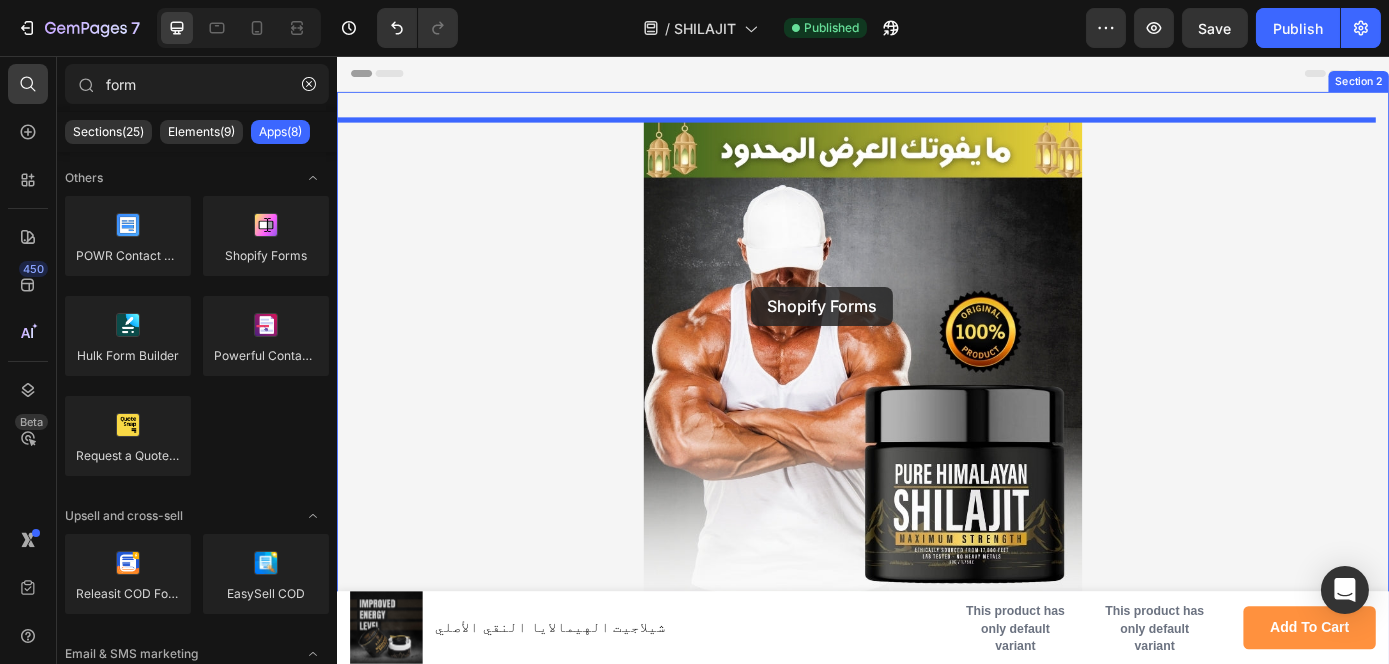 drag, startPoint x: 617, startPoint y: 312, endPoint x: 808, endPoint y: 319, distance: 191.12823 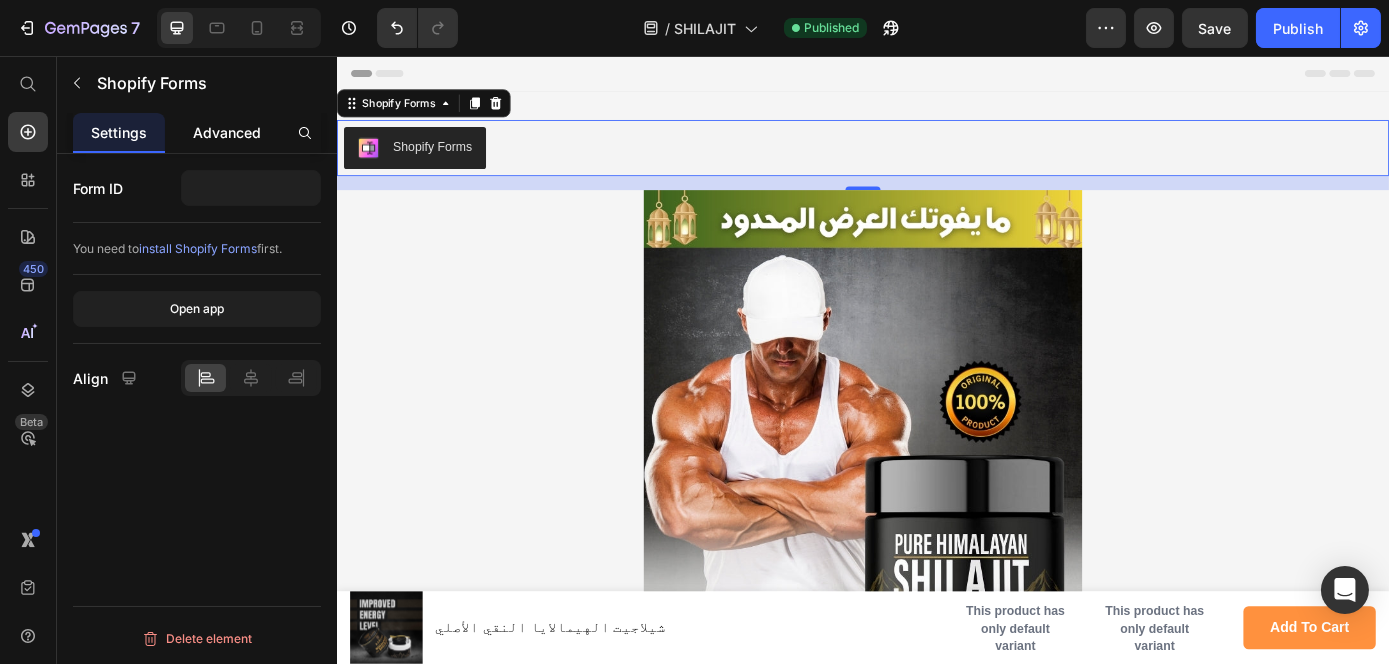 click on "Advanced" at bounding box center [227, 132] 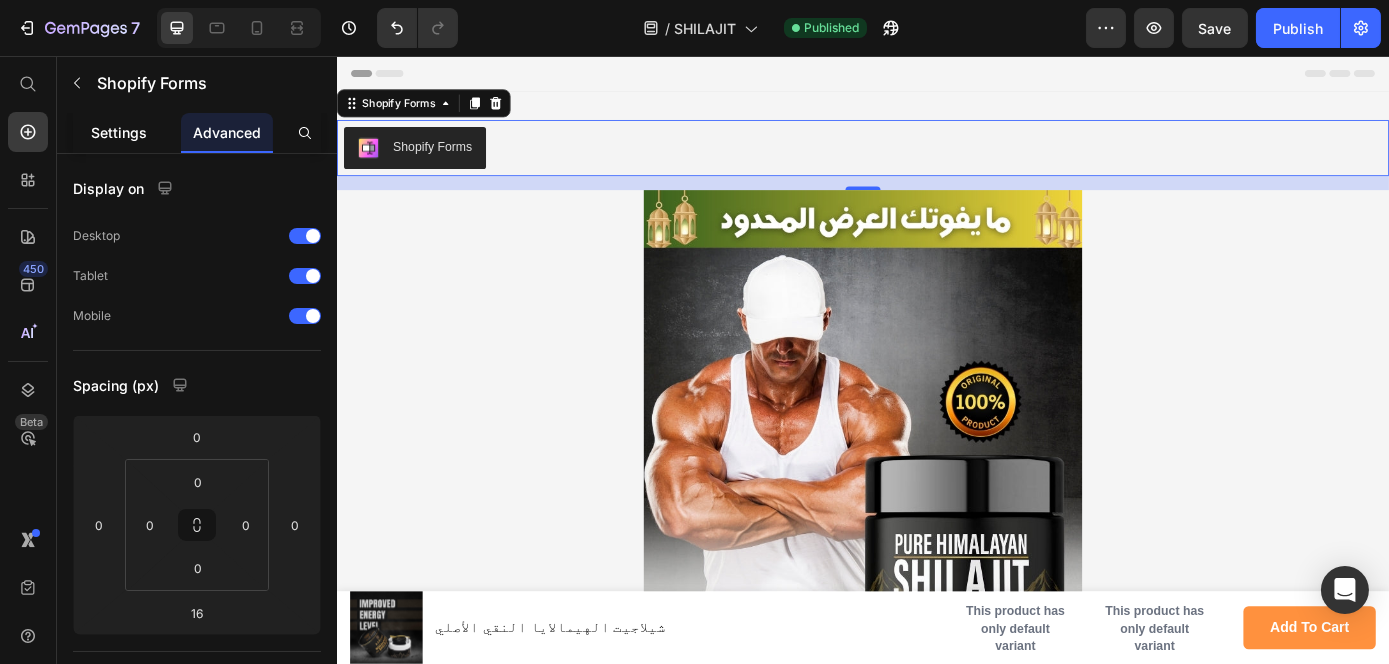 click on "Settings" 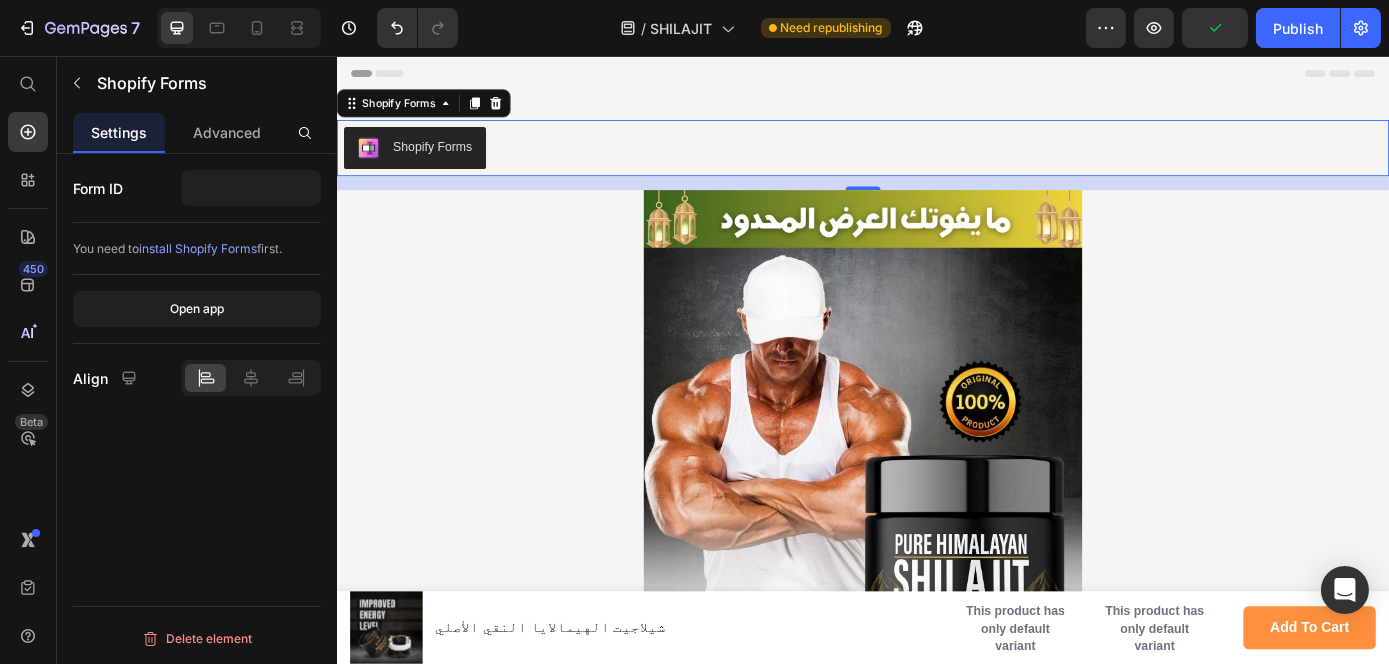 click on "install Shopify Forms" at bounding box center [198, 248] 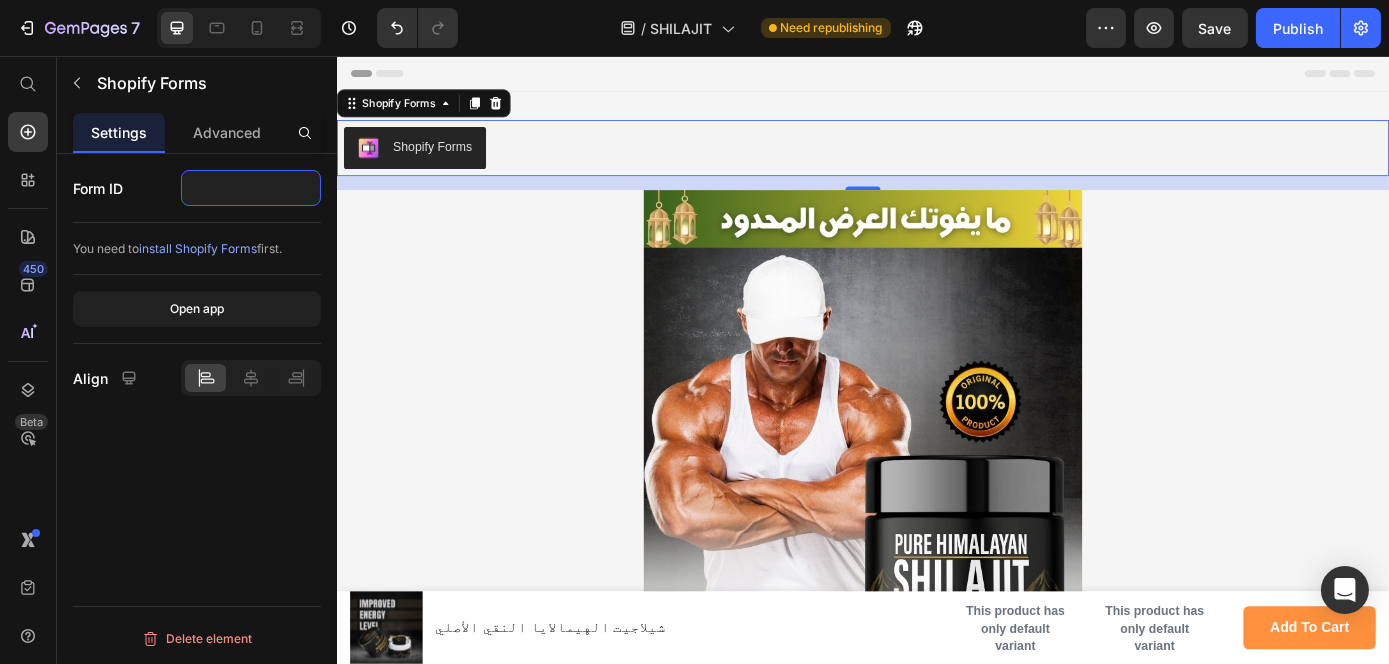 click 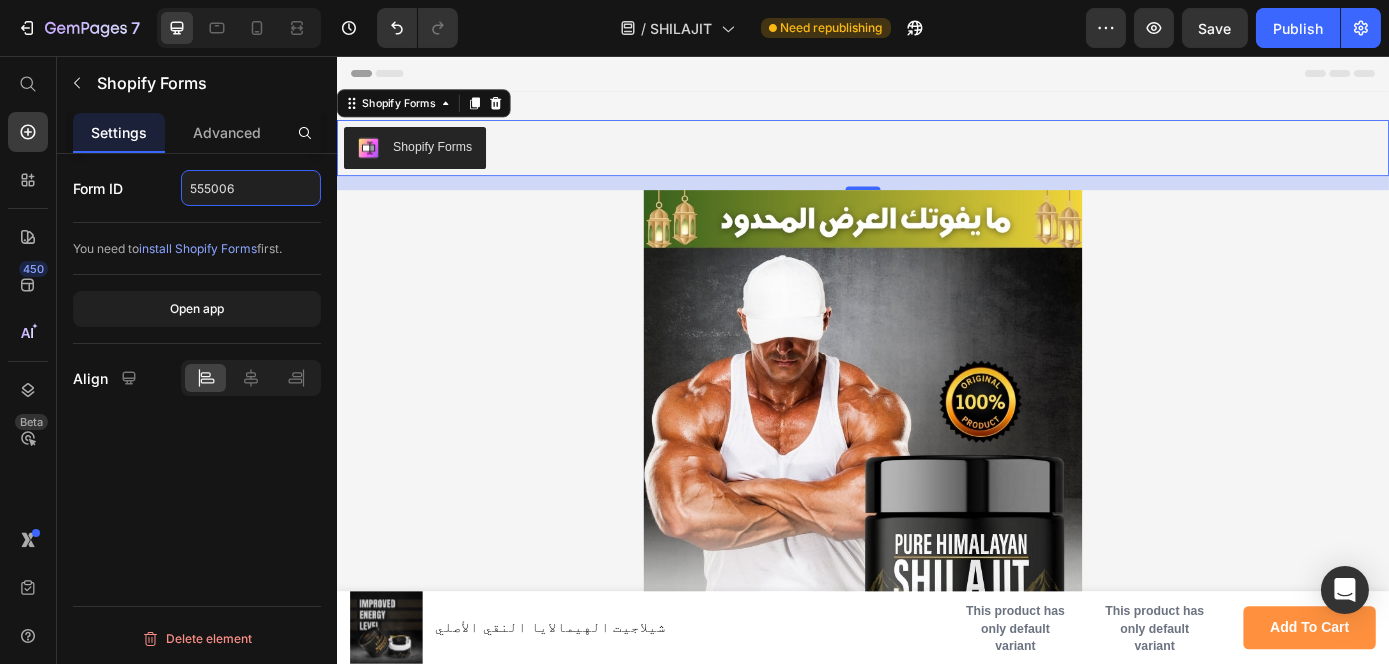 type on "555006" 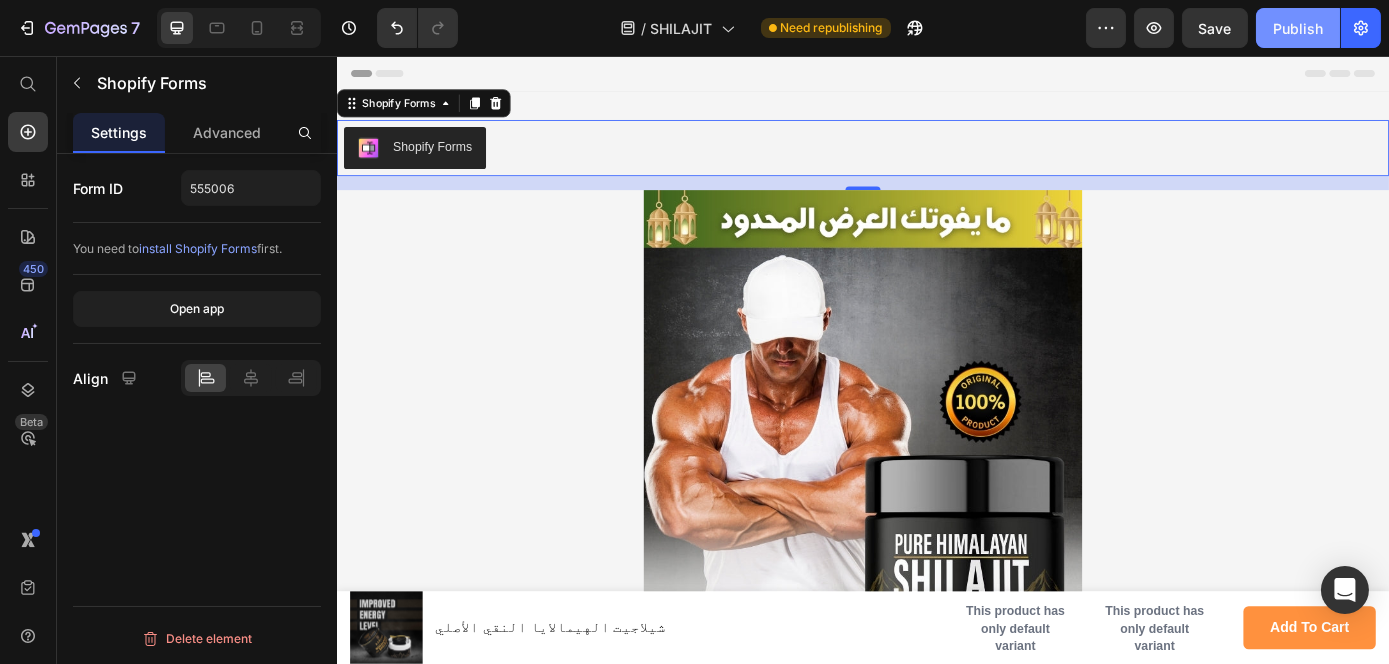 click on "Publish" at bounding box center [1298, 28] 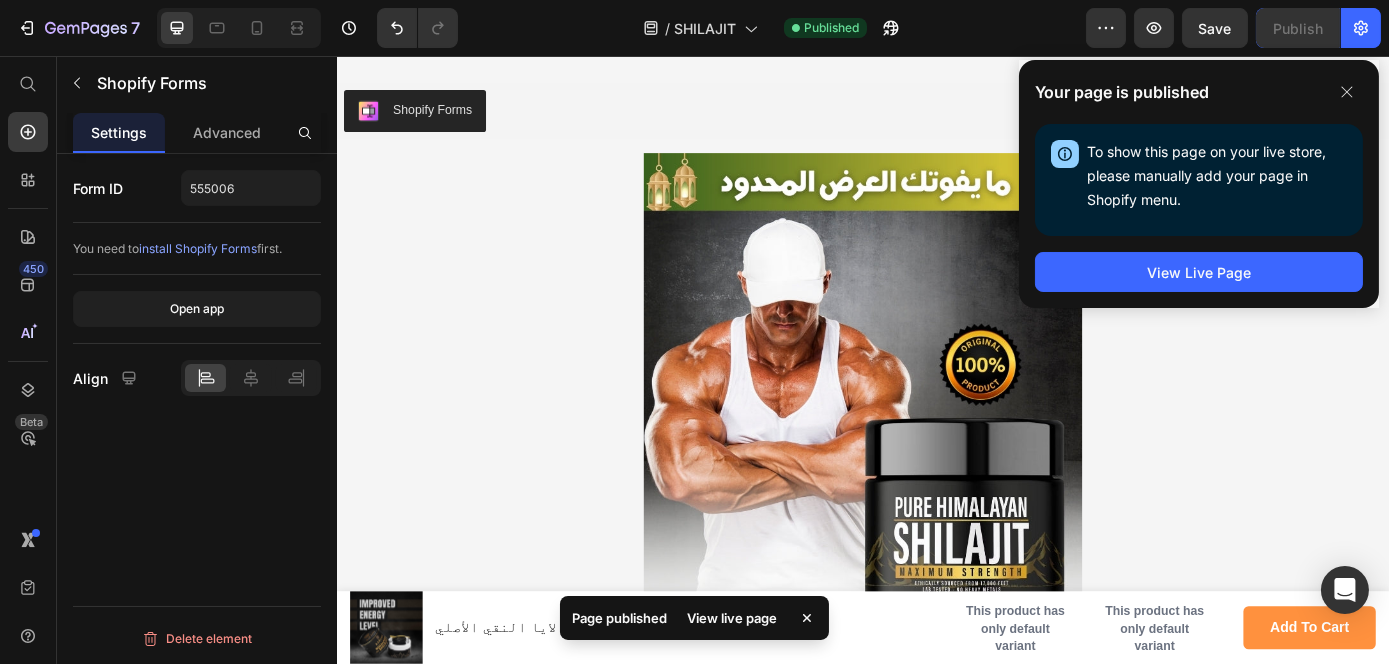 scroll, scrollTop: 0, scrollLeft: 0, axis: both 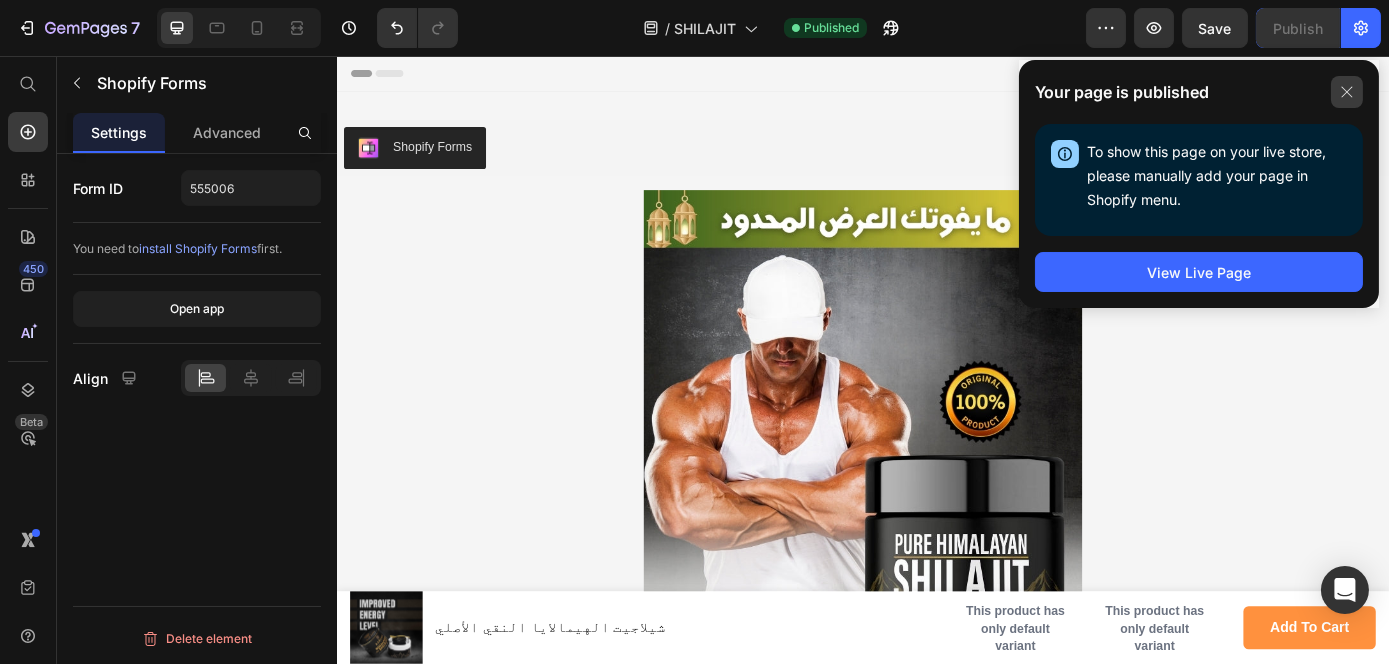 click 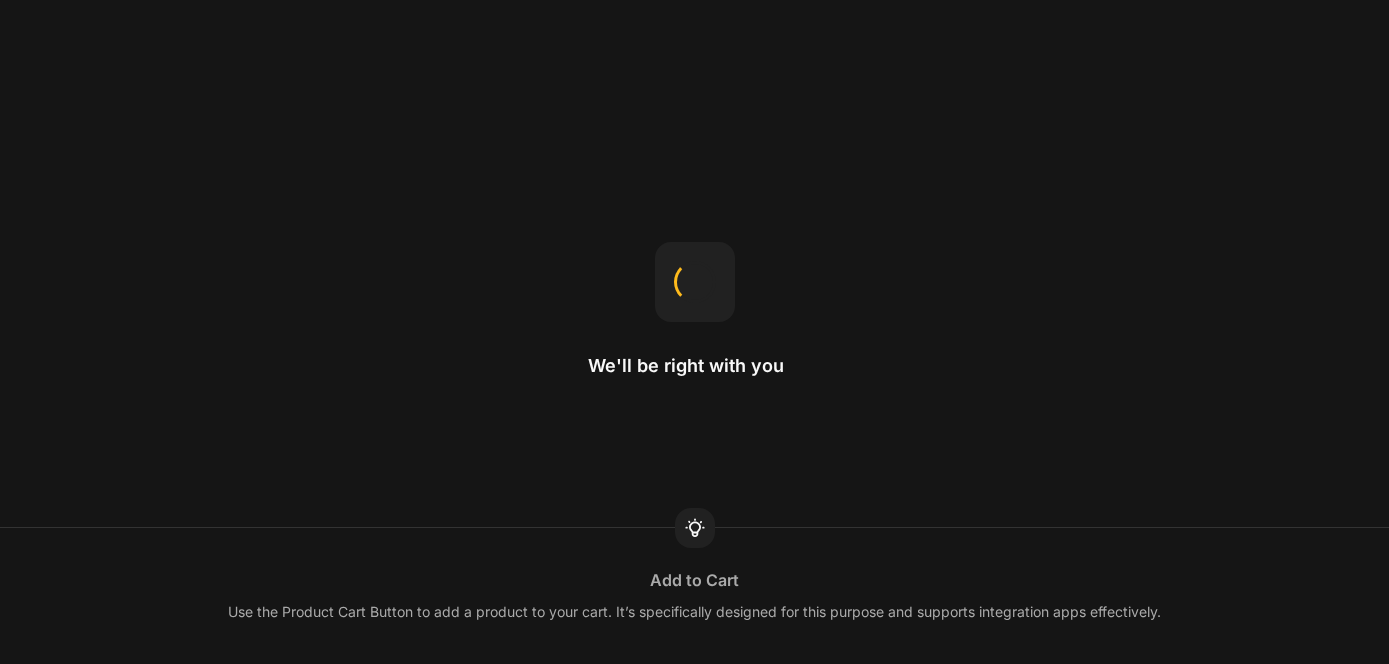 scroll, scrollTop: 0, scrollLeft: 0, axis: both 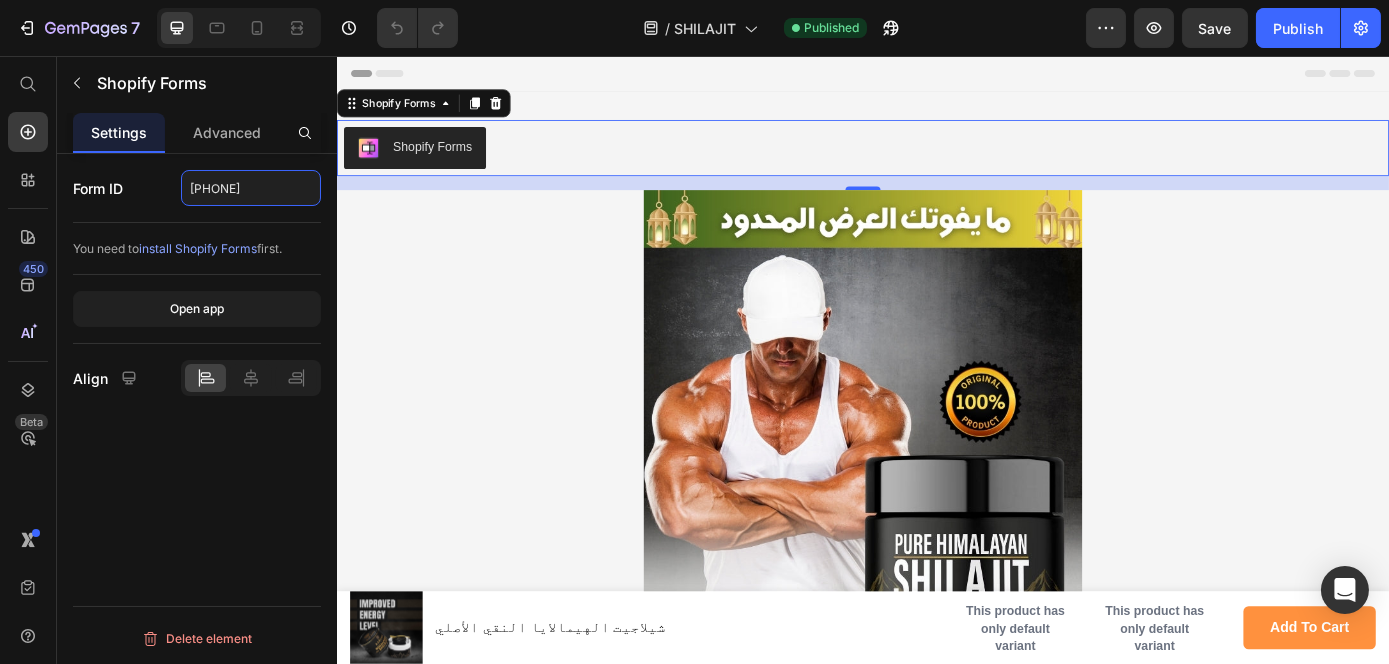 click on "555006" 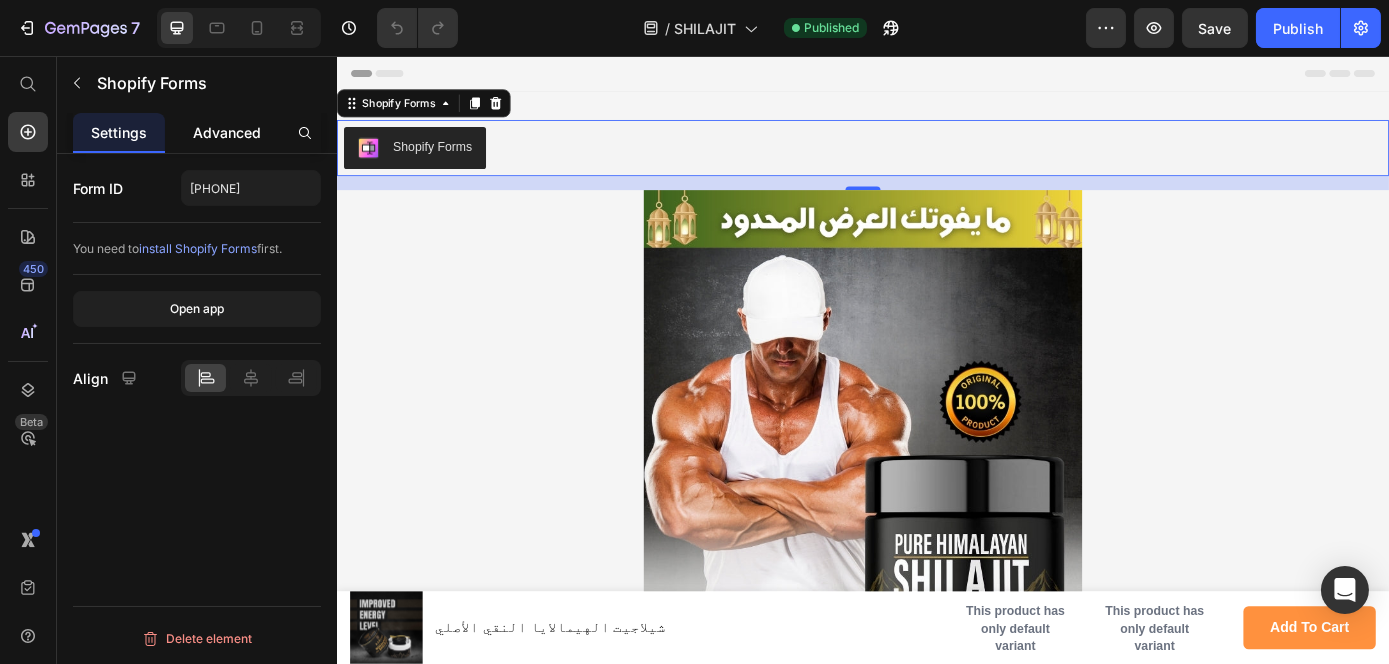 click on "Advanced" at bounding box center [227, 132] 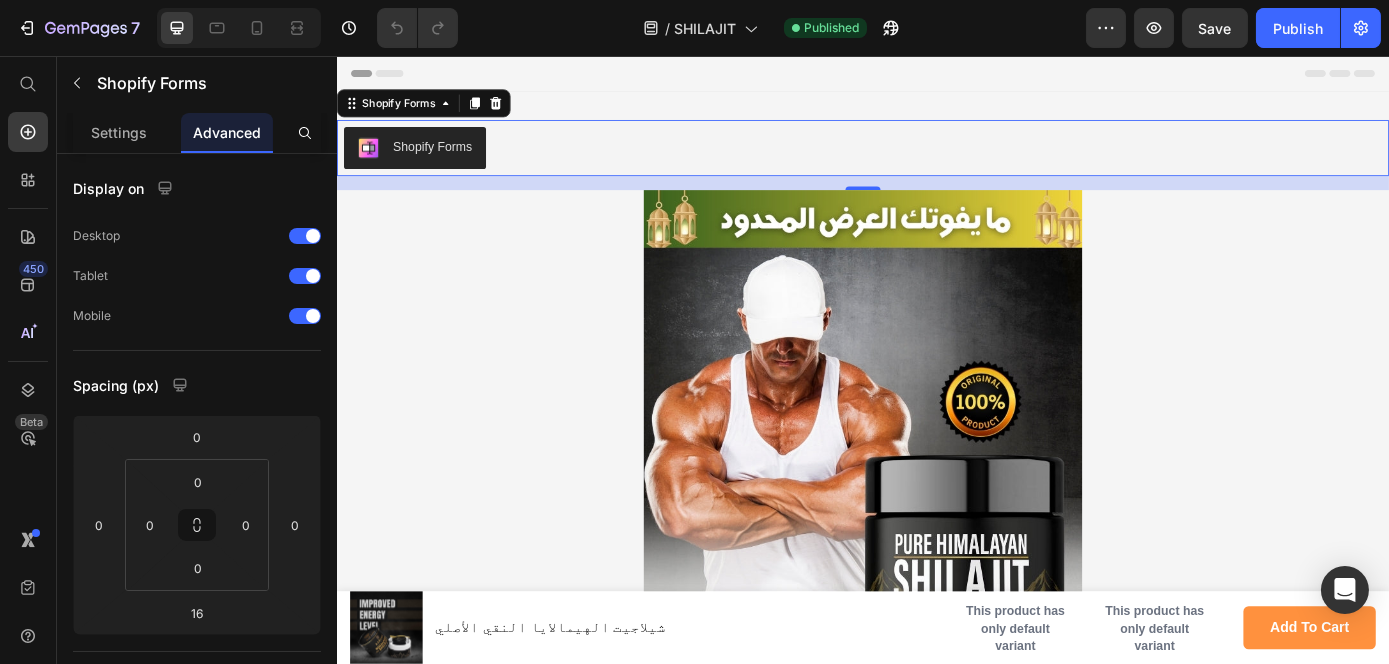click on "Shopify Forms" at bounding box center (936, 161) 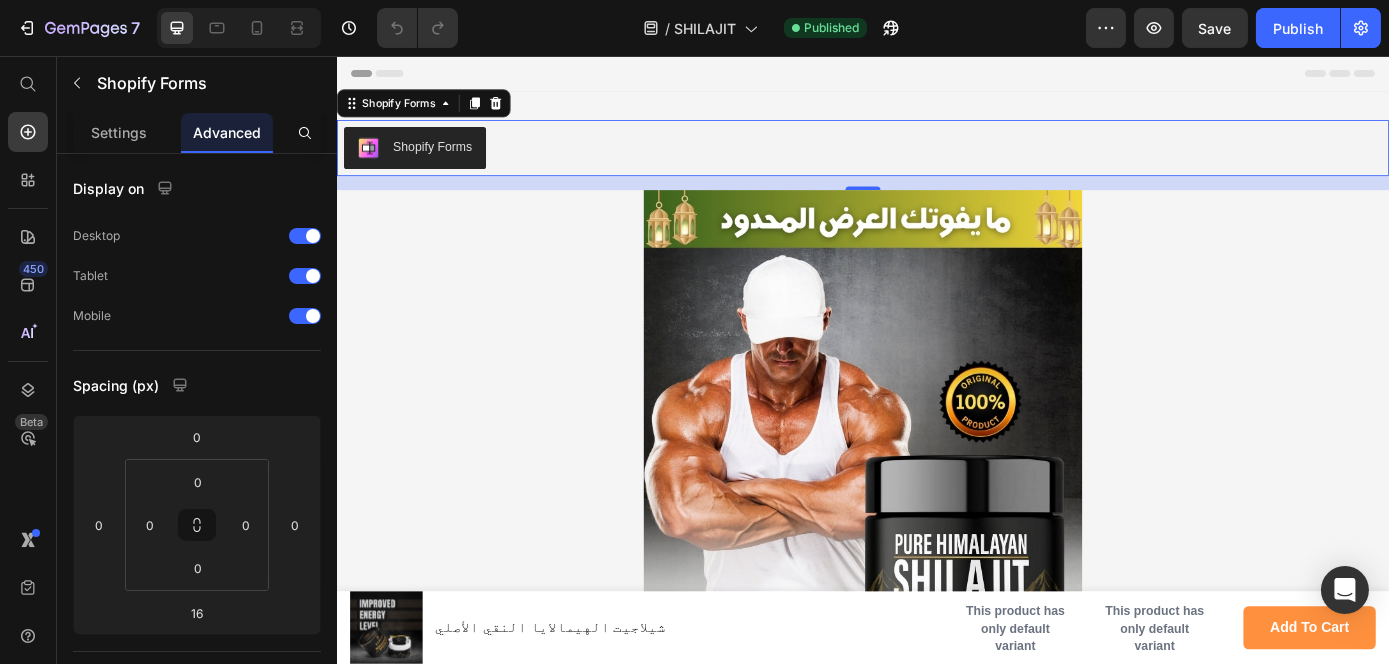 click on "16" at bounding box center (936, 201) 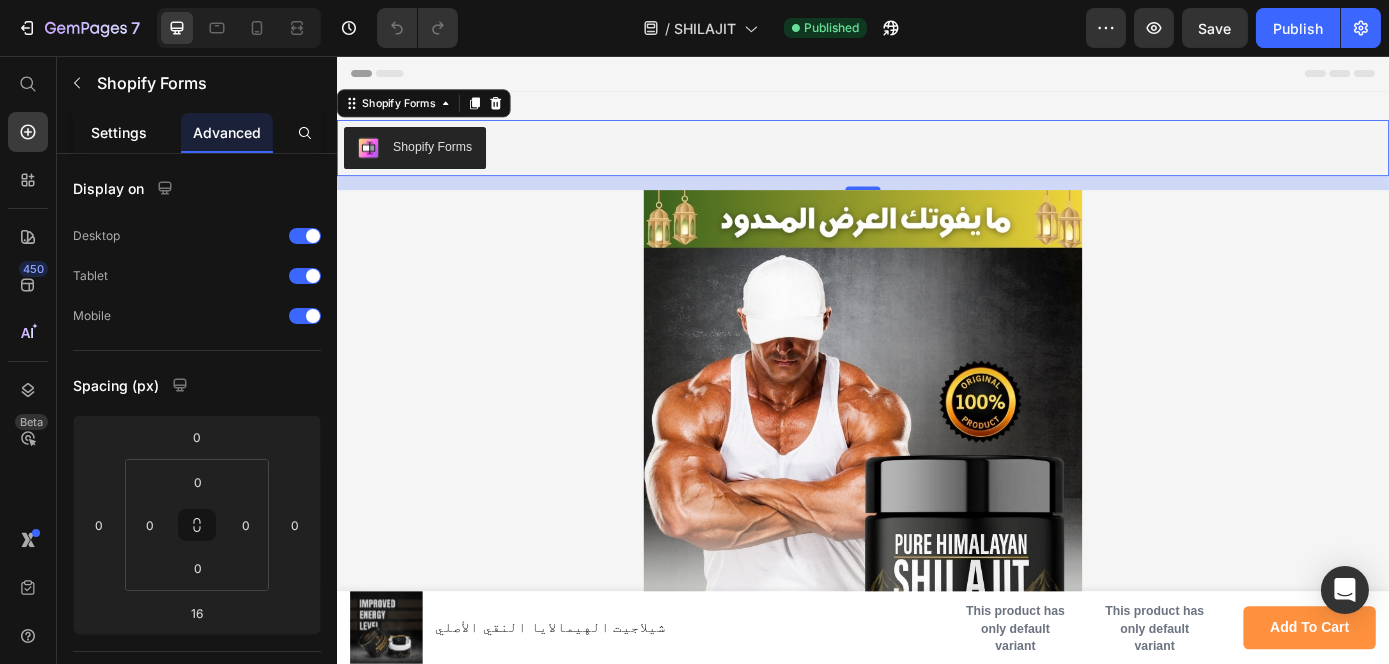 click on "Settings" at bounding box center (119, 132) 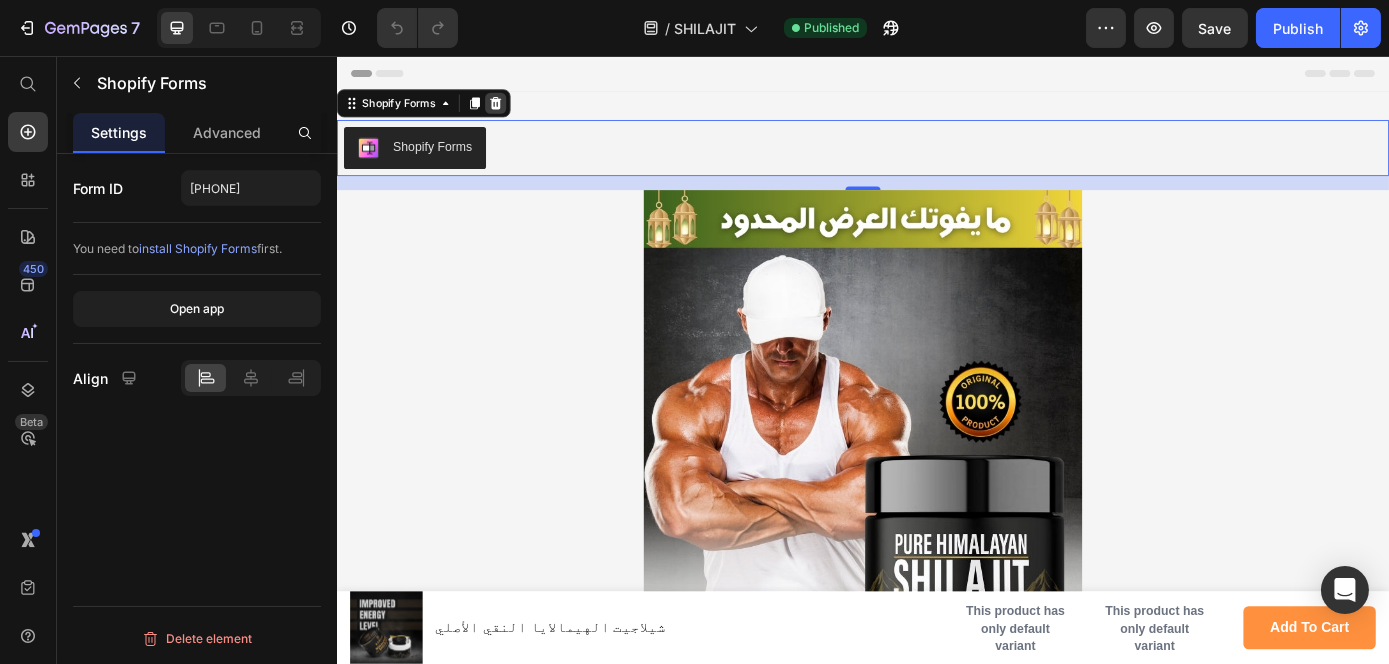 click 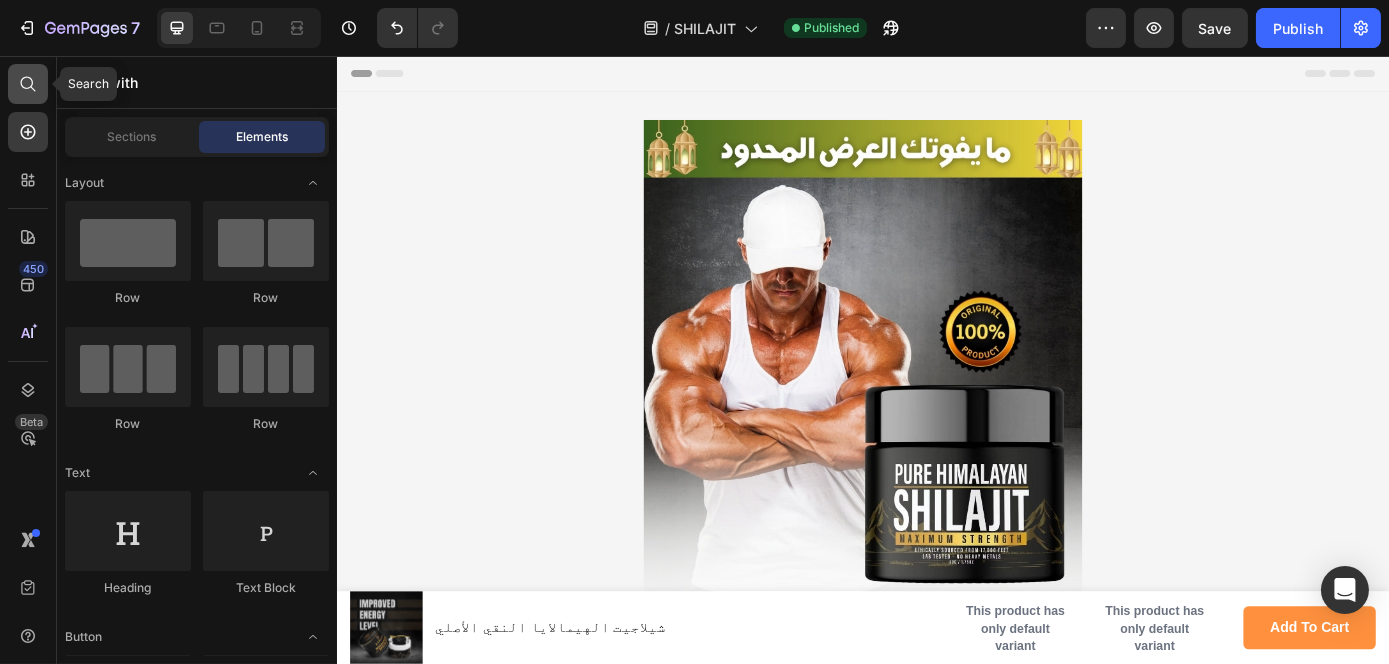 click 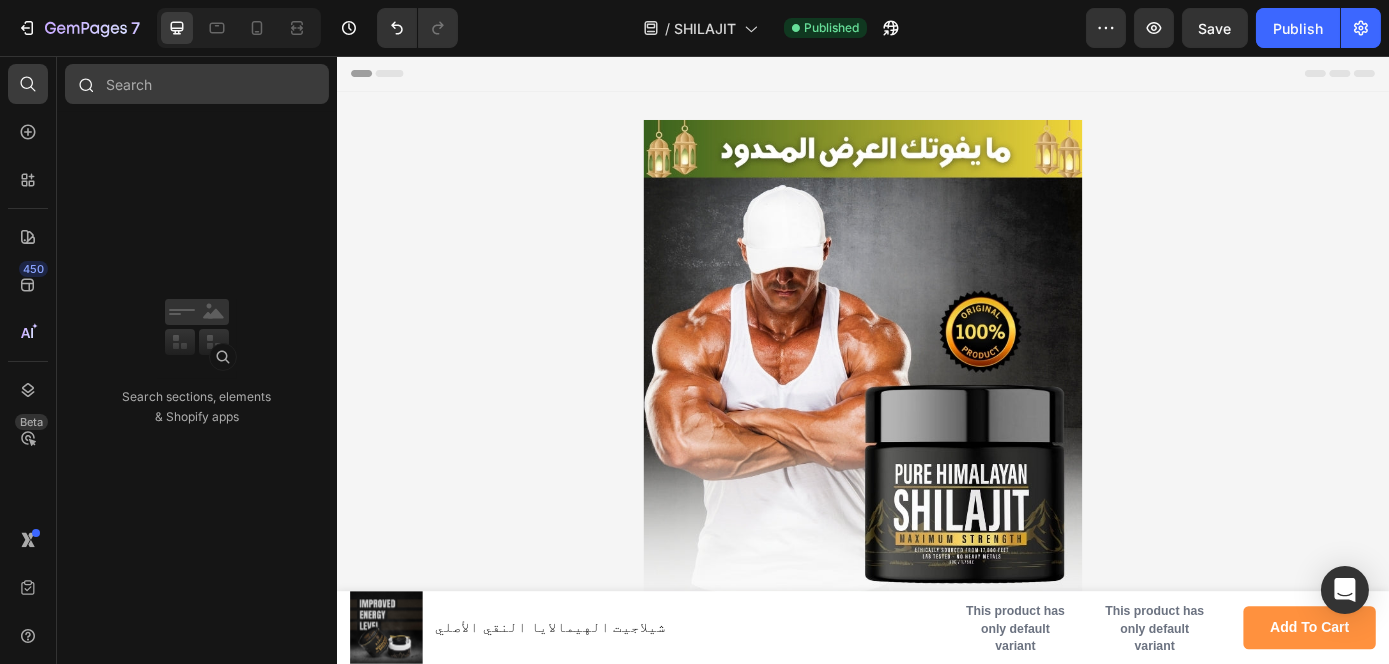 type on "ب" 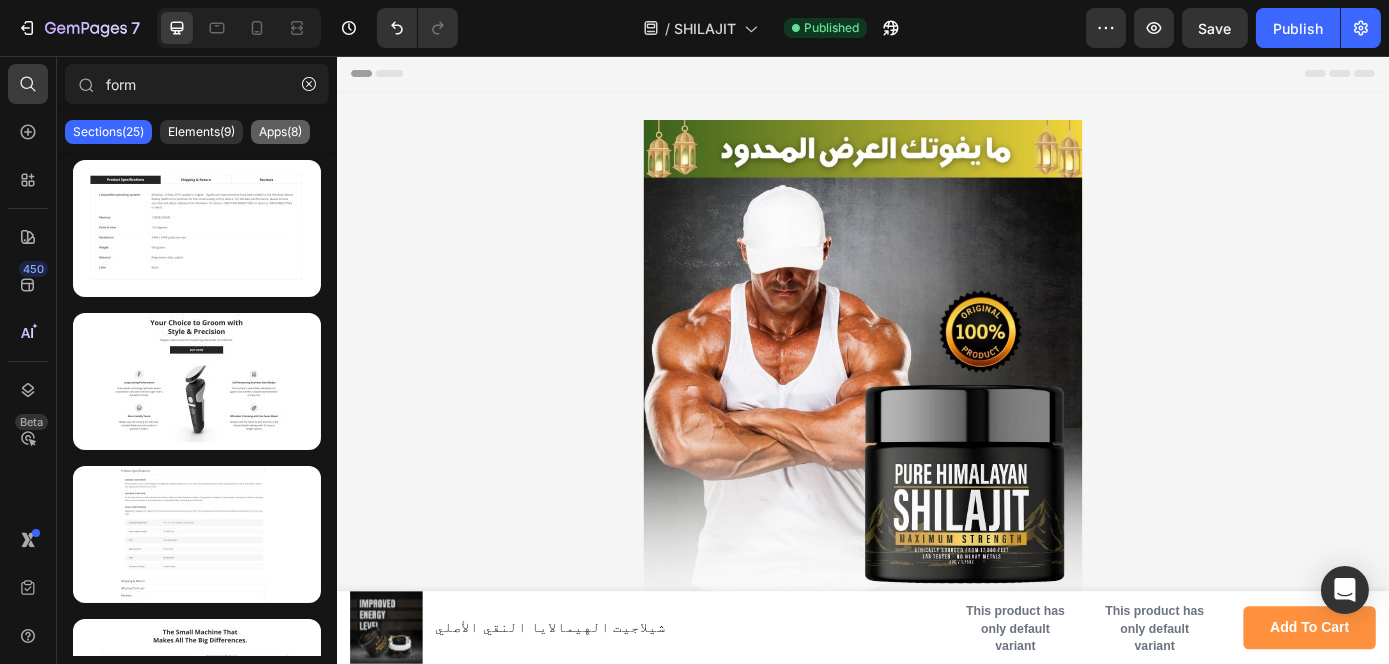 type on "form" 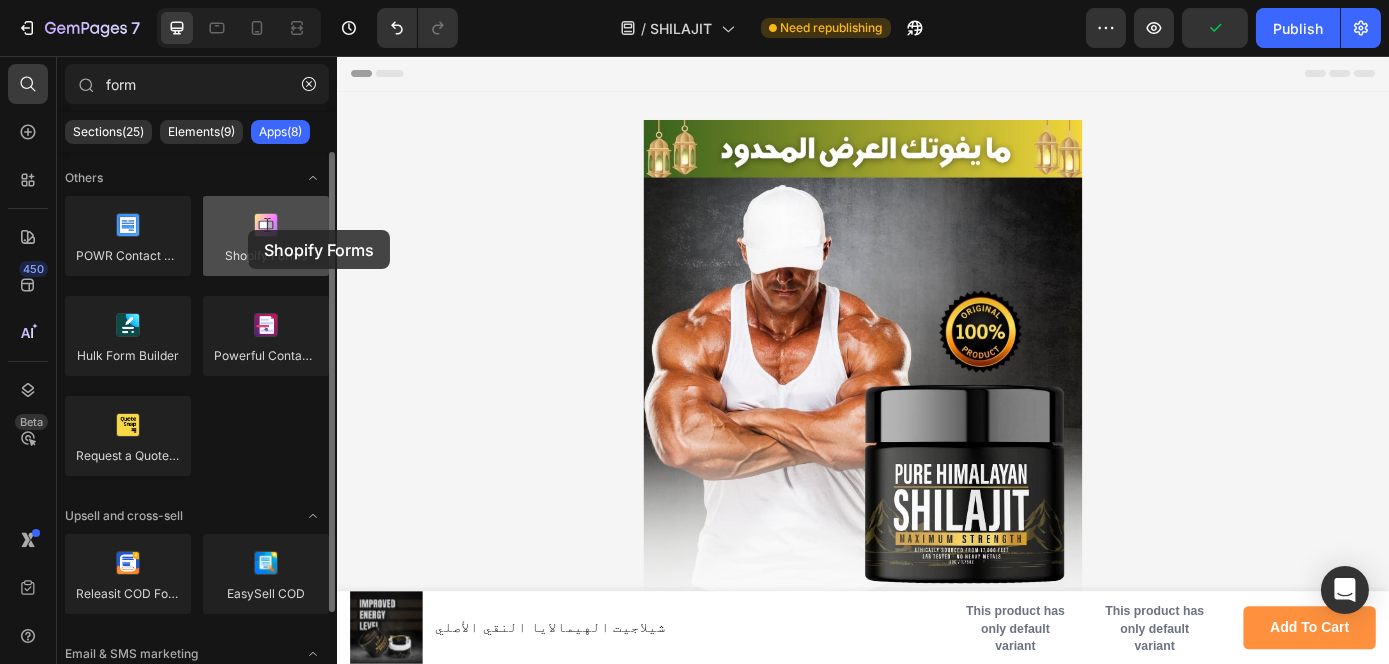 click at bounding box center [266, 236] 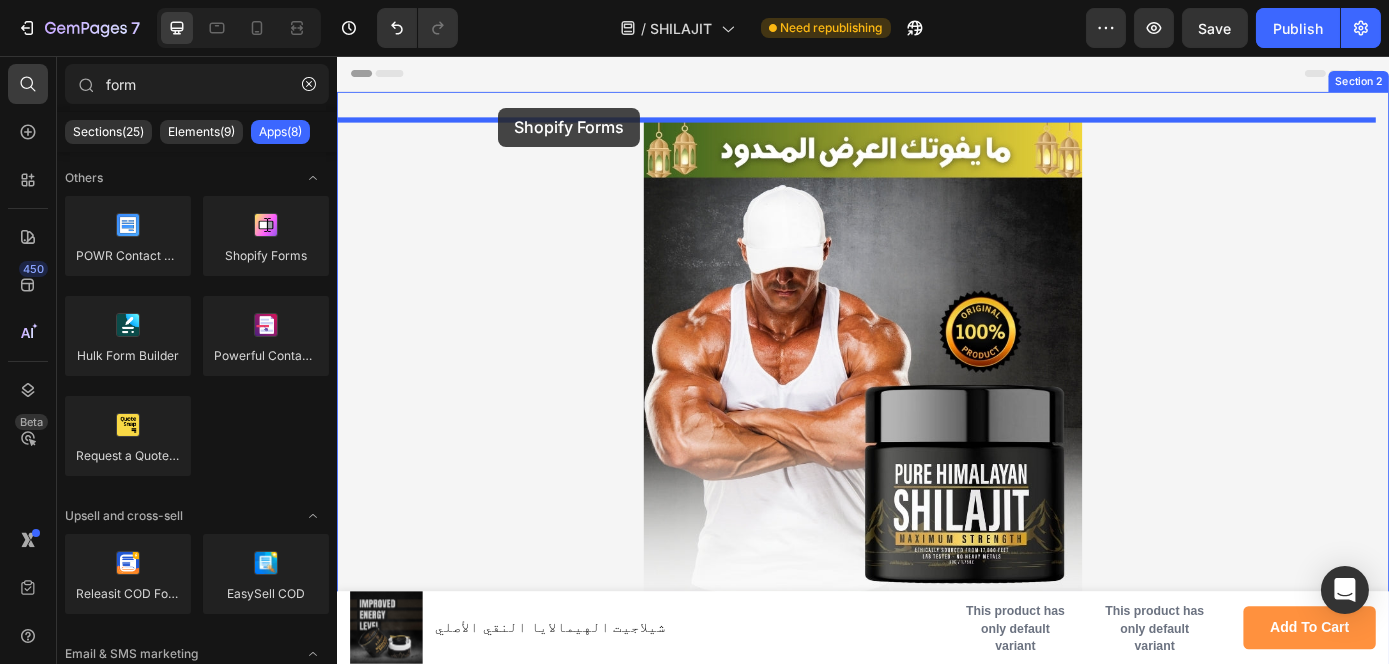 drag, startPoint x: 584, startPoint y: 286, endPoint x: 520, endPoint y: 115, distance: 182.58423 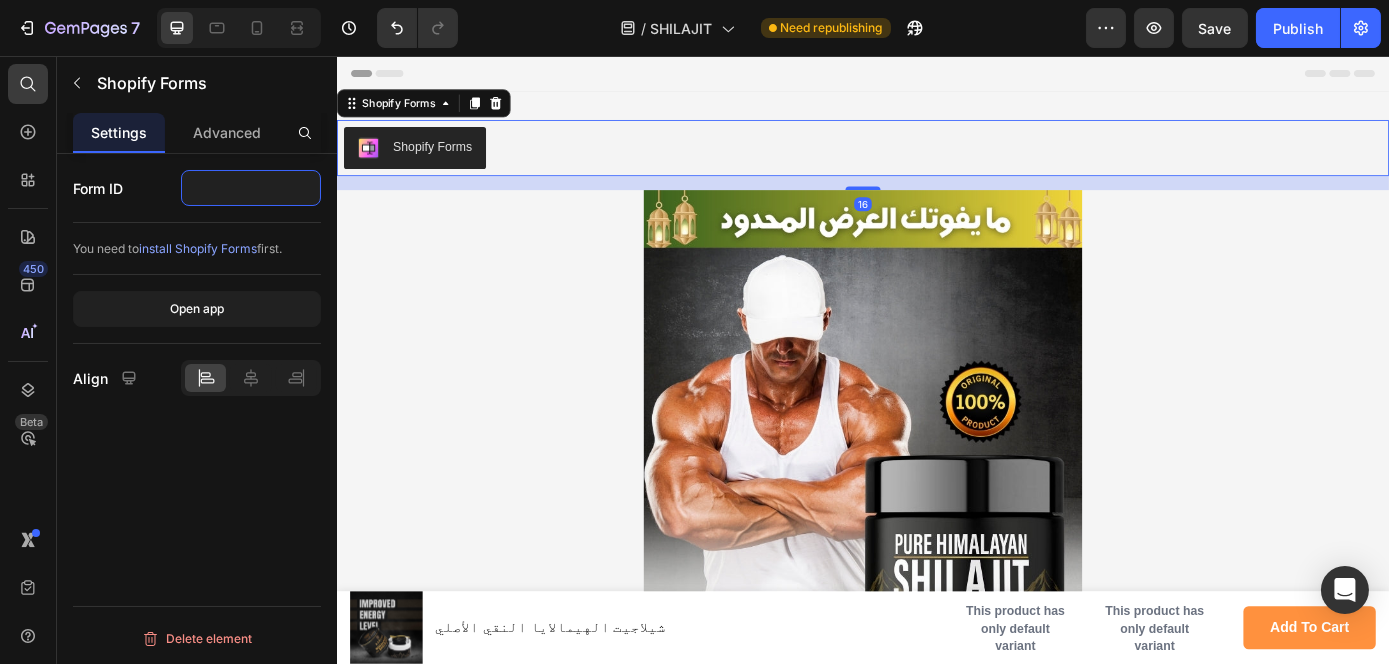 click 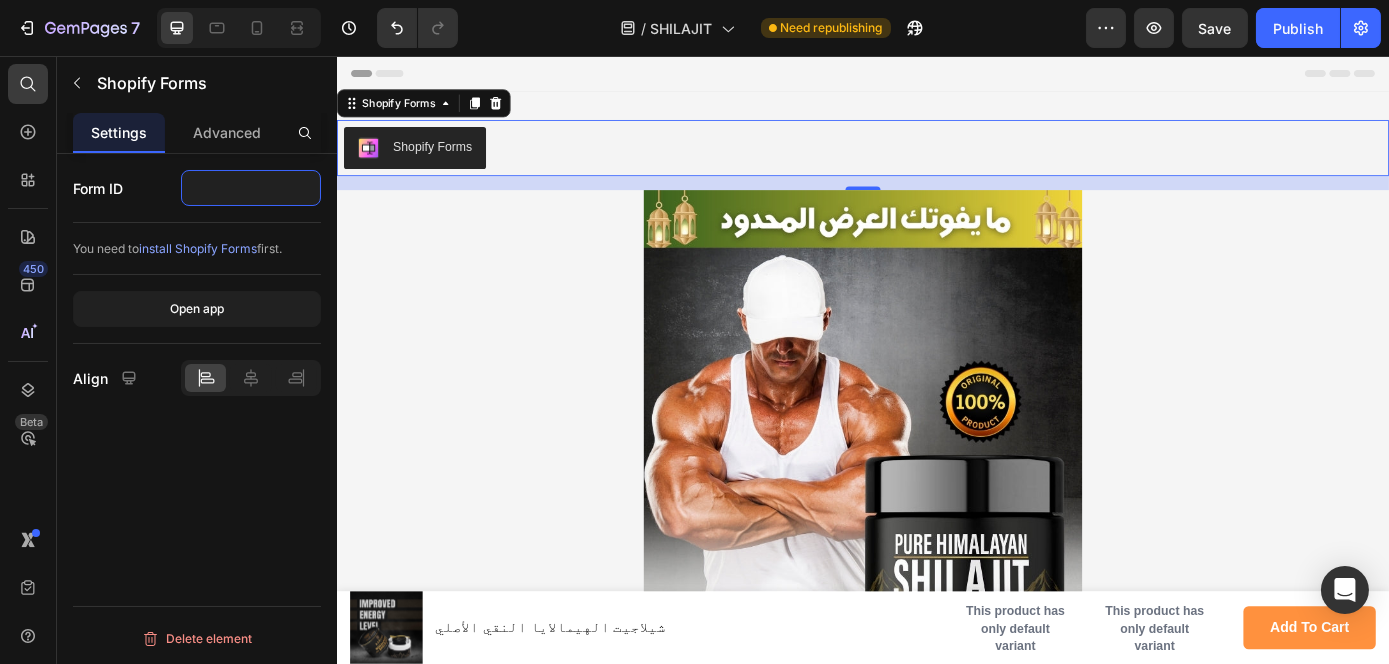 paste on "555006" 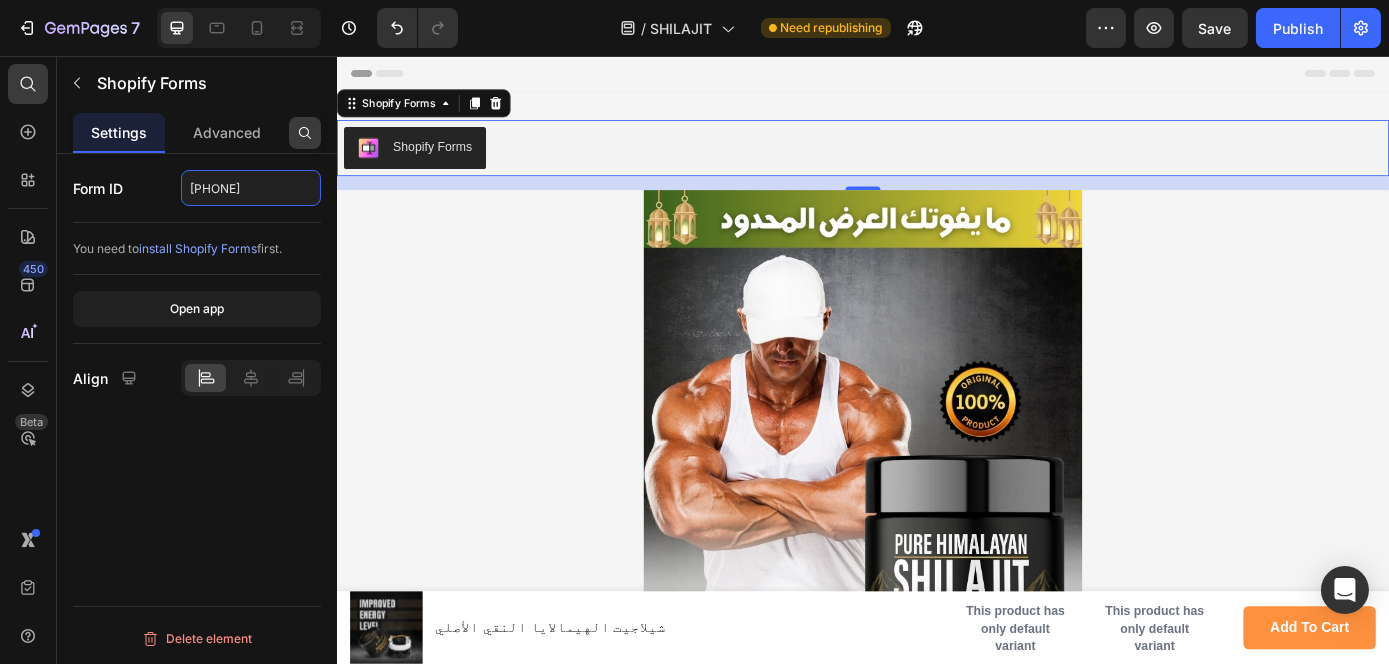 type on "555006" 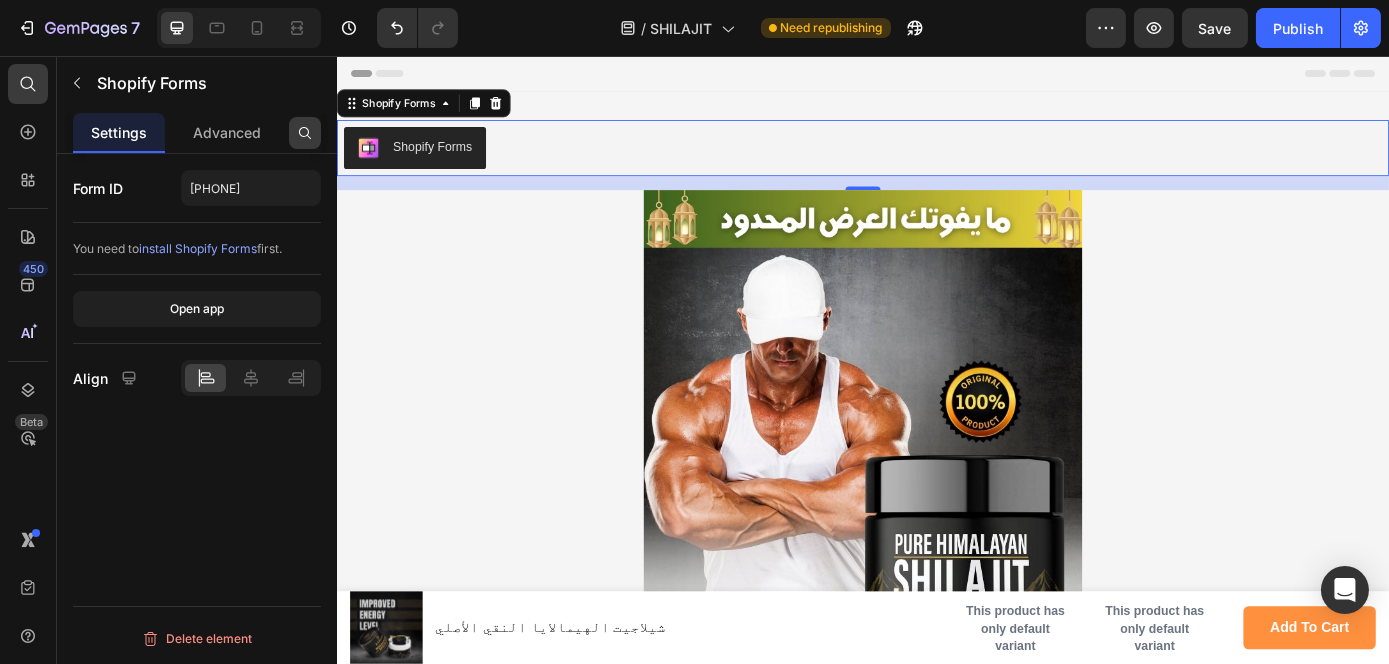 click 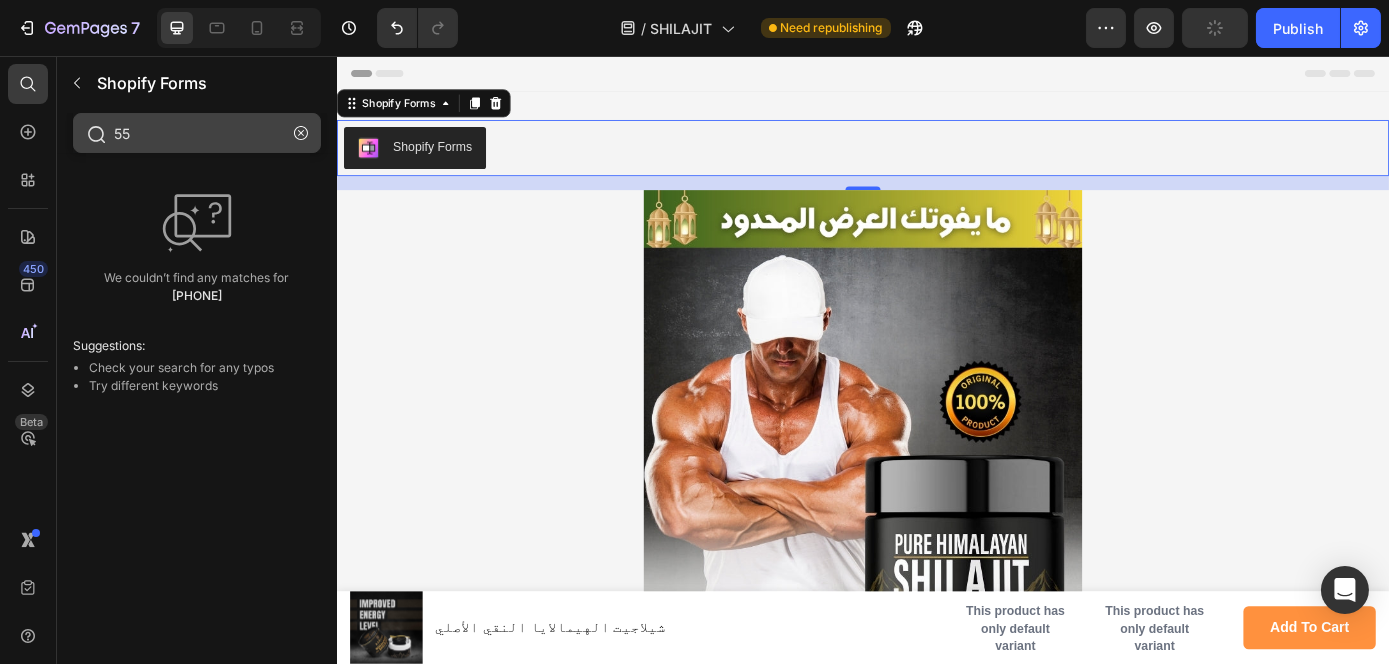 type on "5" 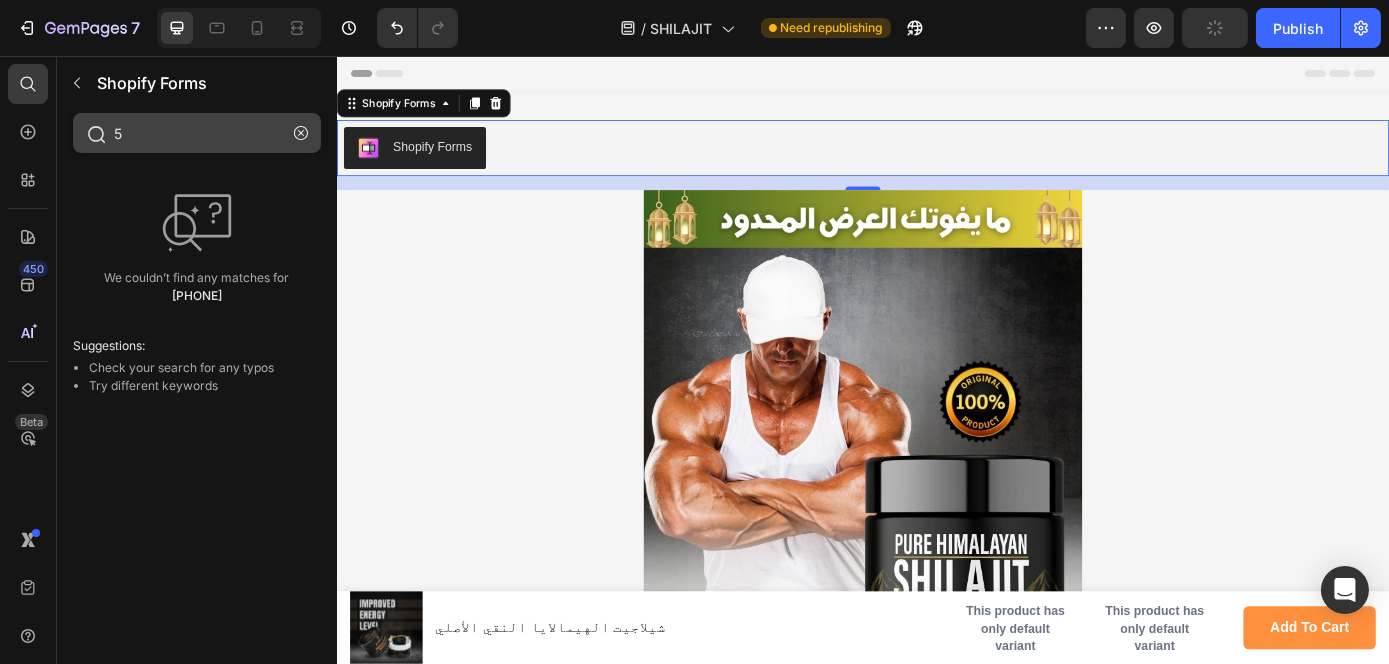 type 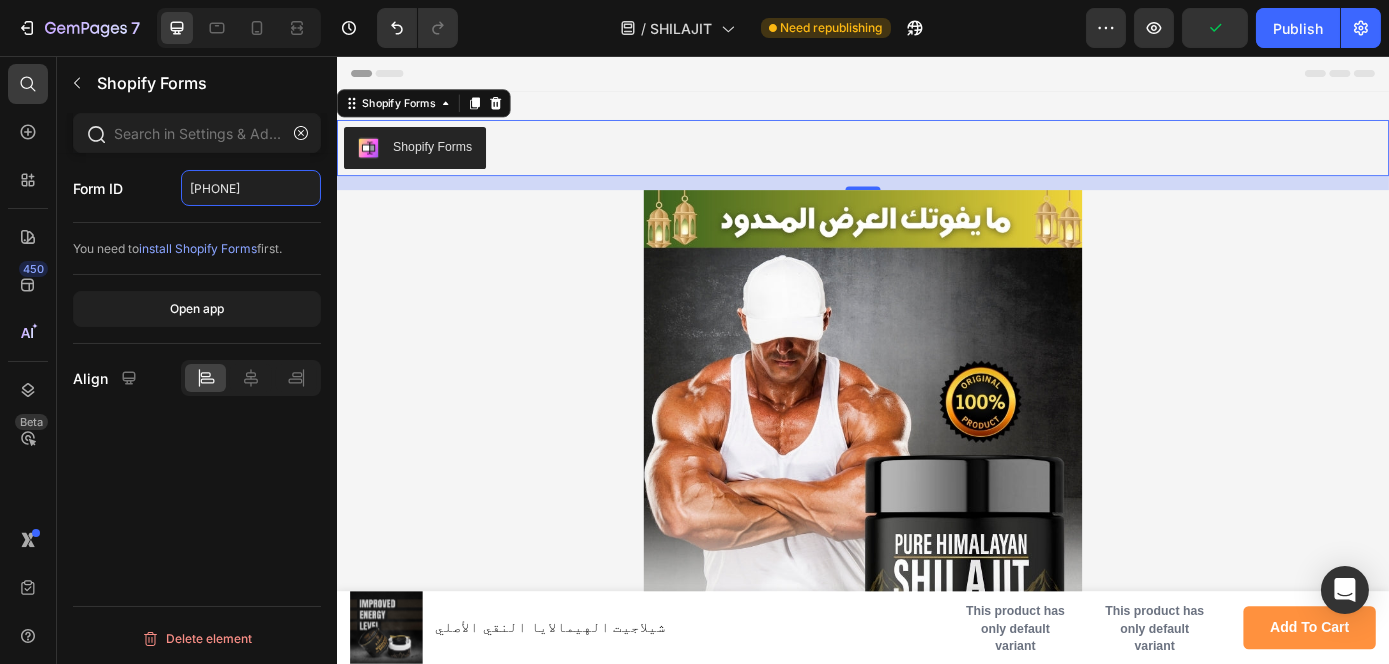 click on "555006" 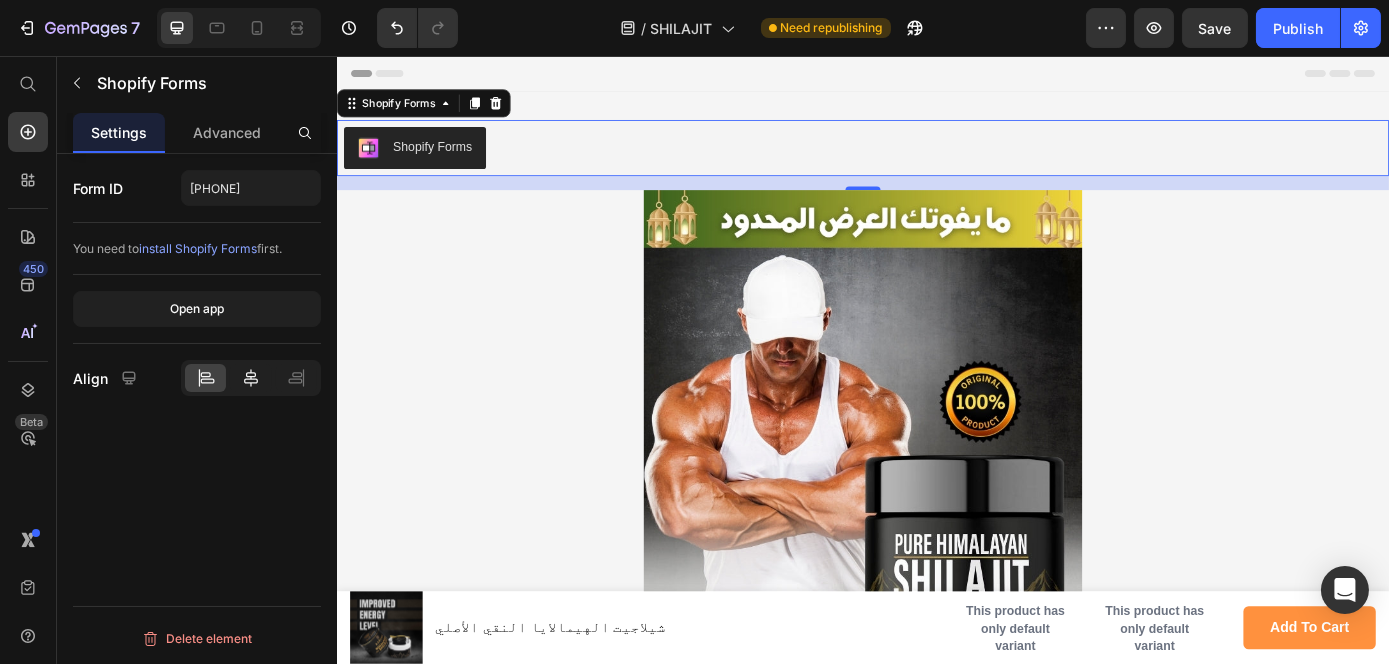 click 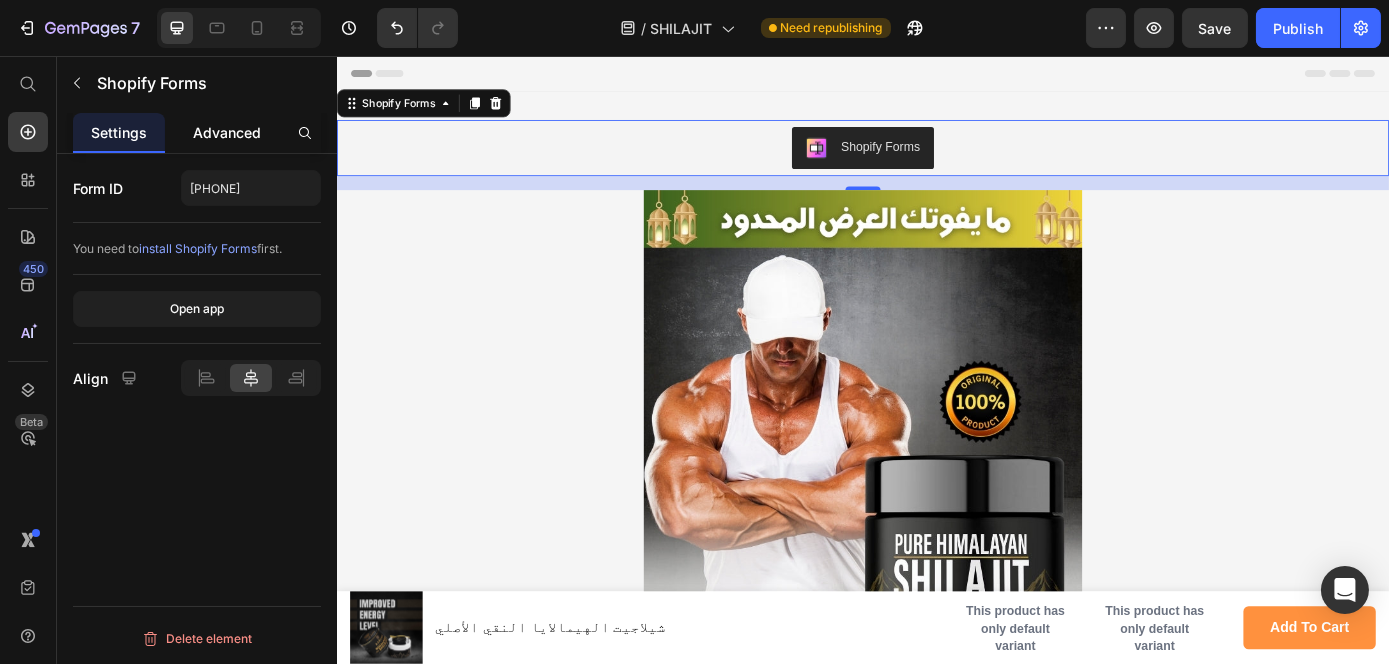 click on "Advanced" at bounding box center [227, 132] 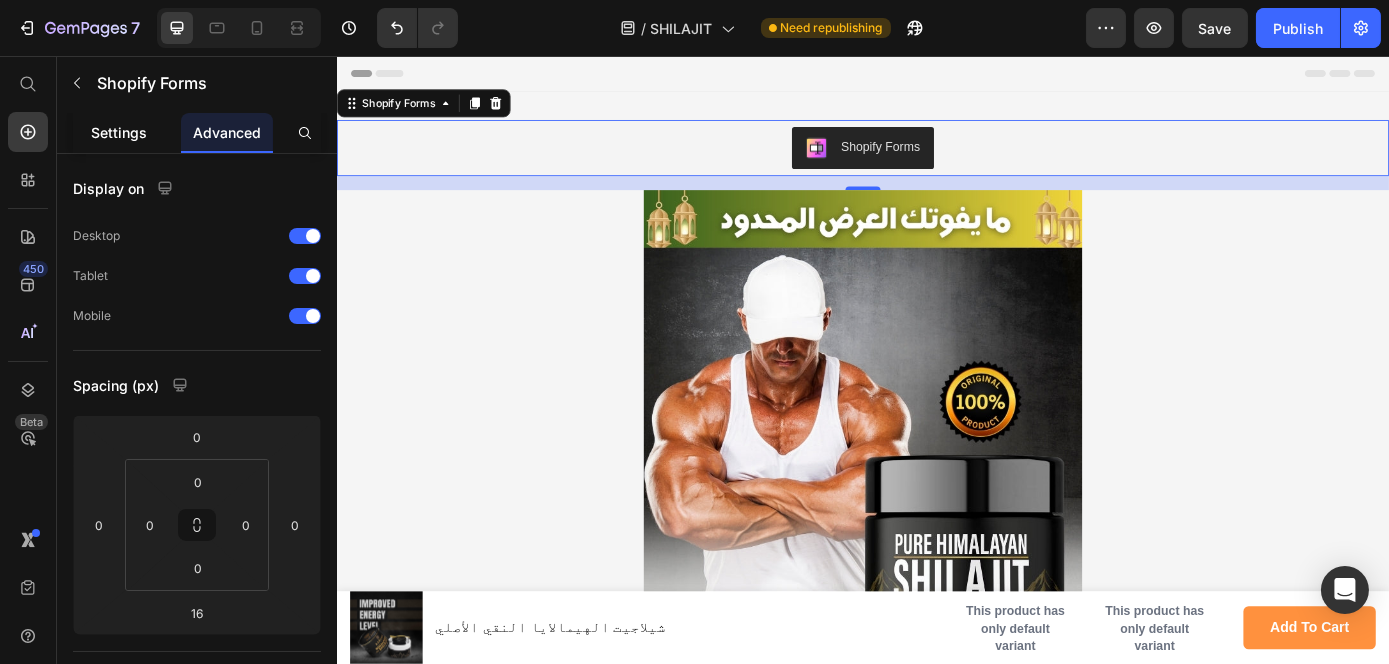click on "Settings" at bounding box center (119, 132) 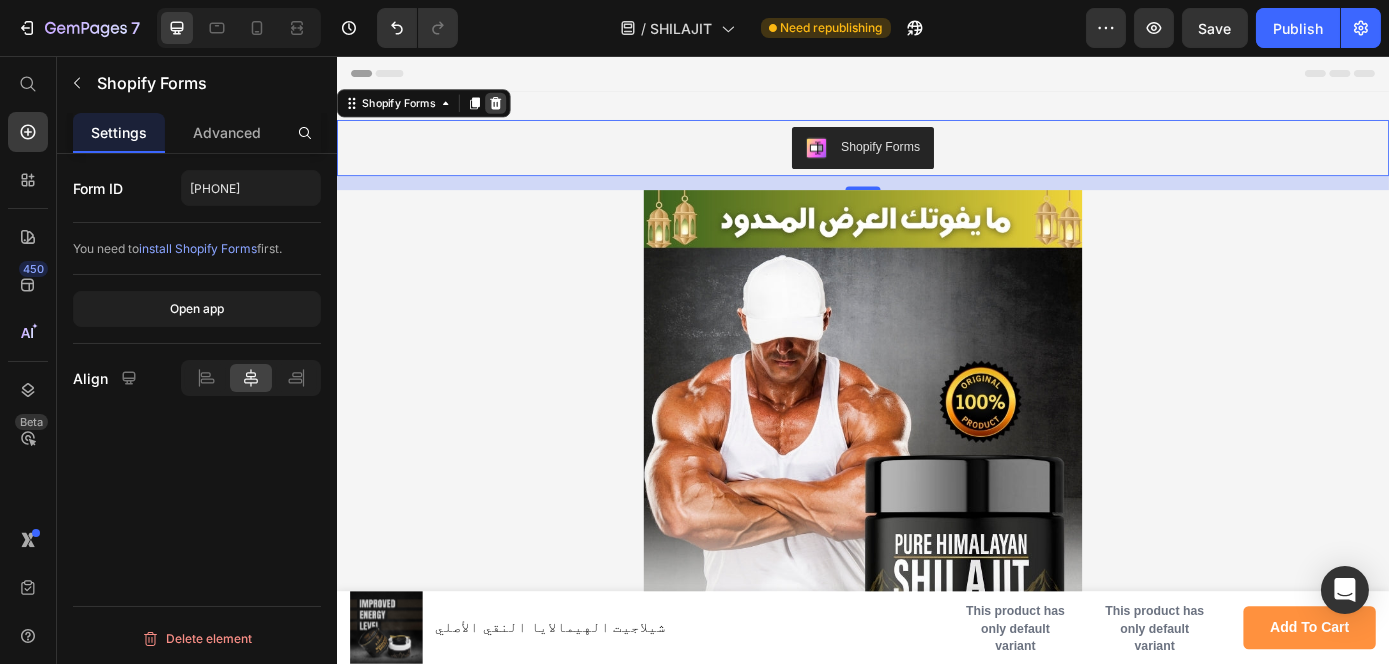 click 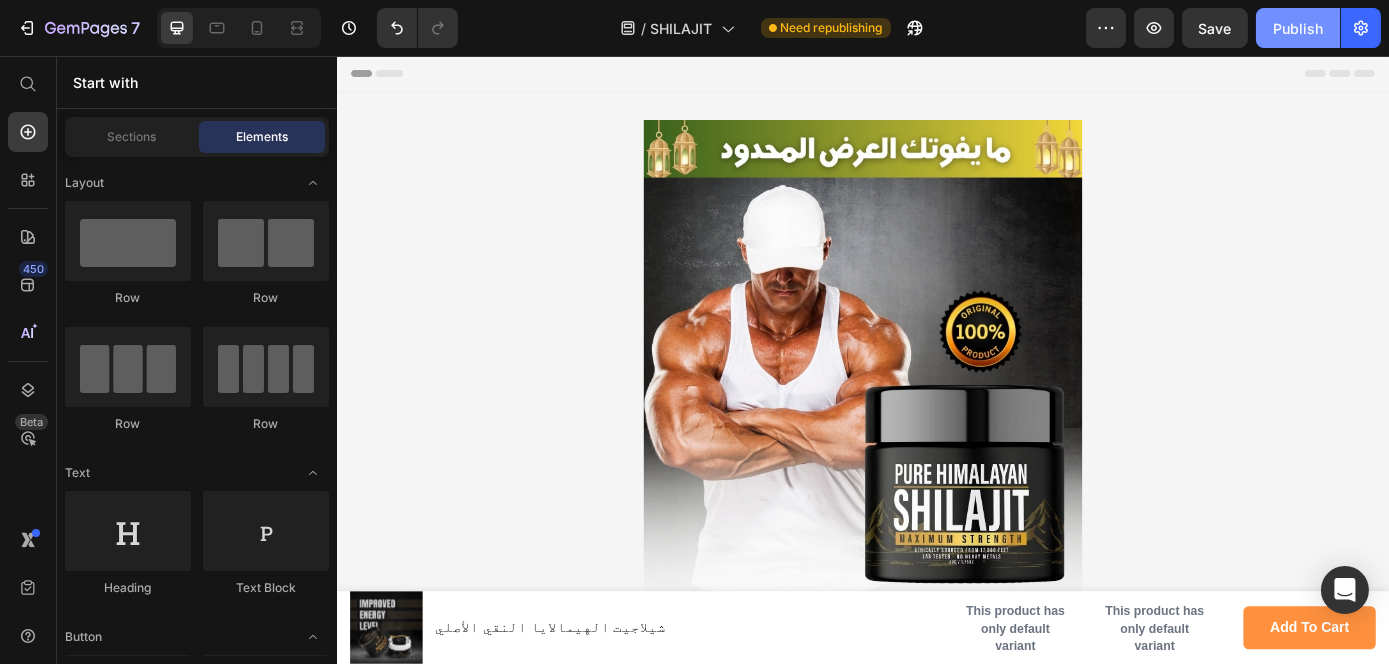 click on "Publish" at bounding box center (1298, 28) 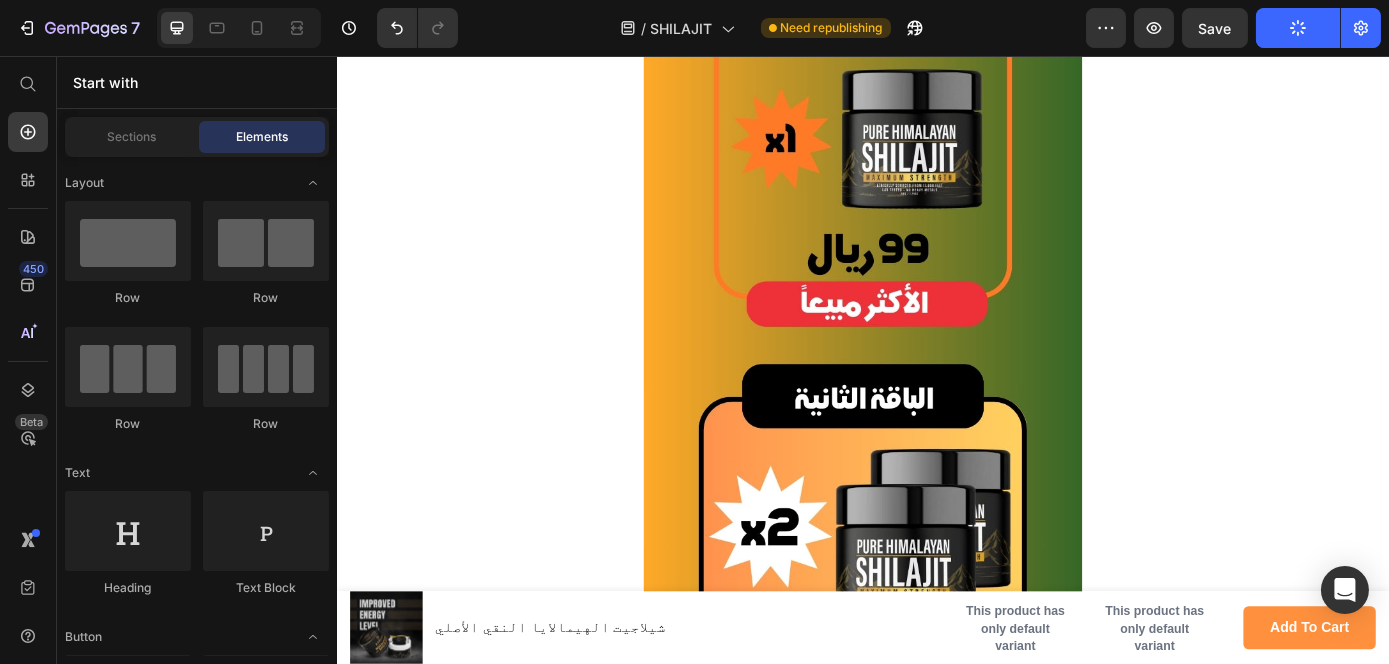 scroll, scrollTop: 11669, scrollLeft: 0, axis: vertical 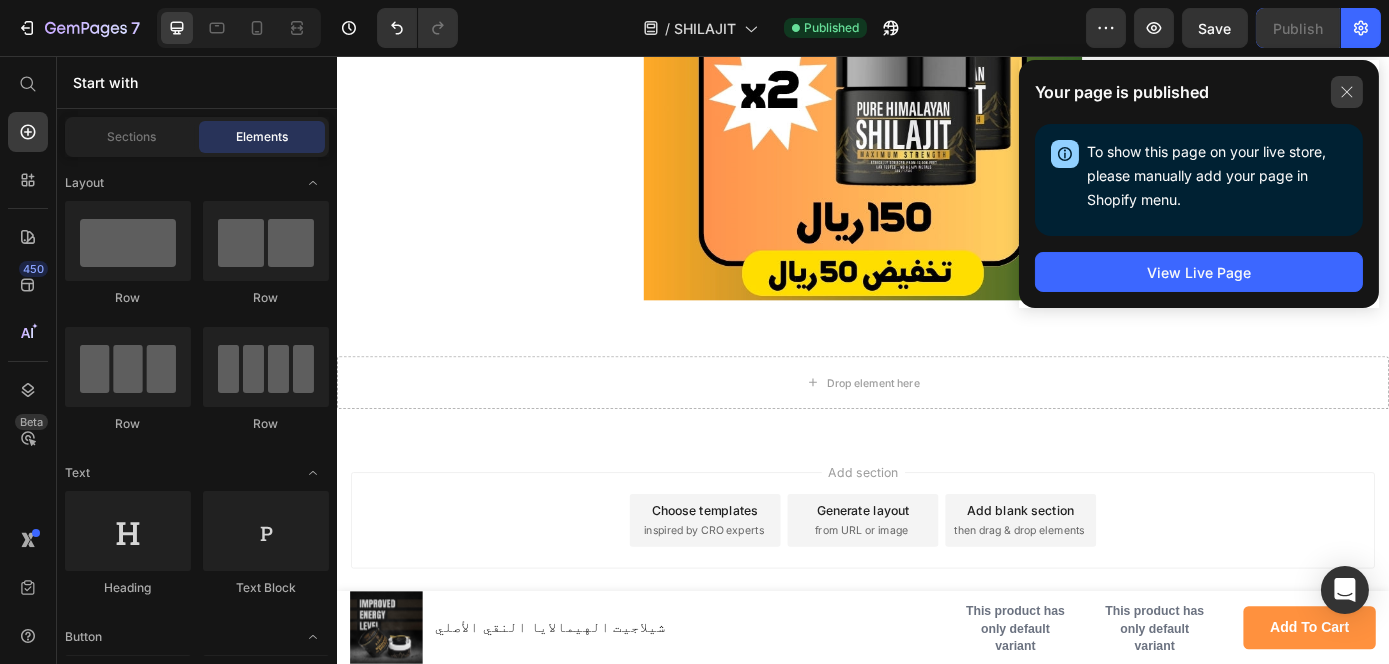 click 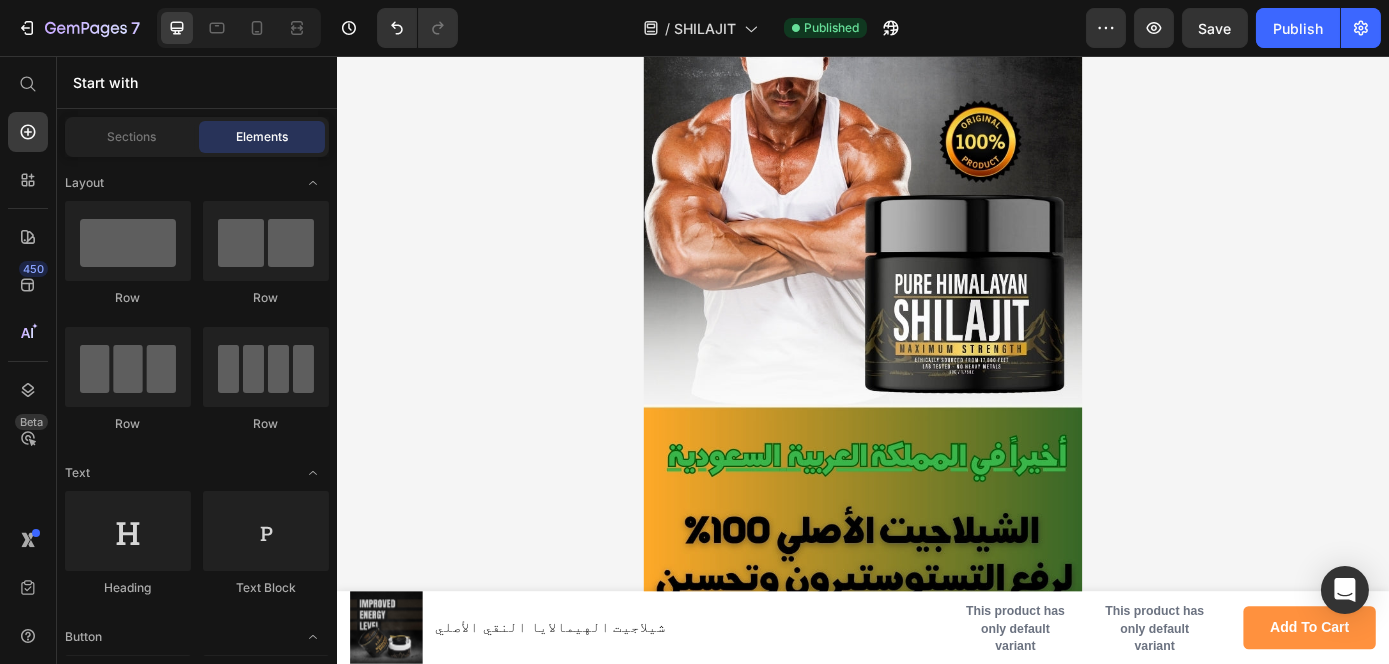 scroll, scrollTop: 0, scrollLeft: 0, axis: both 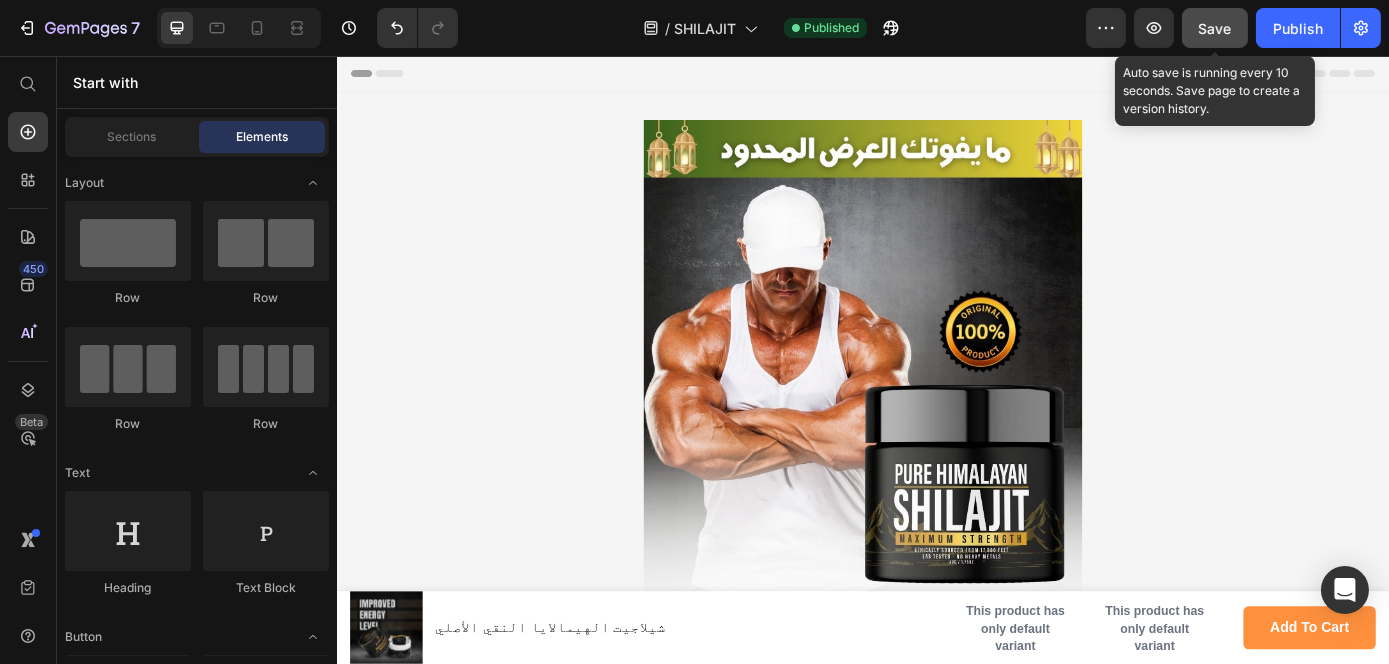 click on "Save" at bounding box center (1215, 28) 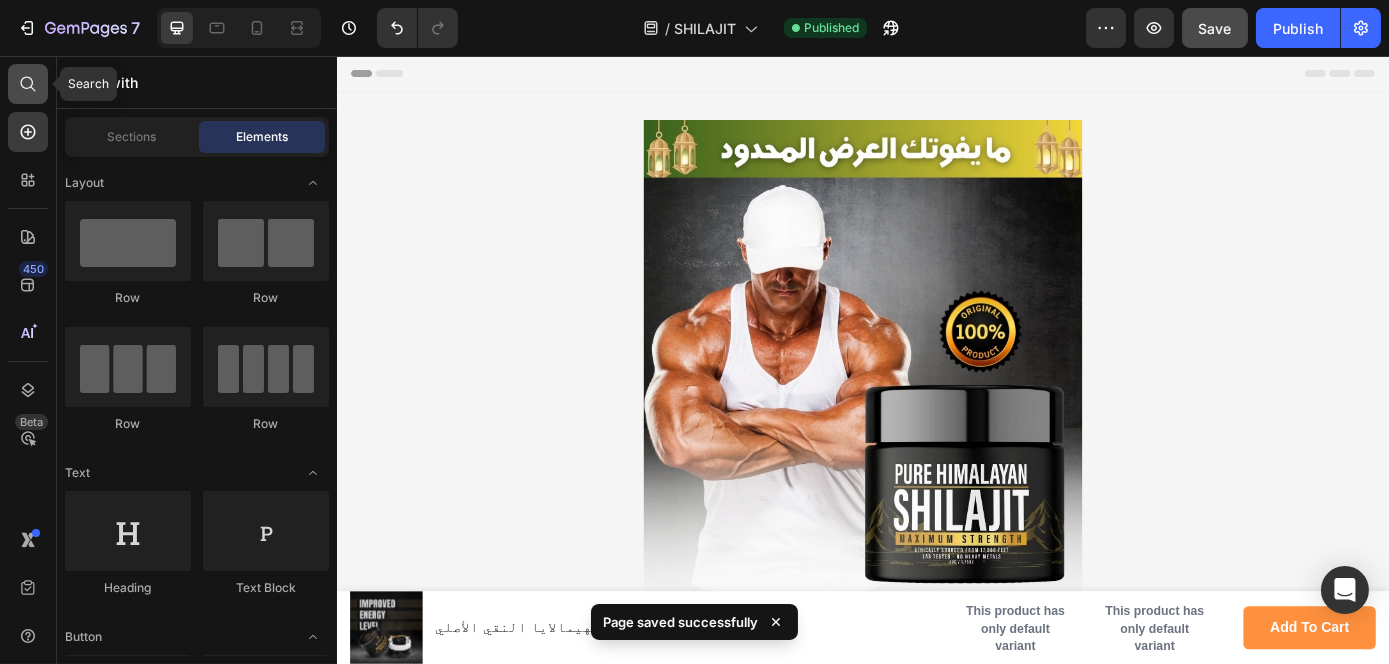 click 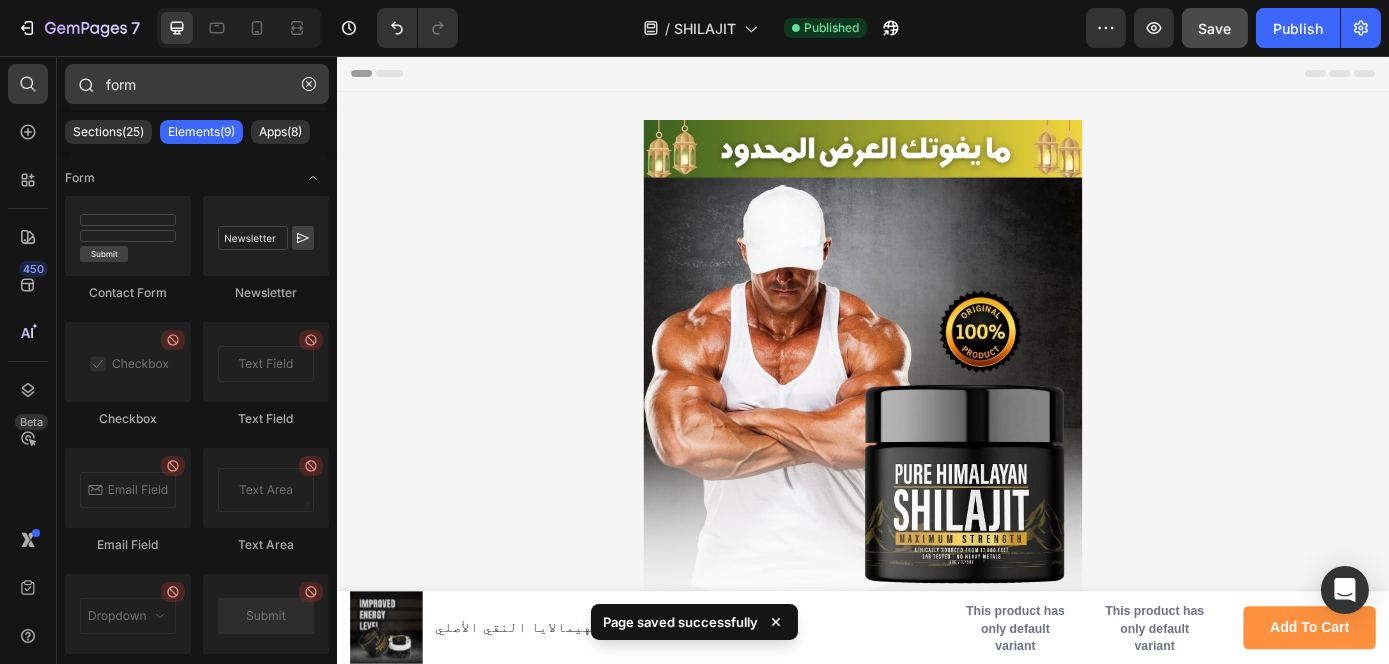 click on "form" at bounding box center [197, 84] 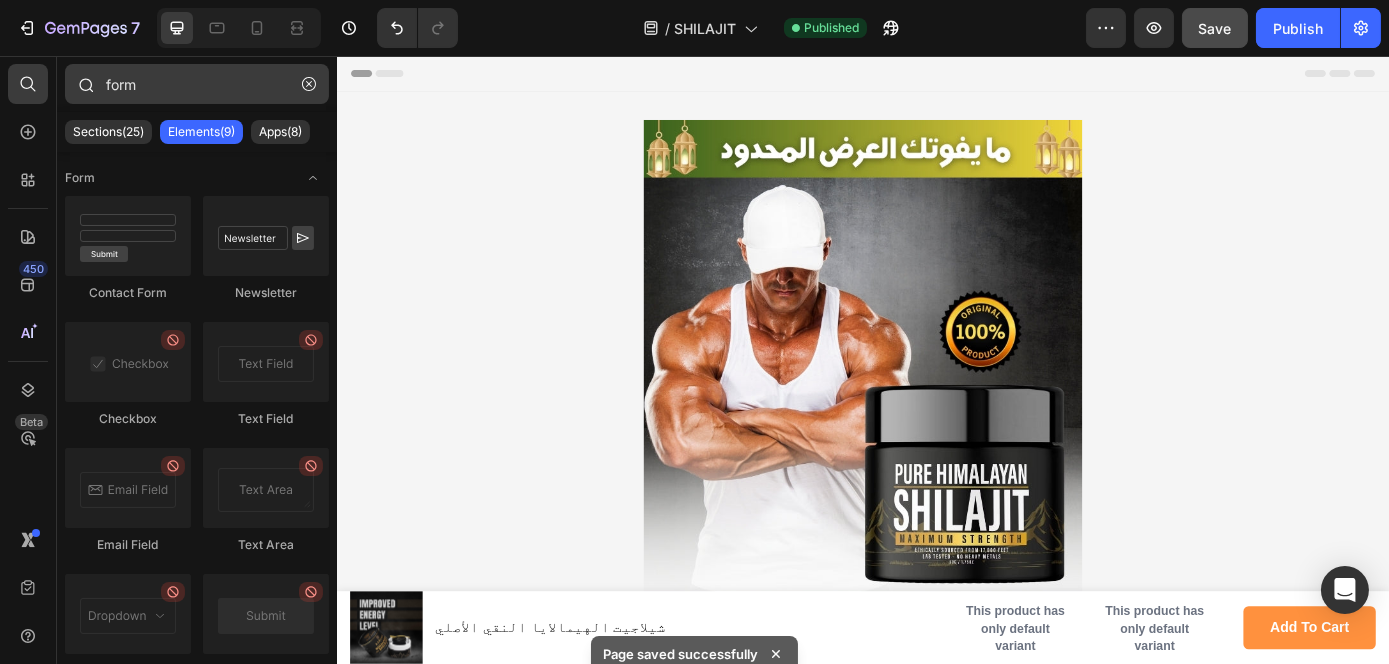 click on "form" at bounding box center [197, 84] 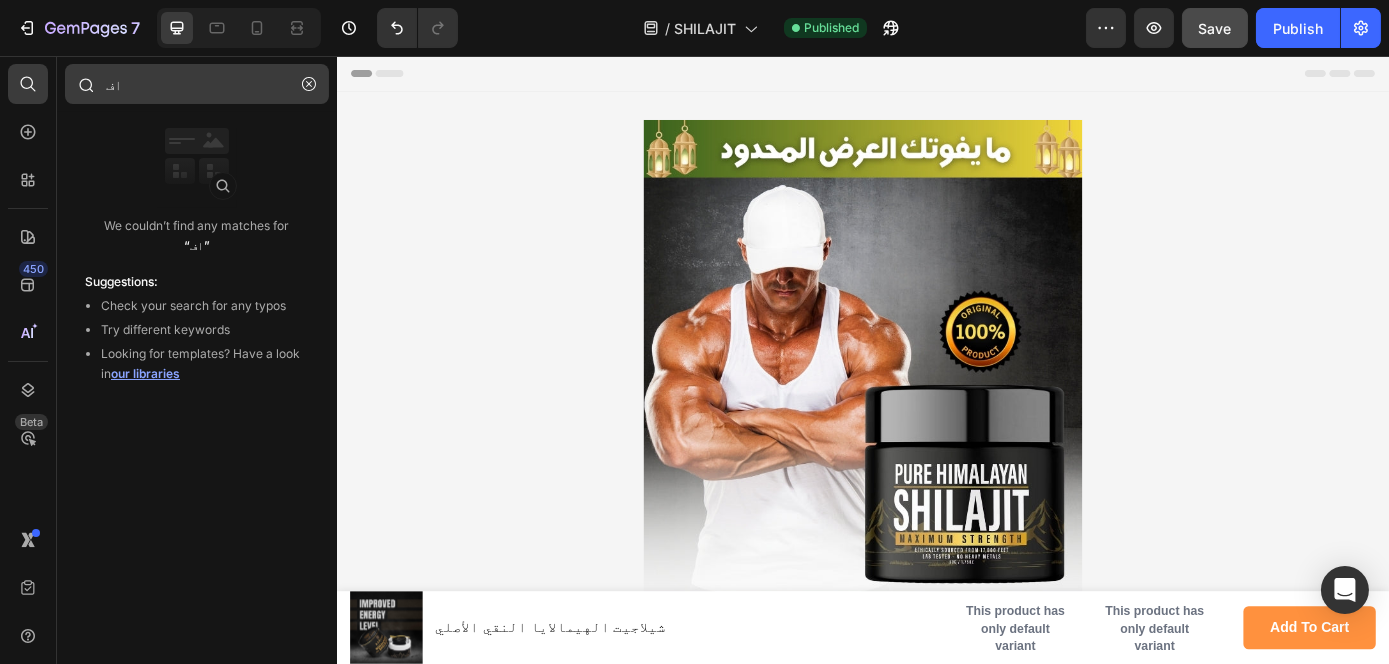 type on "ا" 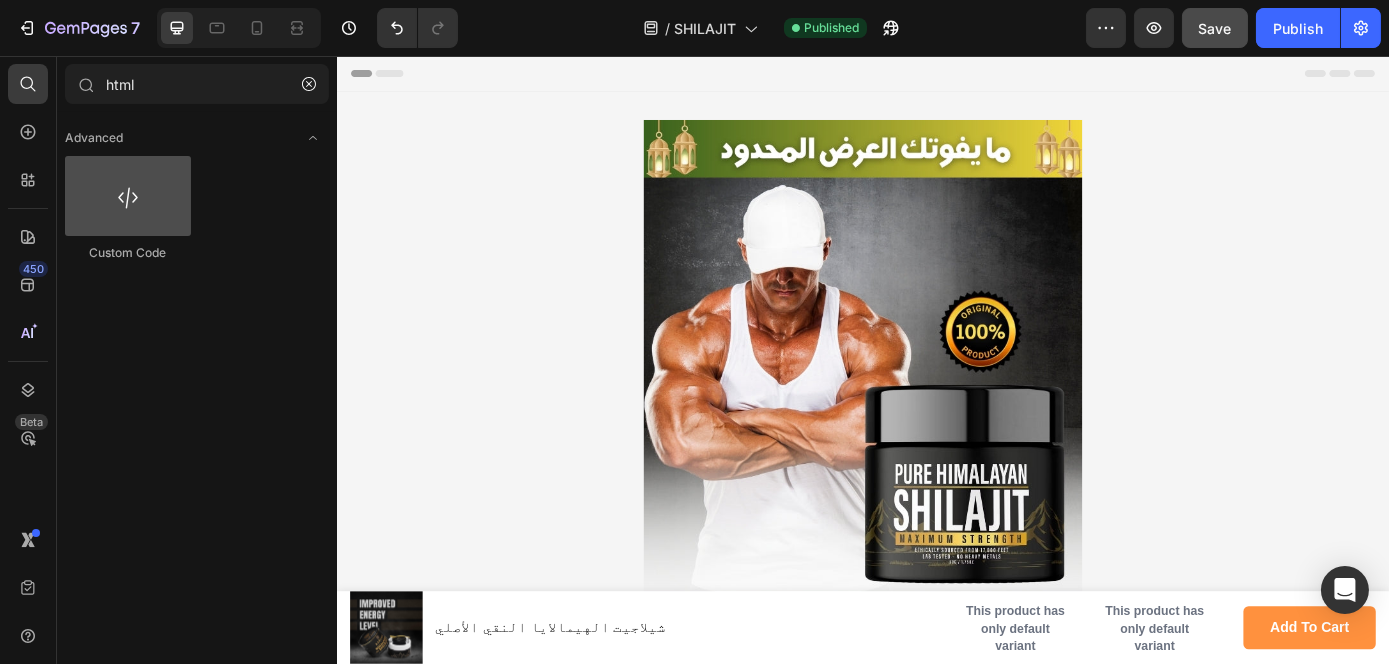 type on "html" 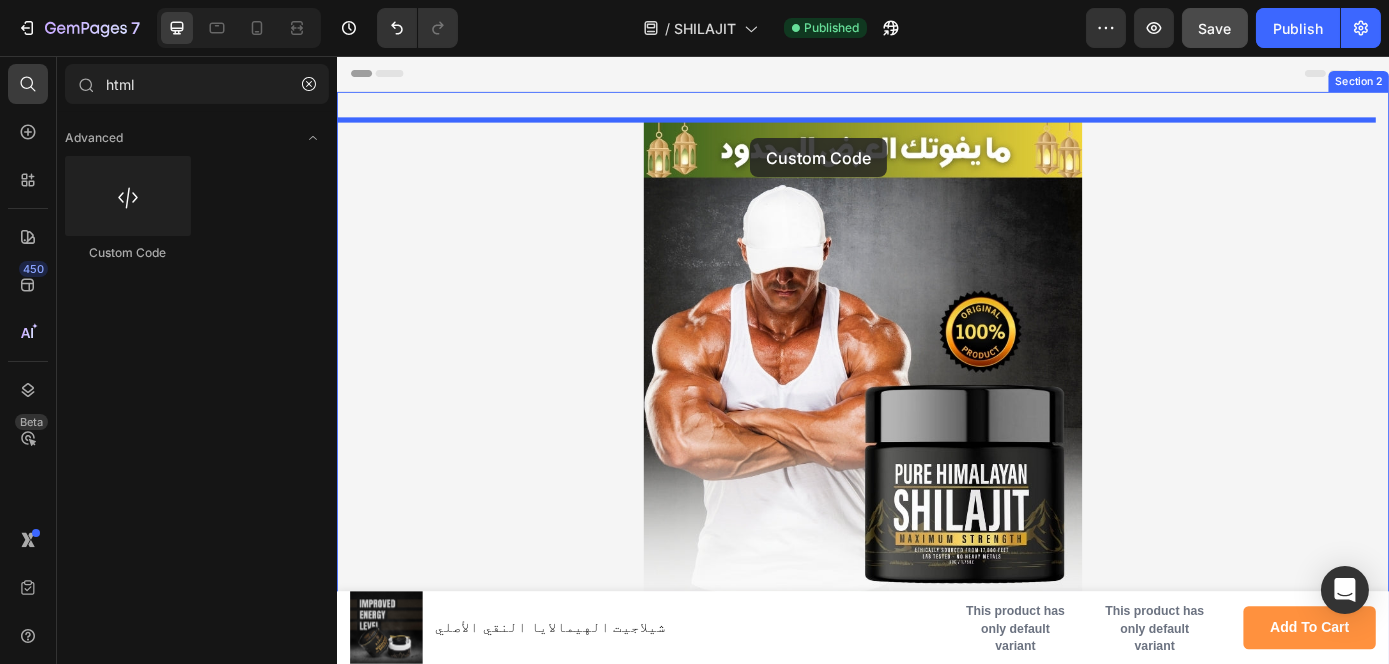 drag, startPoint x: 483, startPoint y: 234, endPoint x: 807, endPoint y: 150, distance: 334.71182 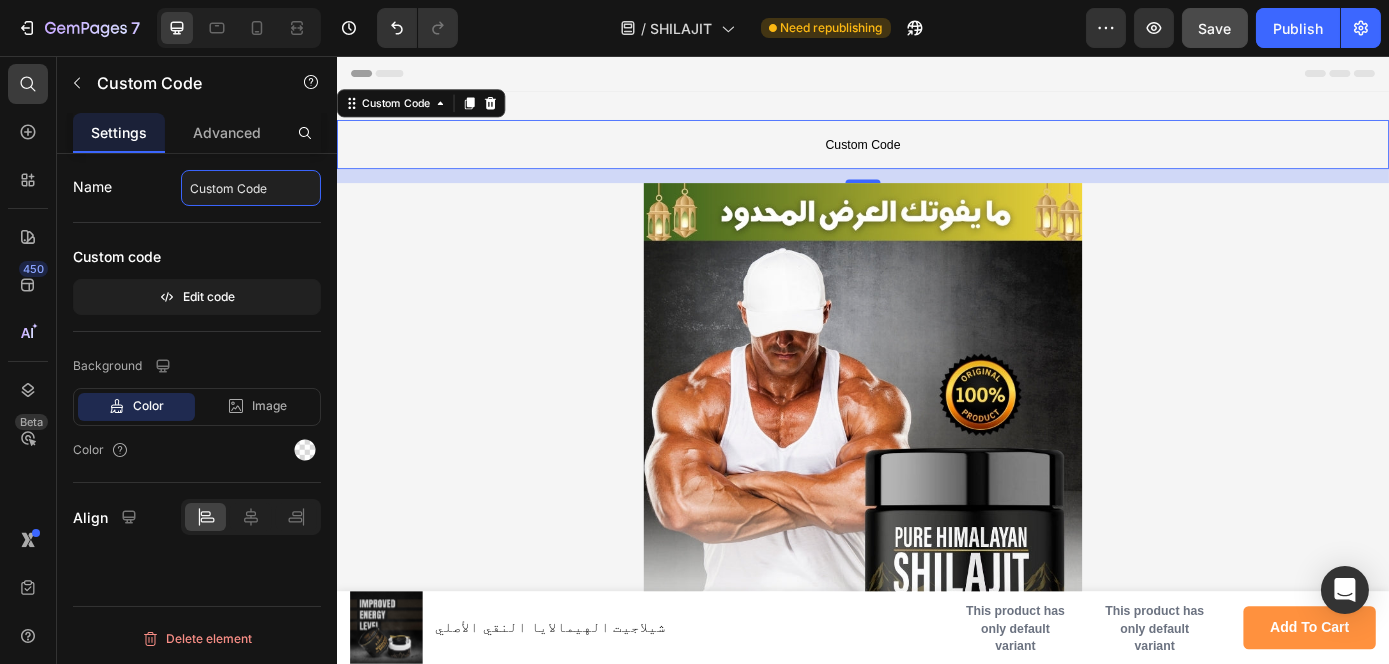 click on "Custom Code" 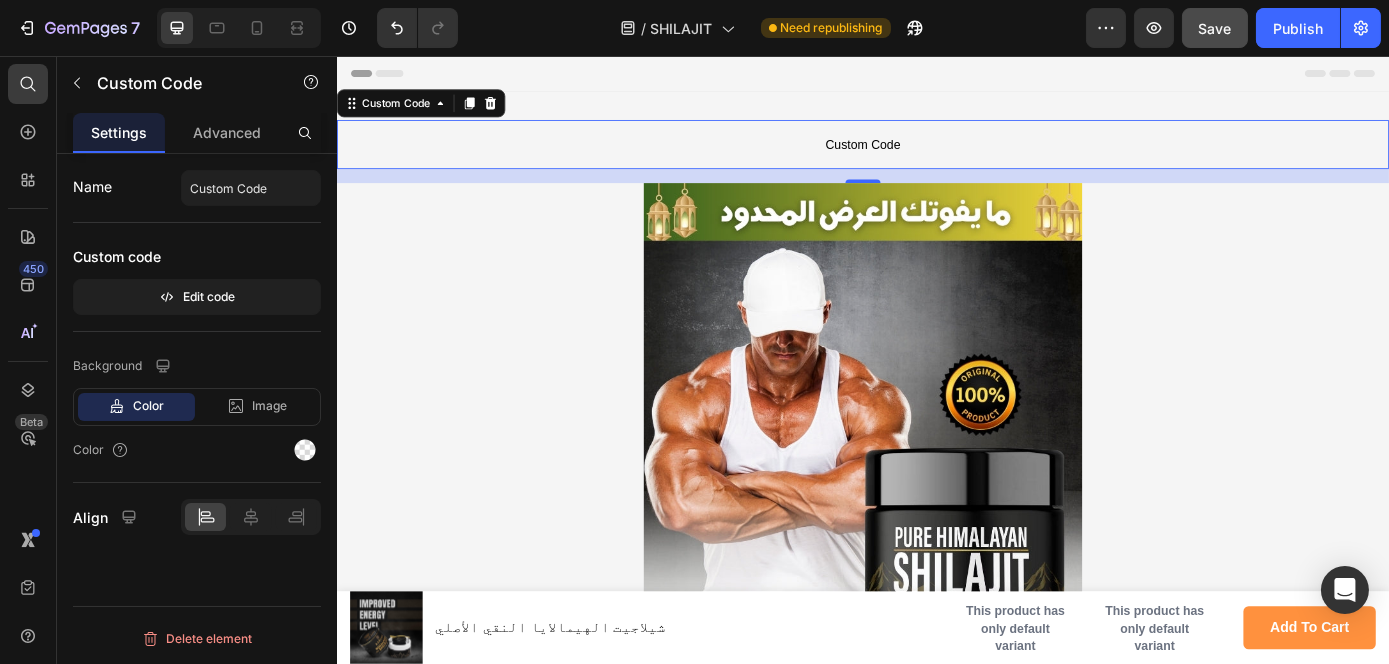 click on "Custom Code" at bounding box center [936, 157] 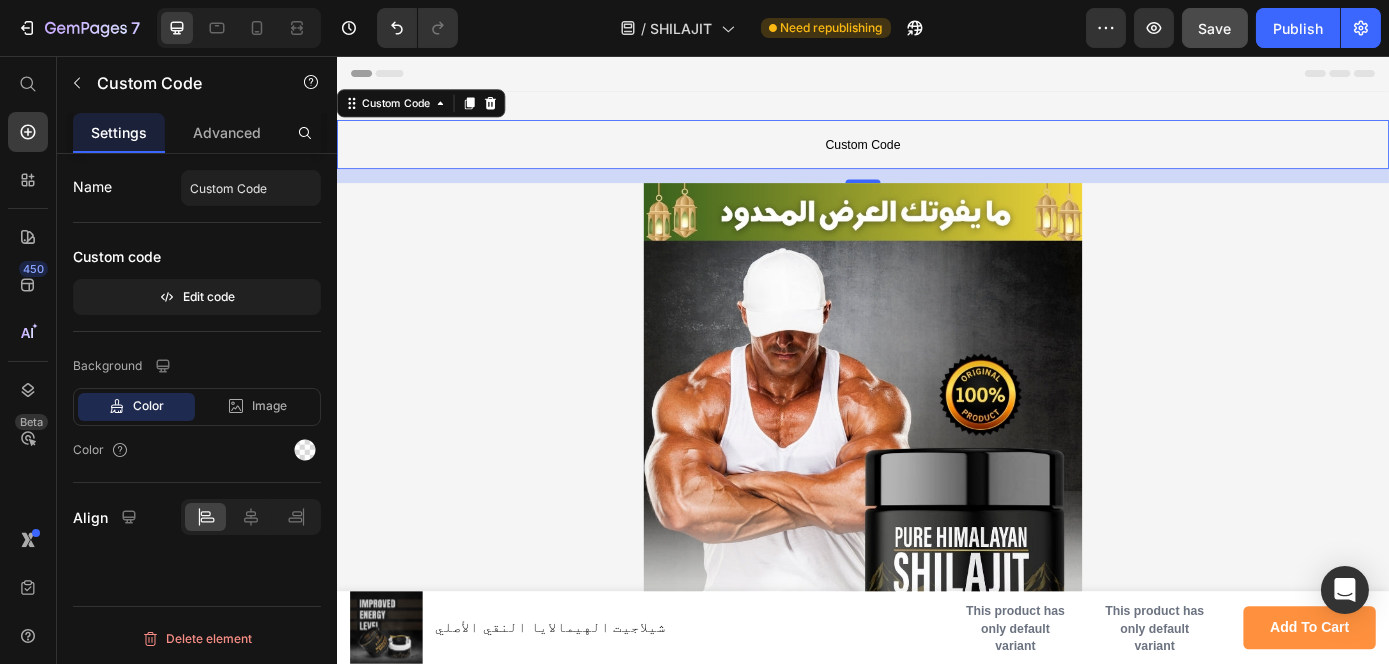 click on "Custom Code" at bounding box center (936, 157) 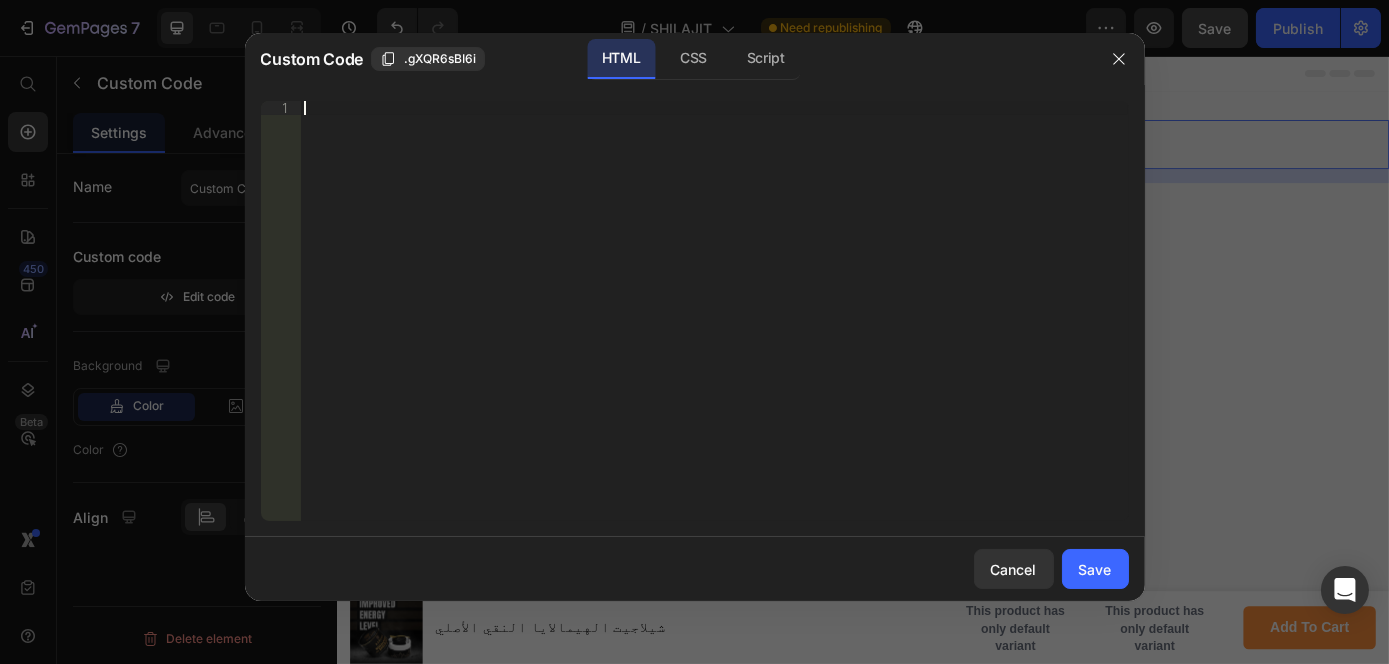 click on "Insert the 3rd-party installation code, HTML code, or Liquid code to display custom content." at bounding box center (714, 325) 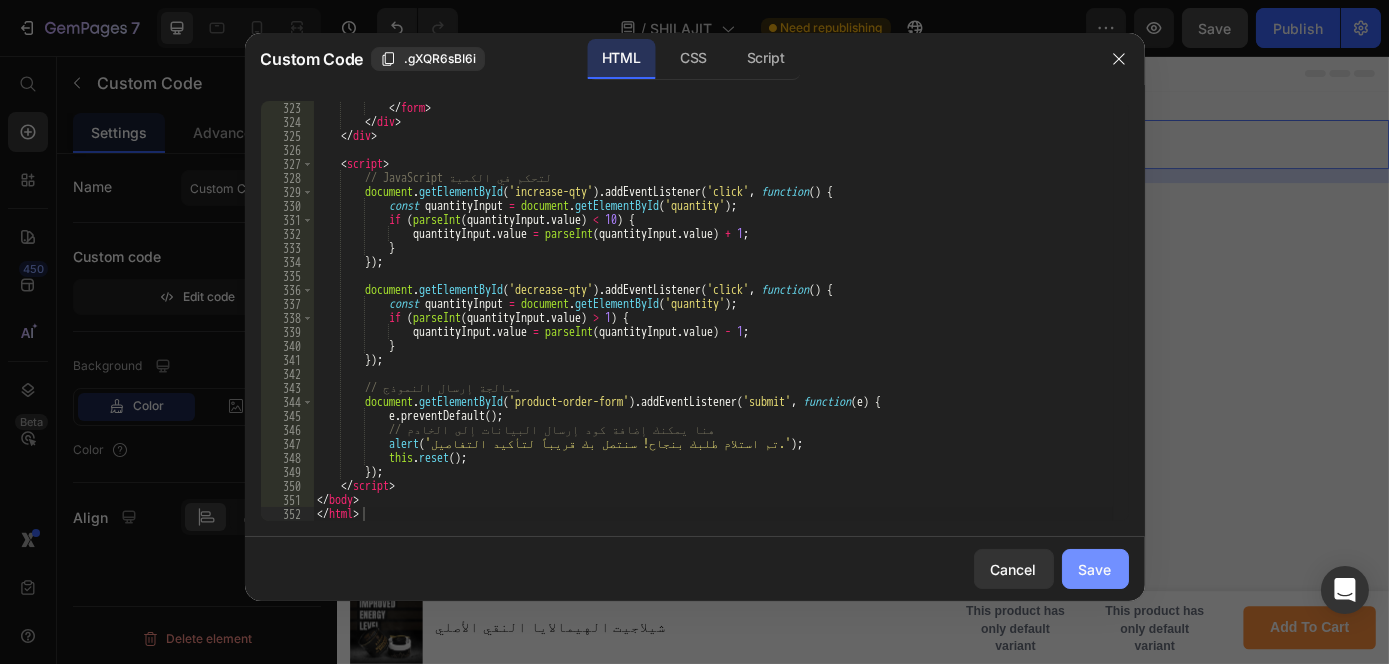 click on "Save" 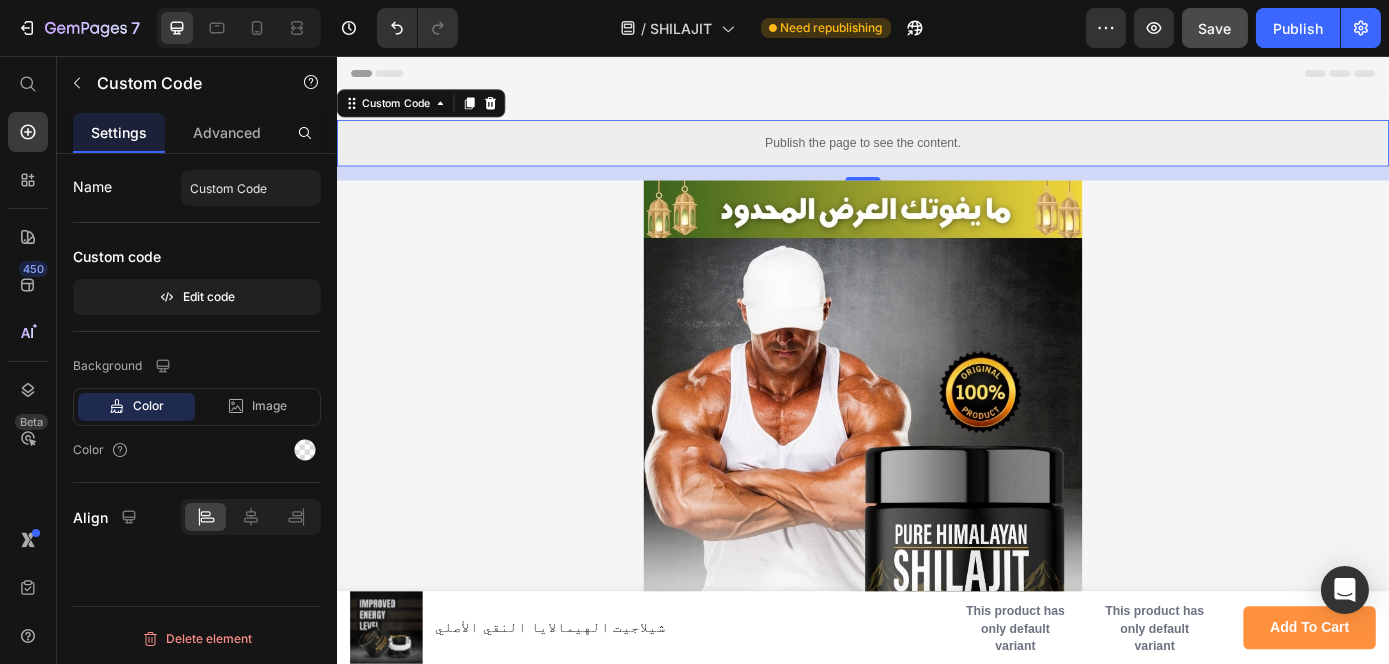 click on "Publish the page to see the content." at bounding box center [936, 155] 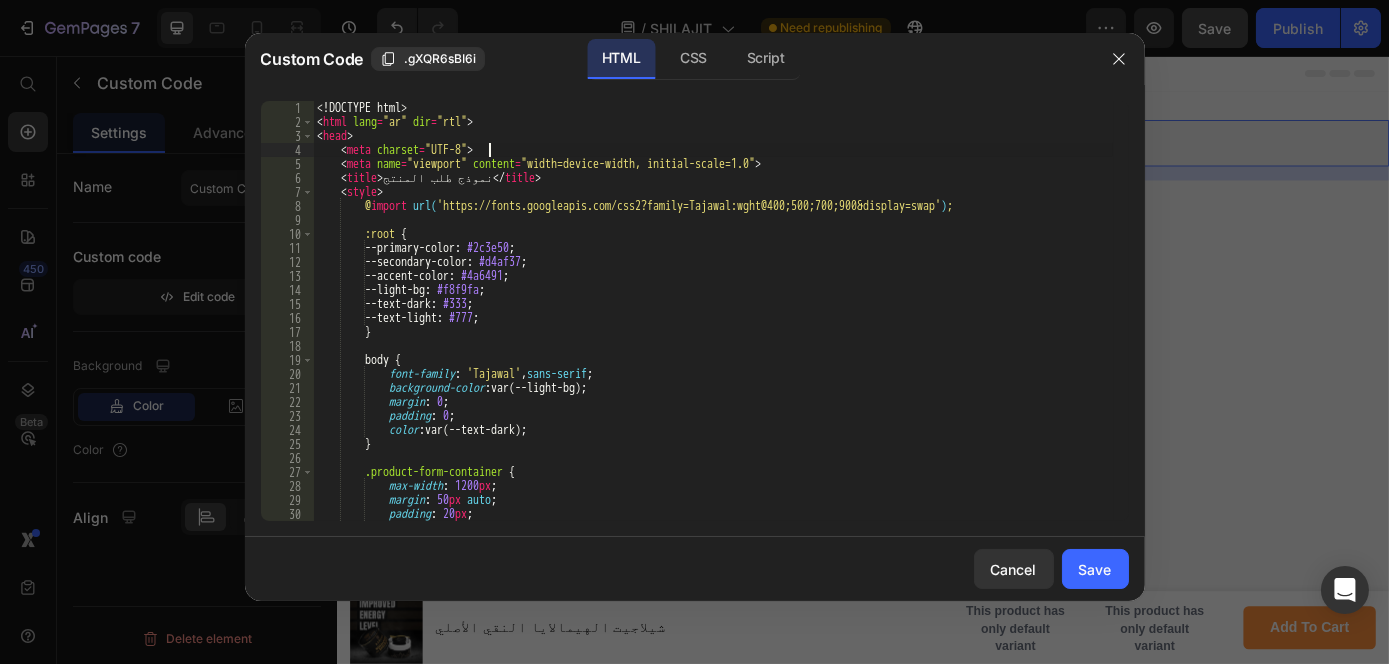 click on "<! DOCTYPE   html > < html   lang = "ar"   dir = "rtl" > < head >      < meta   charset = "UTF-8" >      < meta   name = "viewport"   content = "width=device-width, initial-scale=1.0" >      < title > نموذج طلب المنتج </ title >      < style >           @ import   url( 'https://fonts.googleapis.com/css2?family=Tajawal:wght@400;500;700;900&display=swap' ) ;                     :root   {               --primary-color :   #2c3e50 ;               --secondary-color :   #d4af37 ;               --accent-color :   #4a6491 ;               --light-bg :   #f8f9fa ;               --text-dark :   #333 ;               --text-light :   #777 ;           }                     body   {                font-family :   ' Tajawal ' ,  sans-serif ;                background-color :  var(--light-bg) ;                margin :   0 ;                padding :   0 ;                color :  var(--text-dark) ;           }                     .product-form-container   {                max-width :   1200 px ;                :" at bounding box center (713, 325) 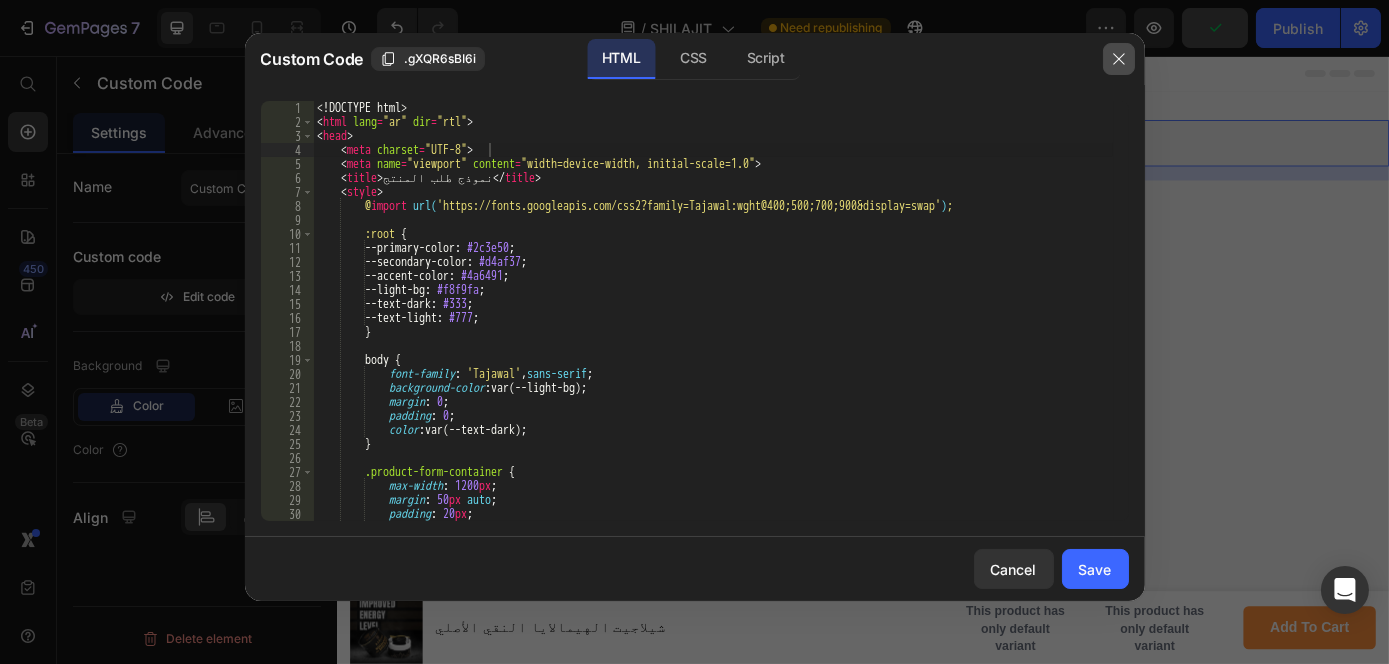 click 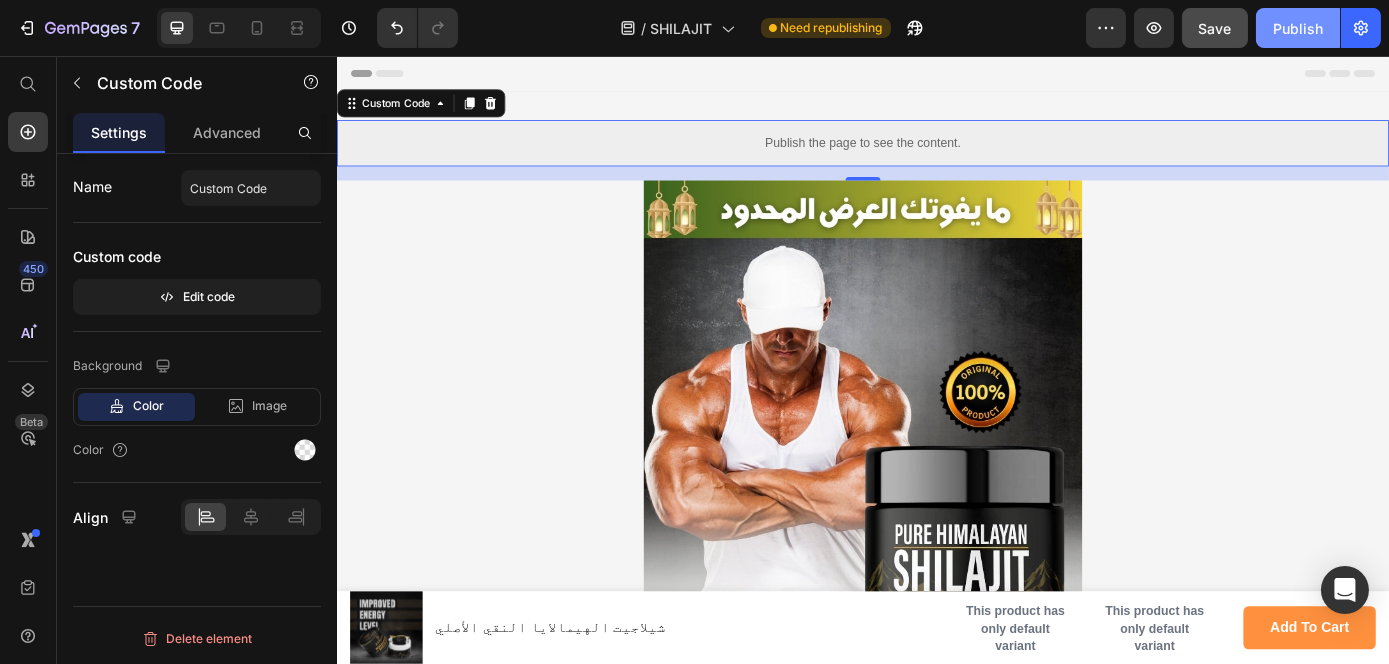 click on "Publish" 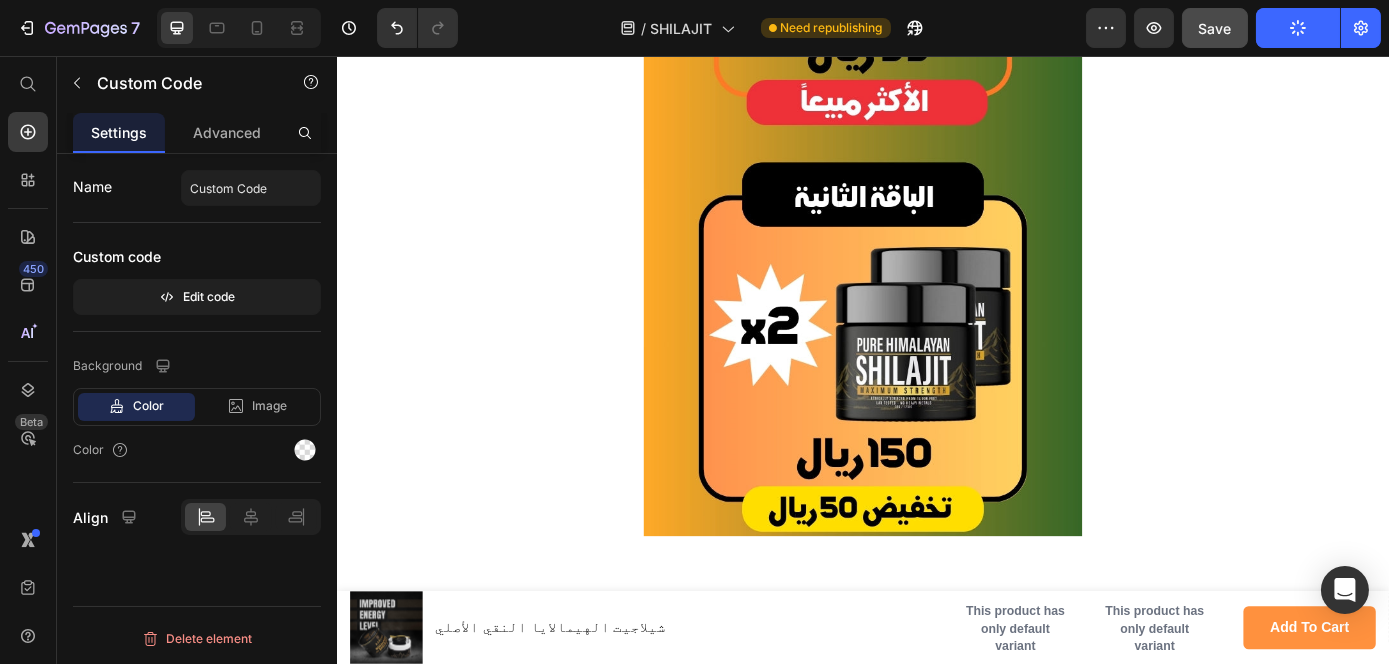 scroll, scrollTop: 11738, scrollLeft: 0, axis: vertical 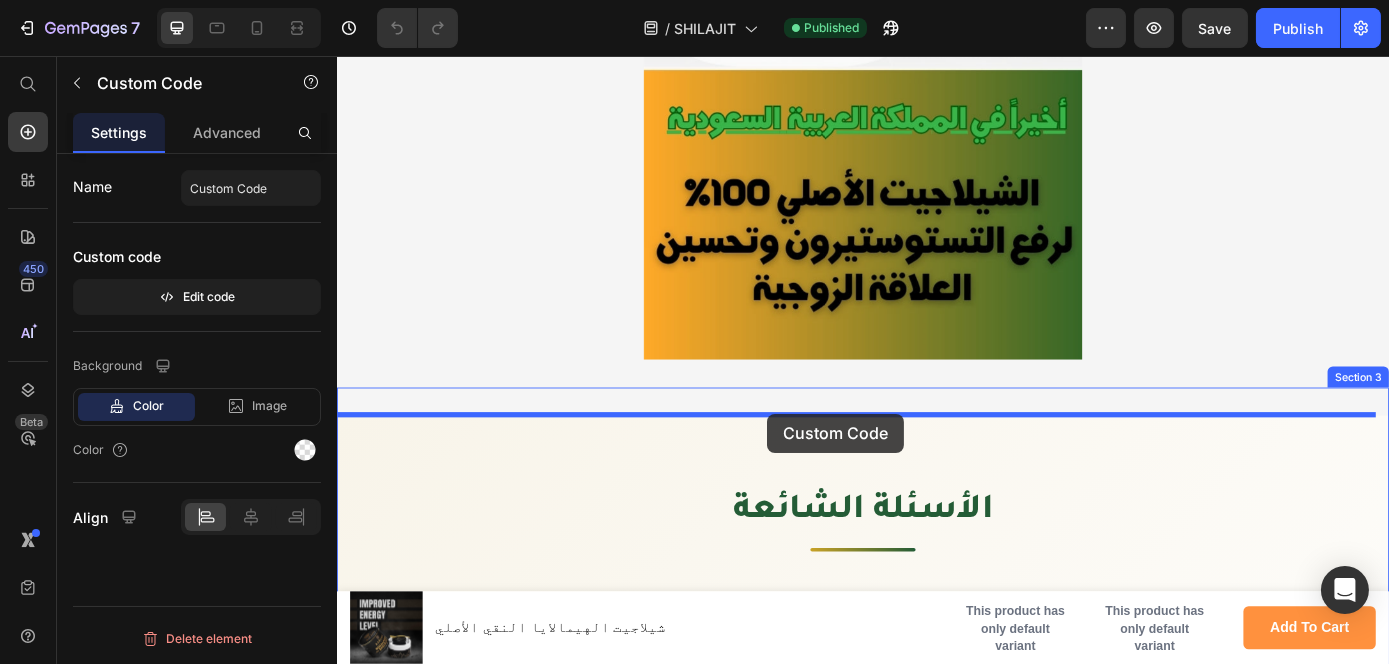 drag, startPoint x: 350, startPoint y: 110, endPoint x: 826, endPoint y: 464, distance: 593.20483 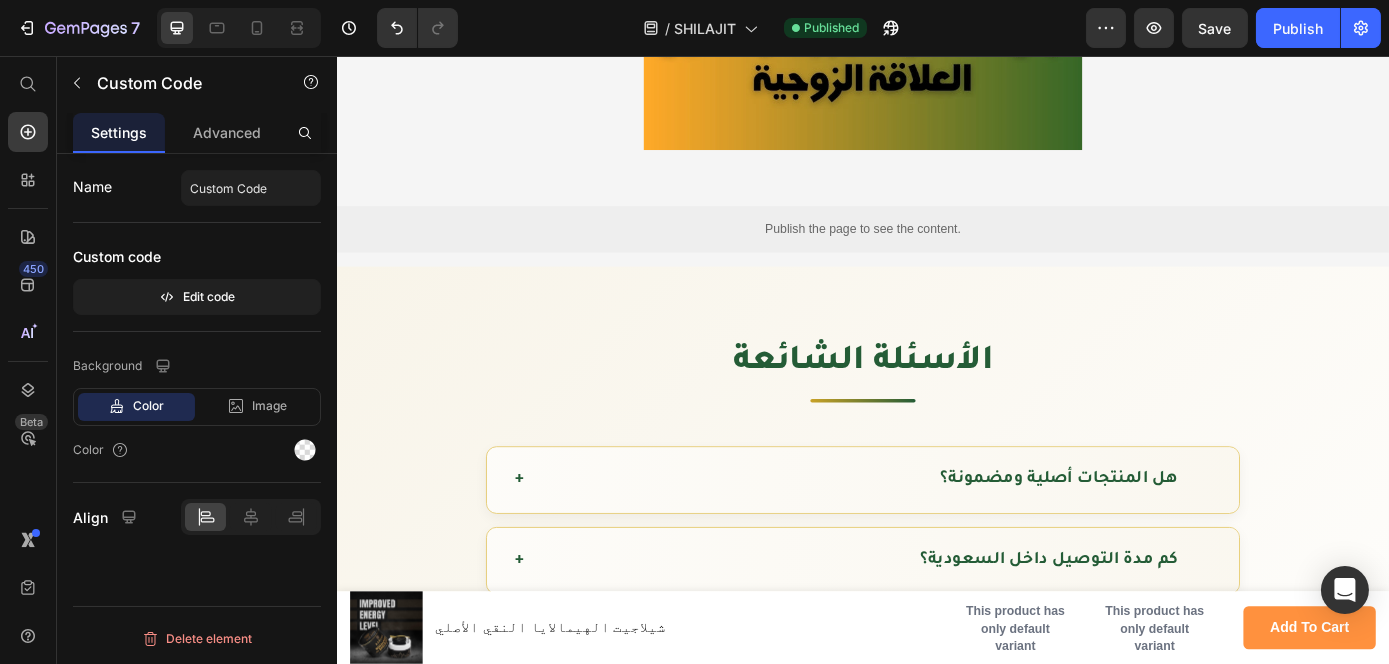 scroll, scrollTop: 845, scrollLeft: 0, axis: vertical 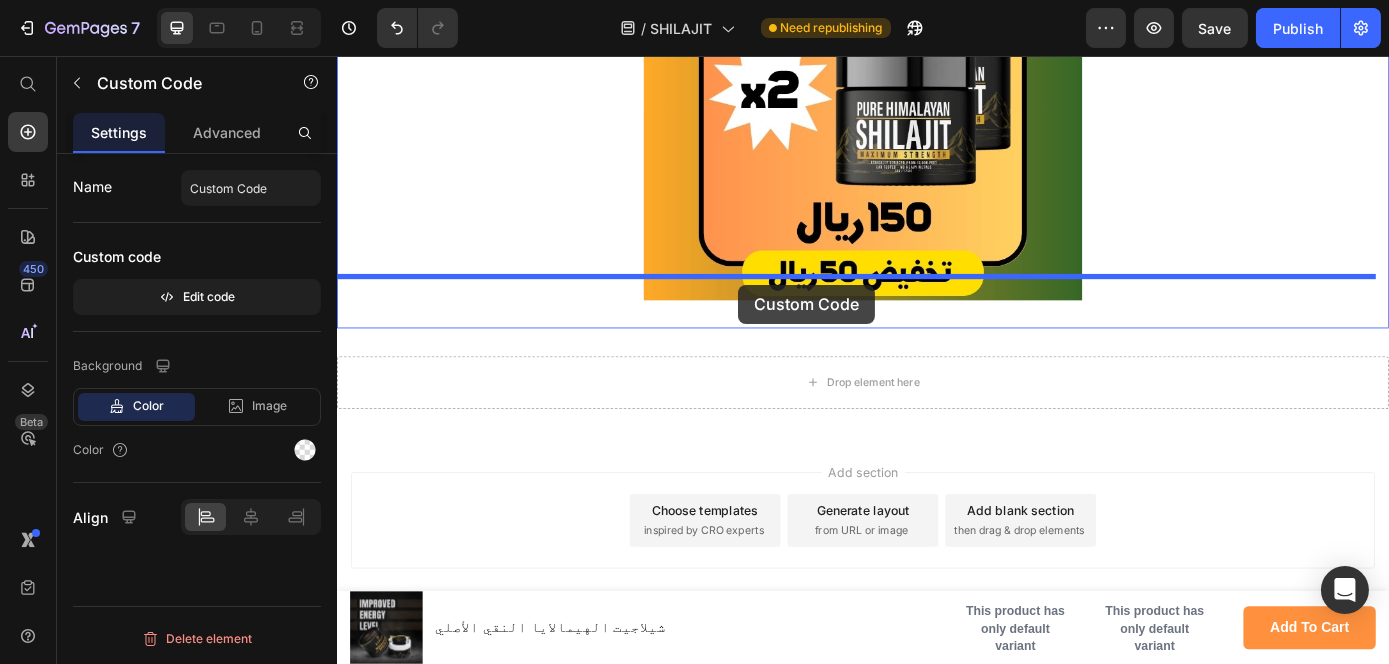 drag, startPoint x: 963, startPoint y: 241, endPoint x: 793, endPoint y: 317, distance: 186.21494 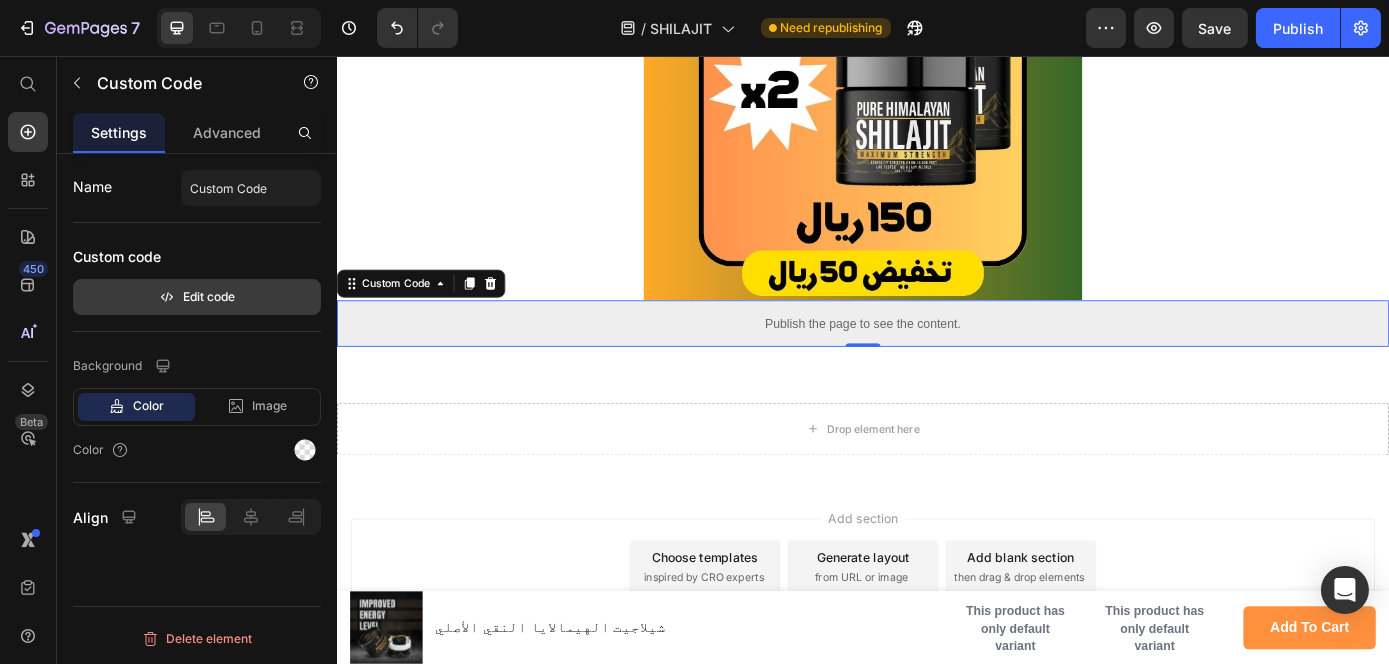click on "Edit code" at bounding box center [197, 297] 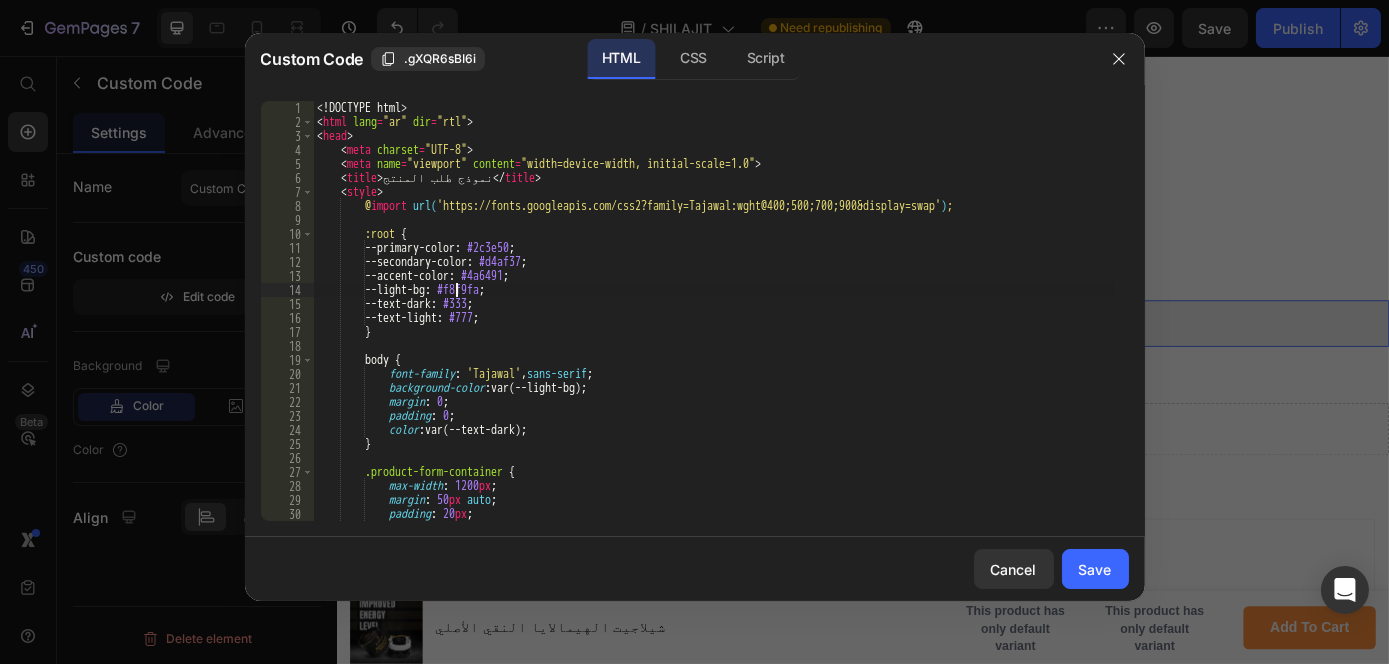 click on "<! DOCTYPE   html > < html   lang = "ar"   dir = "rtl" > < head >      < meta   charset = "UTF-8" >      < meta   name = "viewport"   content = "width=device-width, initial-scale=1.0" >      < title > نموذج طلب المنتج </ title >      < style >           @ import   url( 'https://fonts.googleapis.com/css2?family=Tajawal:wght@400;500;700;900&display=swap' ) ;                     :root   {               --primary-color :   #2c3e50 ;               --secondary-color :   #d4af37 ;               --accent-color :   #4a6491 ;               --light-bg :   #f8f9fa ;               --text-dark :   #333 ;               --text-light :   #777 ;           }                     body   {                font-family :   ' Tajawal ' ,  sans-serif ;                background-color :  var(--light-bg) ;                margin :   0 ;                padding :   0 ;                color :  var(--text-dark) ;           }                     .product-form-container   {                max-width :   1200 px ;                :" at bounding box center [713, 325] 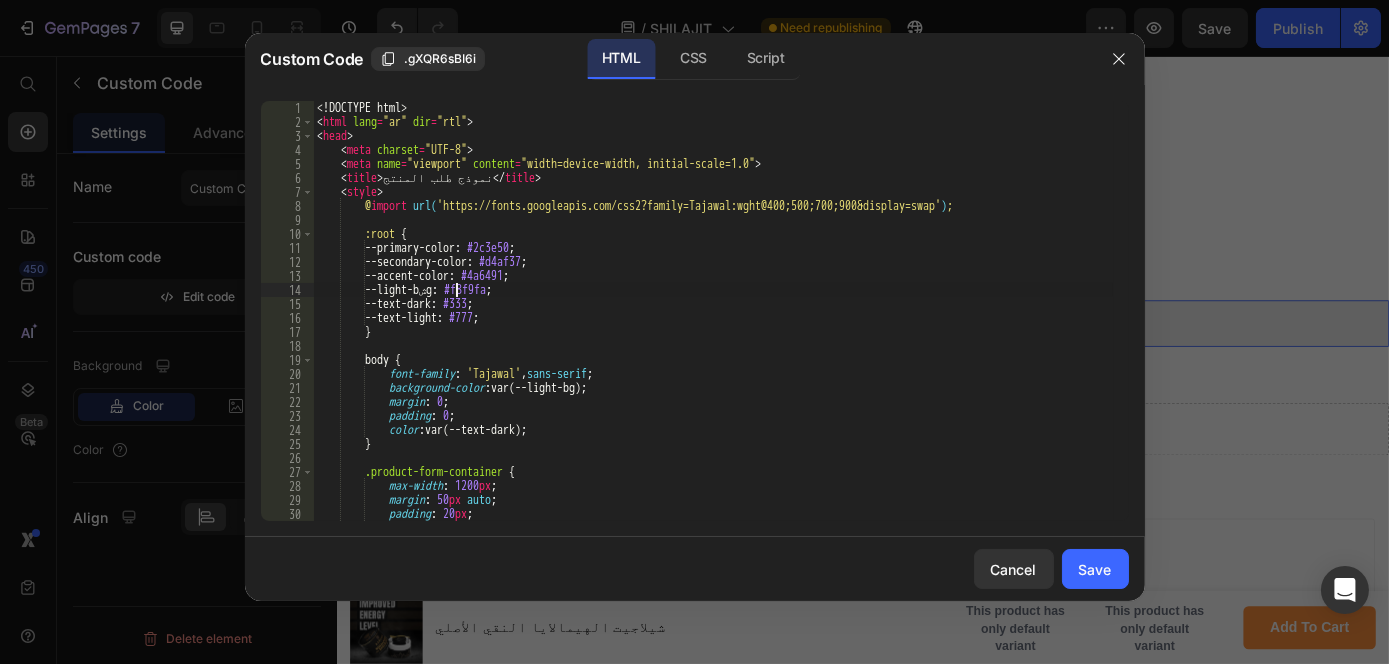 scroll, scrollTop: 0, scrollLeft: 2, axis: horizontal 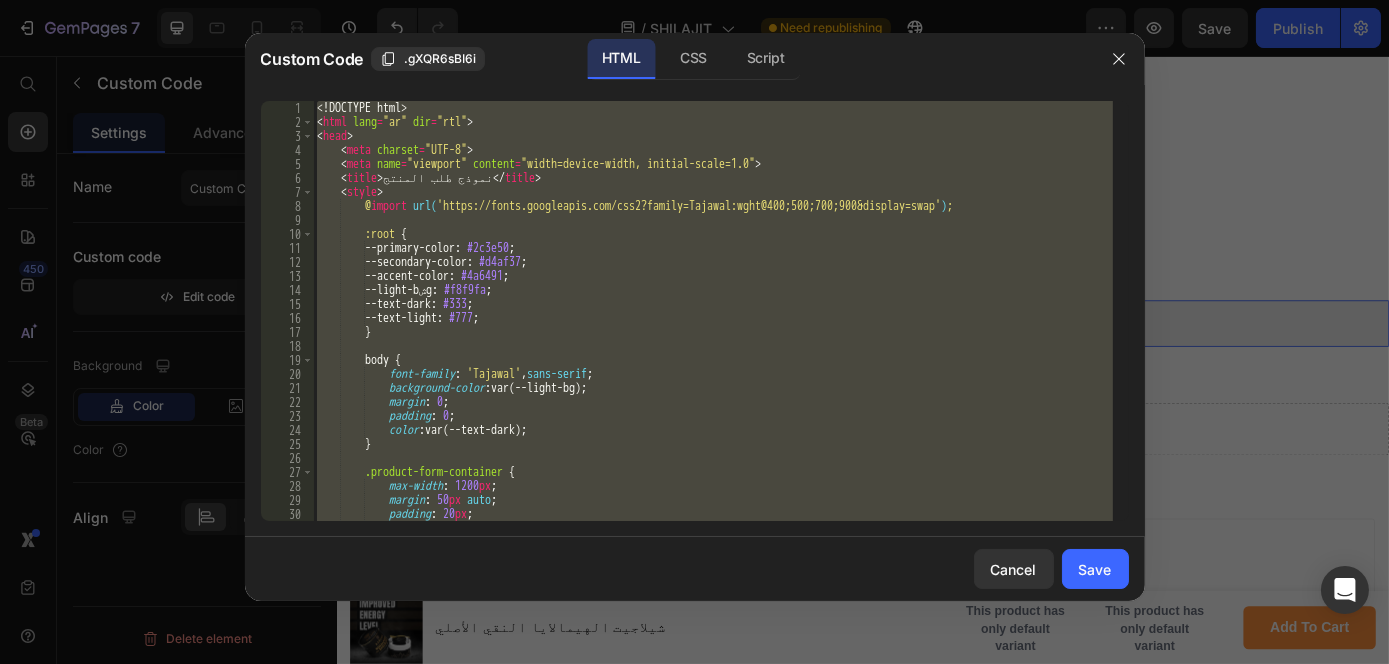 paste 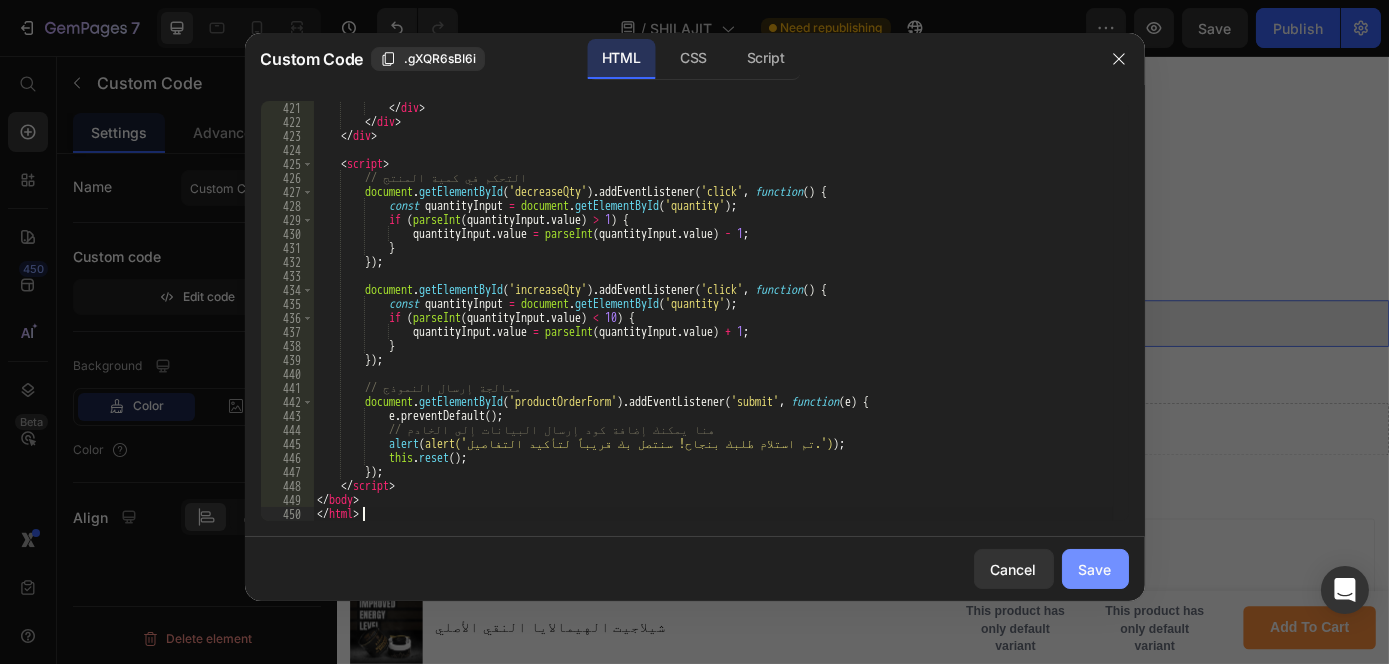 type on "</html>" 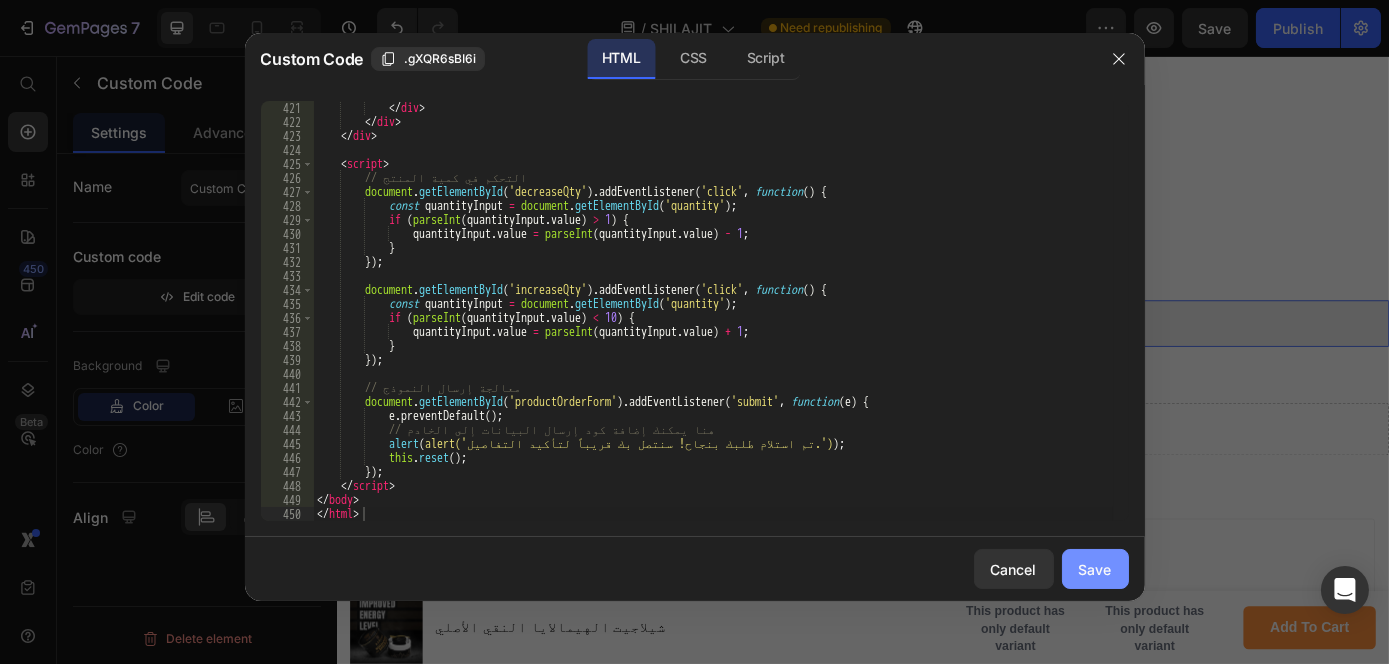 click on "Save" 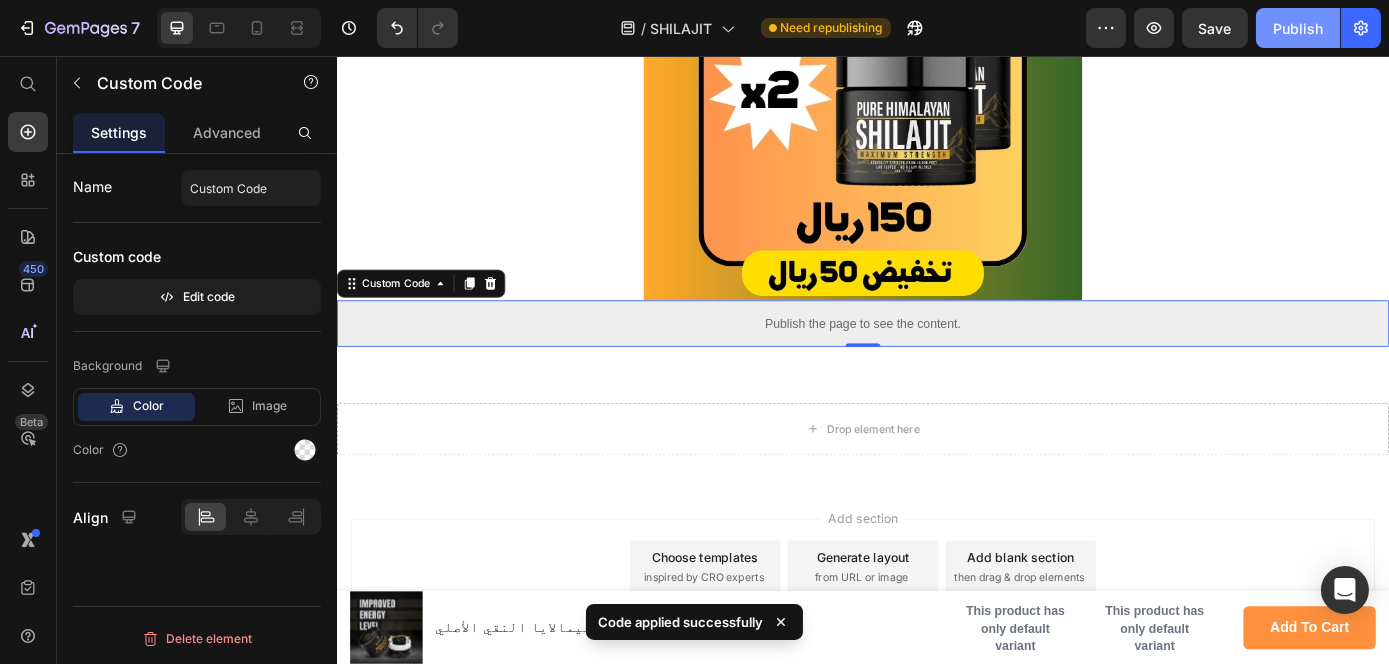 click on "Publish" 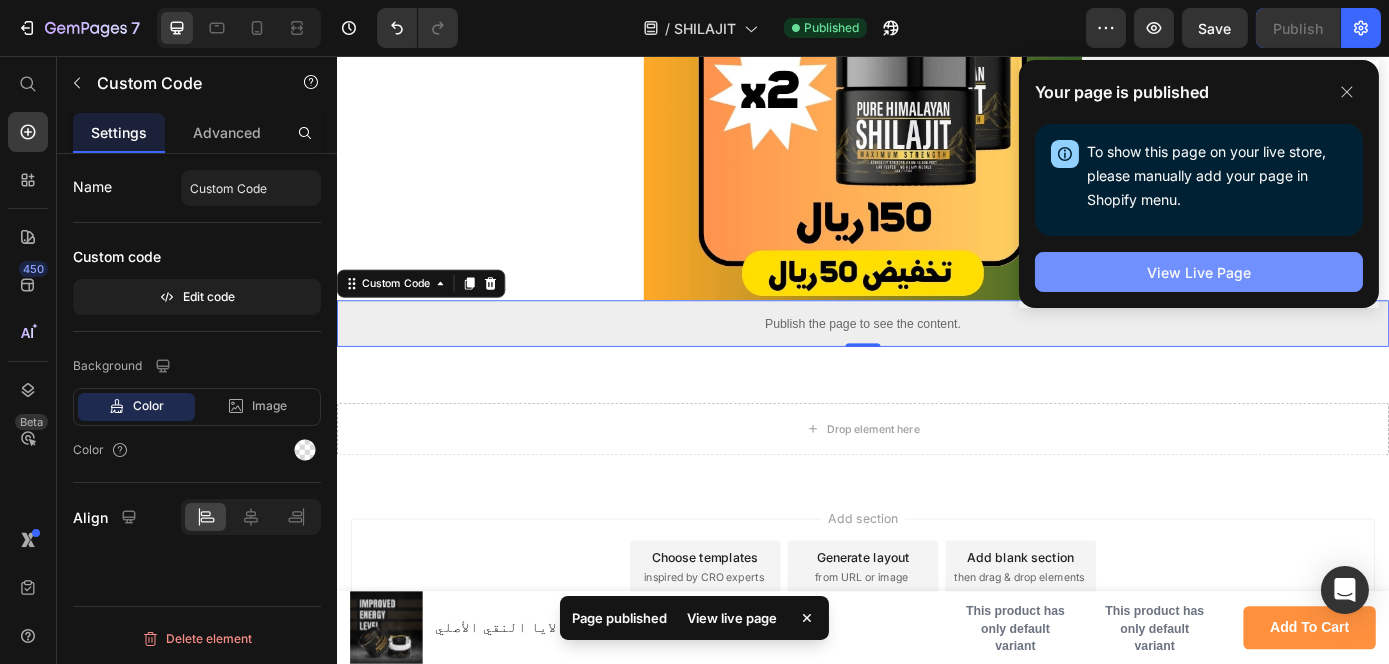 click on "View Live Page" at bounding box center (1199, 272) 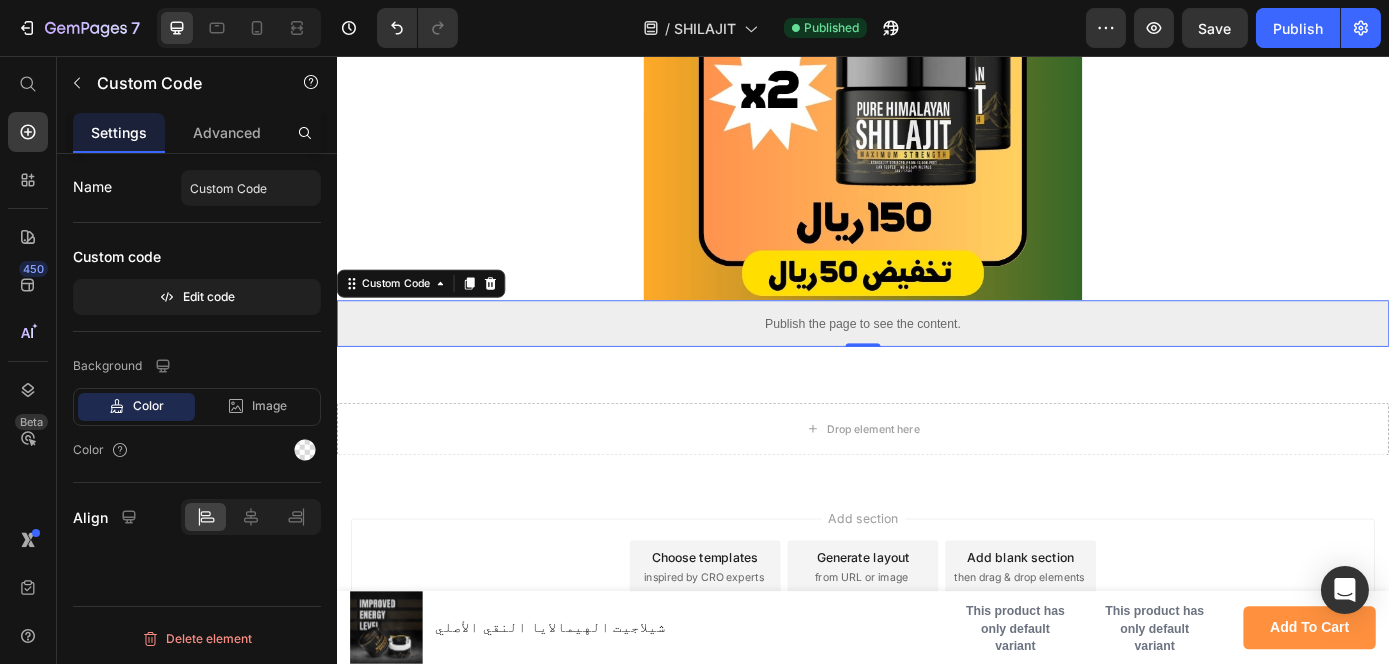 click on "Publish the page to see the content." at bounding box center (936, 361) 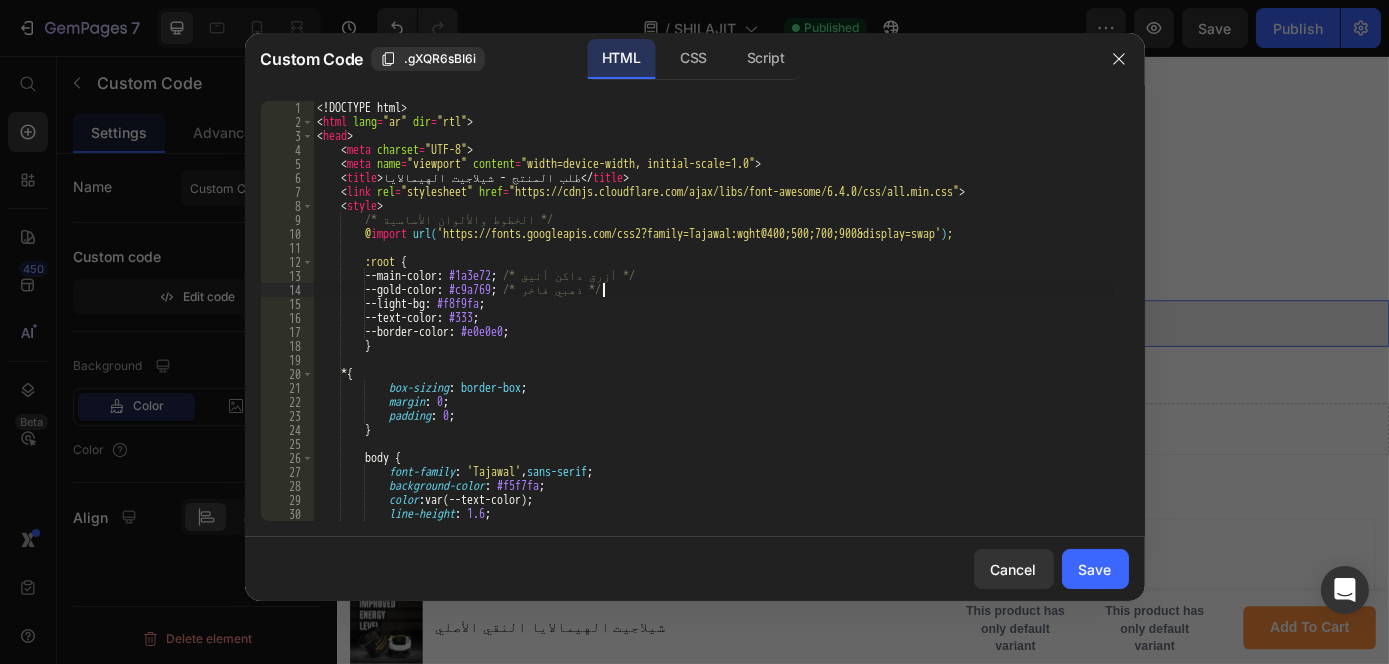click on "<! DOCTYPE   html > < html   lang = "ar"   dir = "rtl" > < head >      < meta   charset = "UTF-8" >      < meta   name = "viewport"   content = "width=device-width, initial-scale=1.0" >      < title > طلب المنتج - شيلاجيت الهيمالايا </ title >      < link   rel = "stylesheet"   href = "https://cdnjs.cloudflare.com/ajax/libs/font-awesome/6.4.0/css/all.min.css" >      < style >           /* الخطوط والألوان الأساسية */           @ import   url( 'https://fonts.googleapis.com/css2?family=Tajawal:wght@400;500;700;900&display=swap' ) ;                     :root   {               --main-color :   #1a3e72 ;   /* أزرق داكن أنيق */               --gold-color :   #c9a769 ;   /* ذهبي فاخر */               --light-bg :   #f8f9fa ;               --text-color :   #333 ;               --border-color :   #e0e0e0 ;           }                    *  {                box-sizing :   border-box ;                margin :   0 ;                padding :   0 ;" at bounding box center (713, 325) 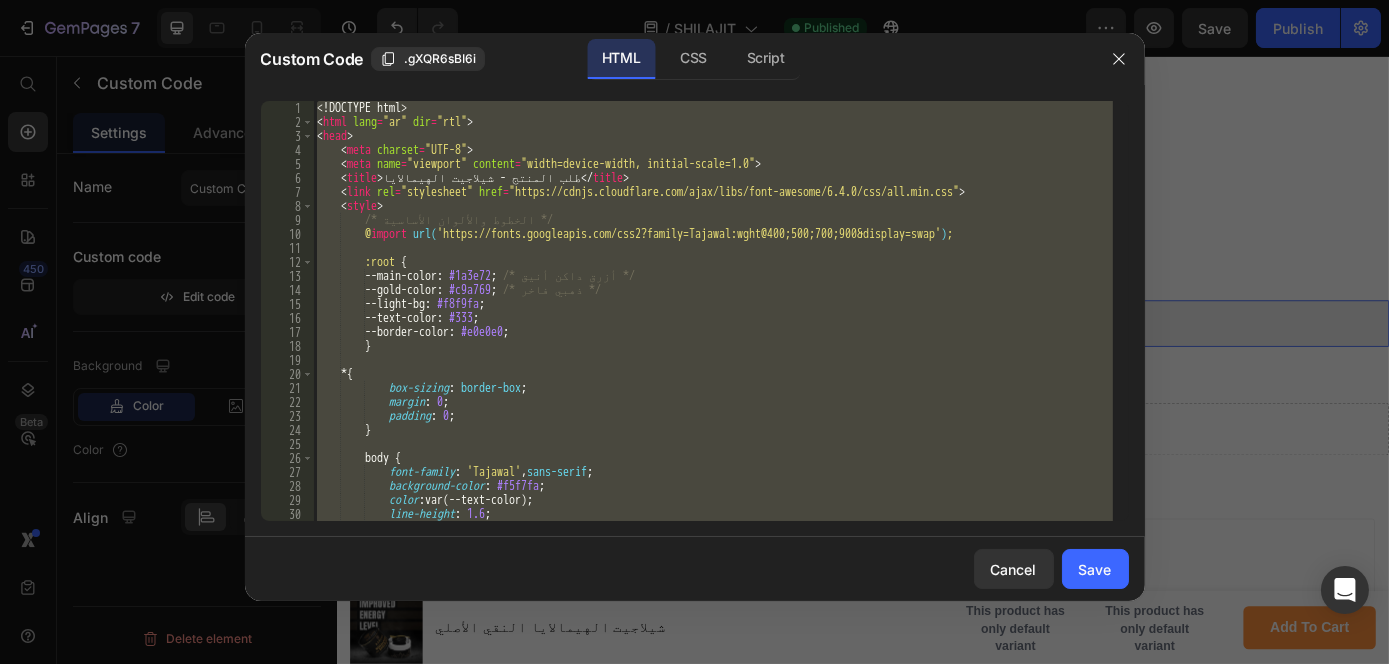 type on "</html>" 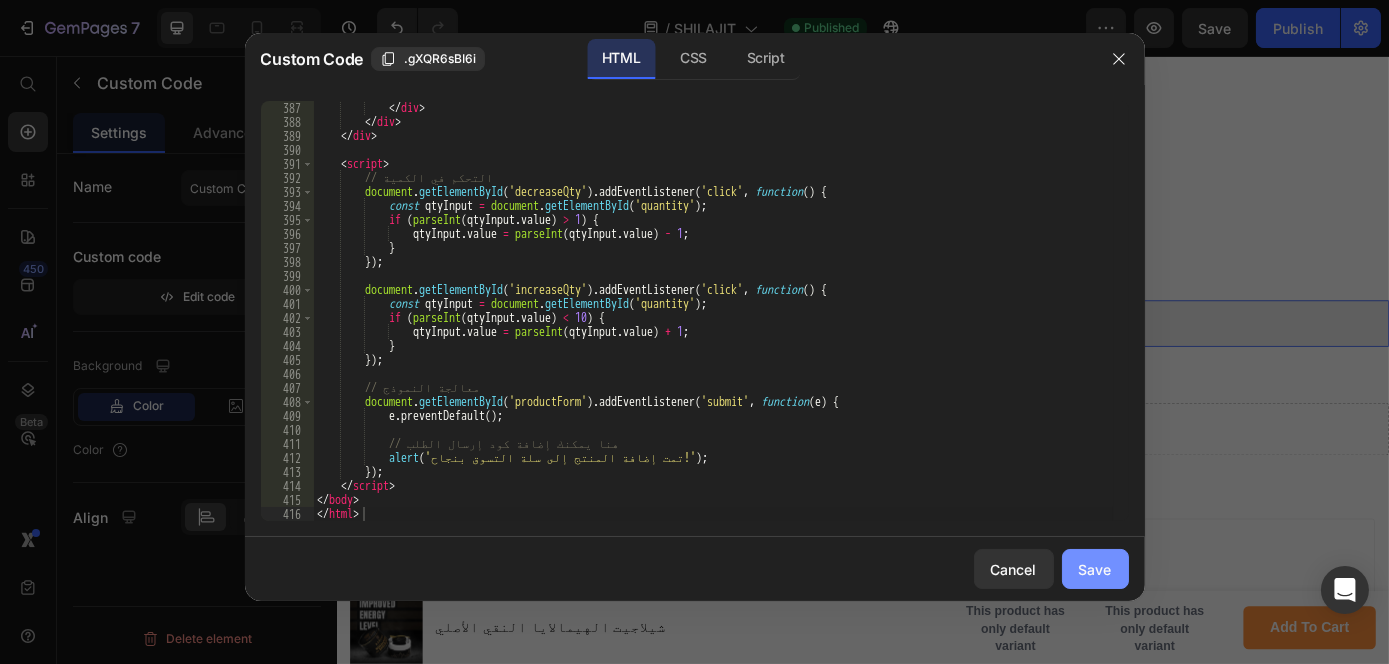 click on "Save" at bounding box center (1095, 569) 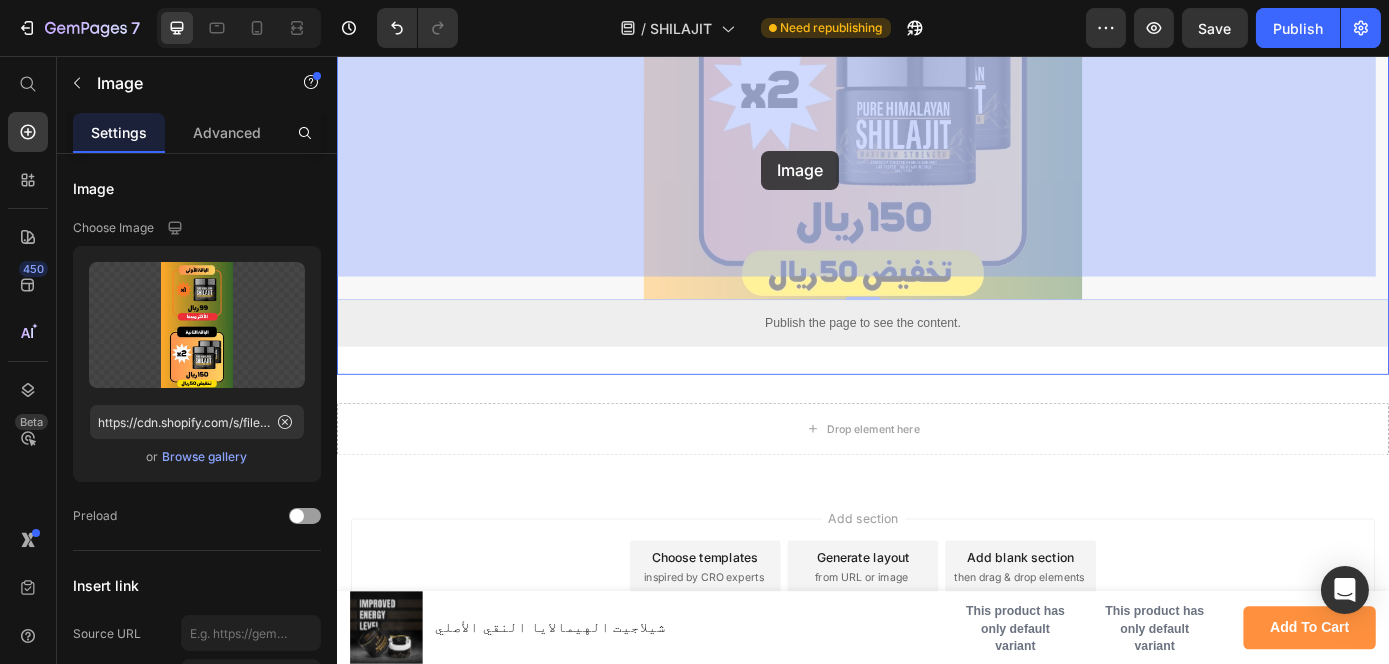 drag, startPoint x: 824, startPoint y: 185, endPoint x: 820, endPoint y: 167, distance: 18.439089 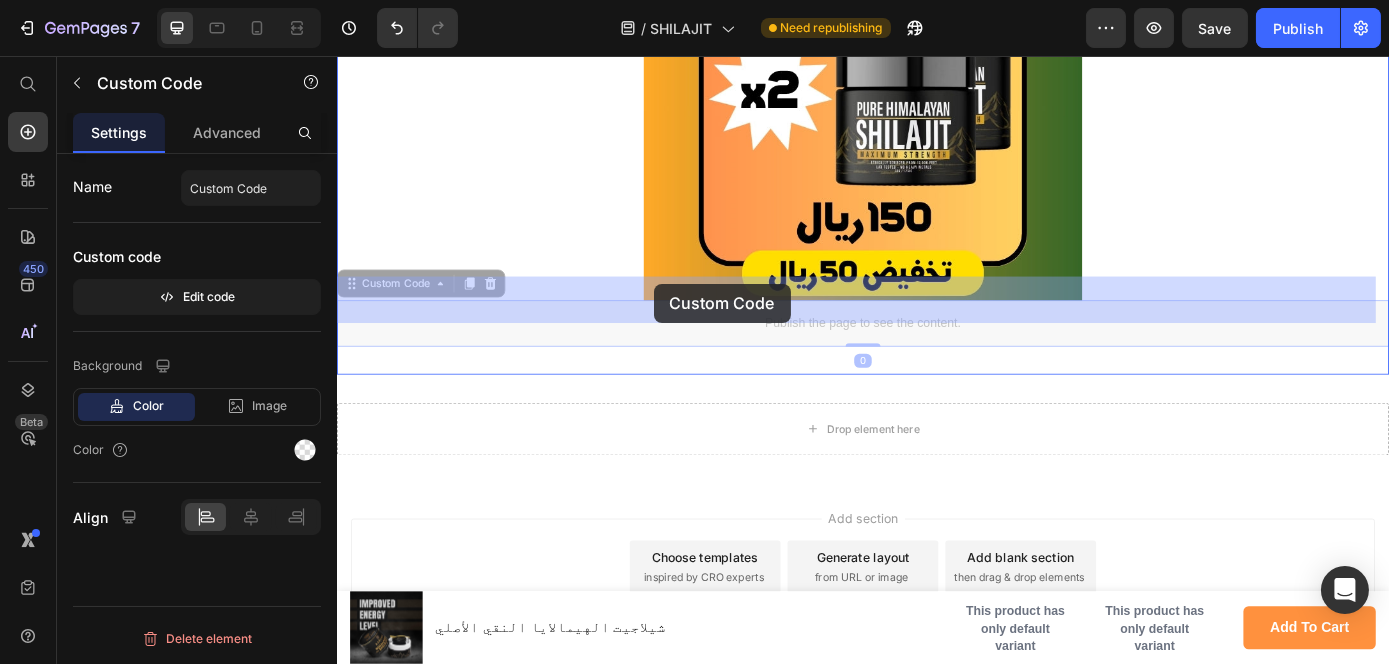 drag, startPoint x: 668, startPoint y: 349, endPoint x: 697, endPoint y: 316, distance: 43.931767 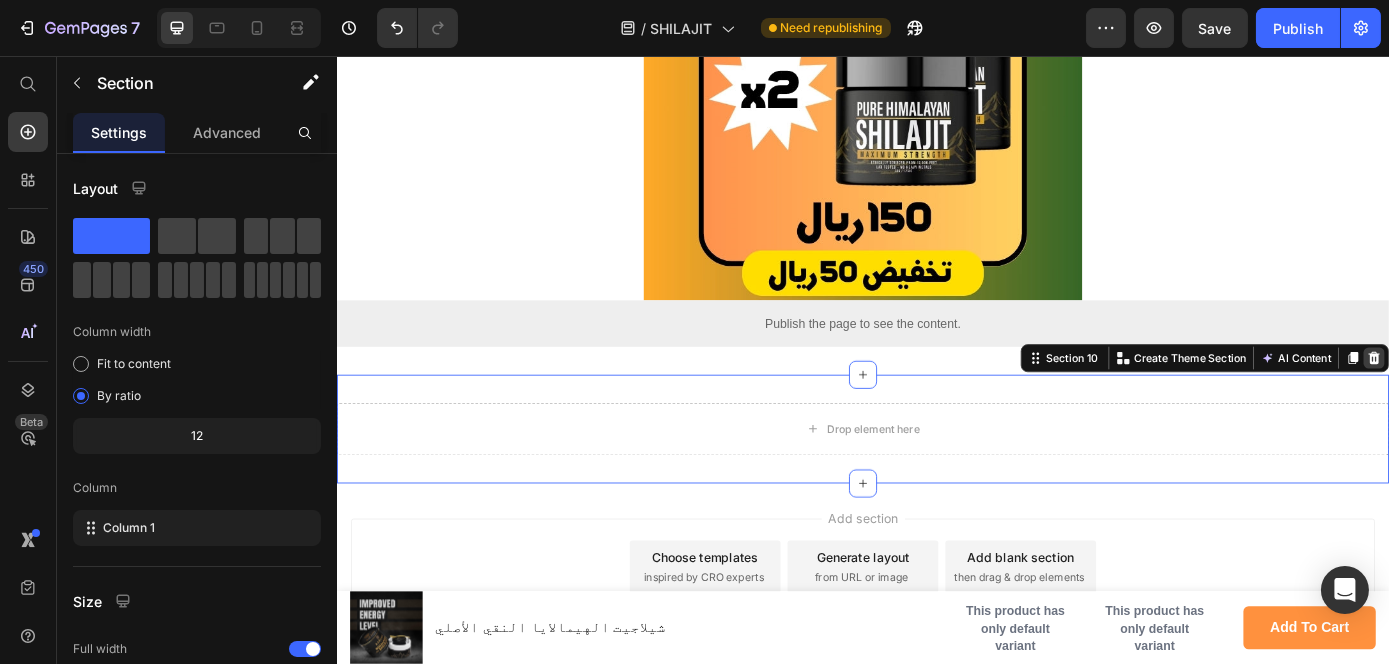 click 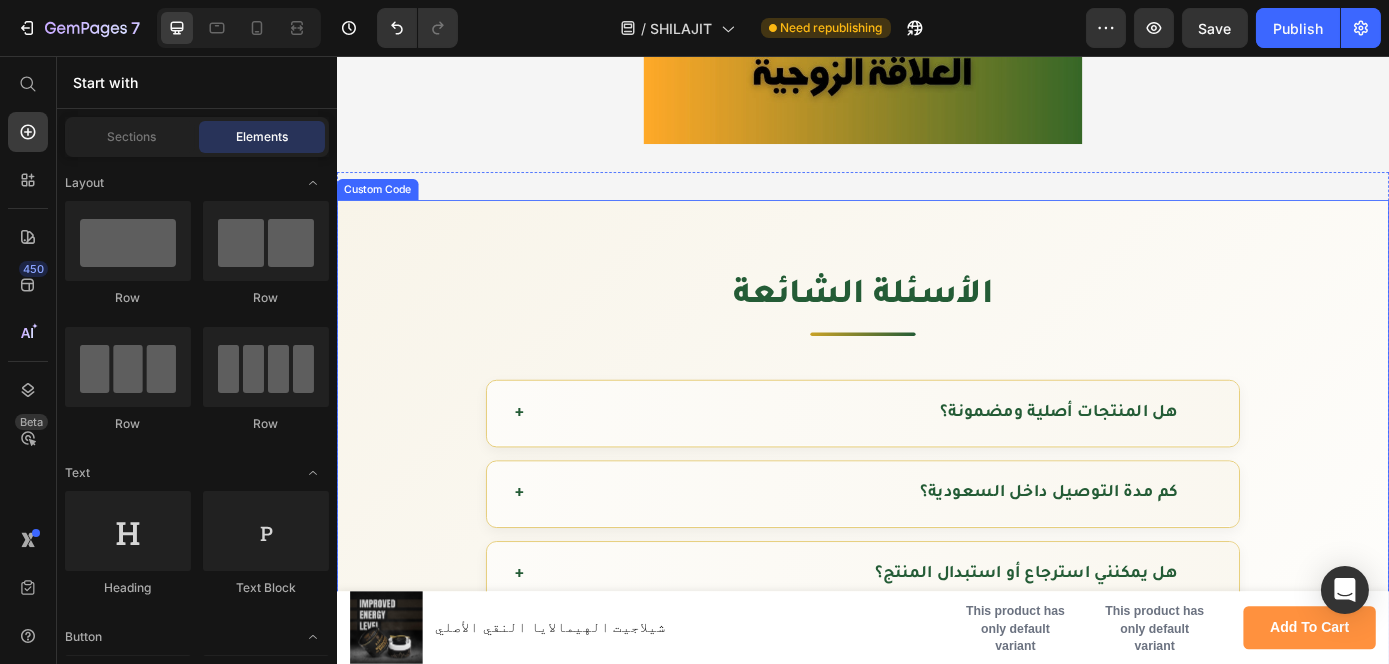 scroll, scrollTop: 848, scrollLeft: 0, axis: vertical 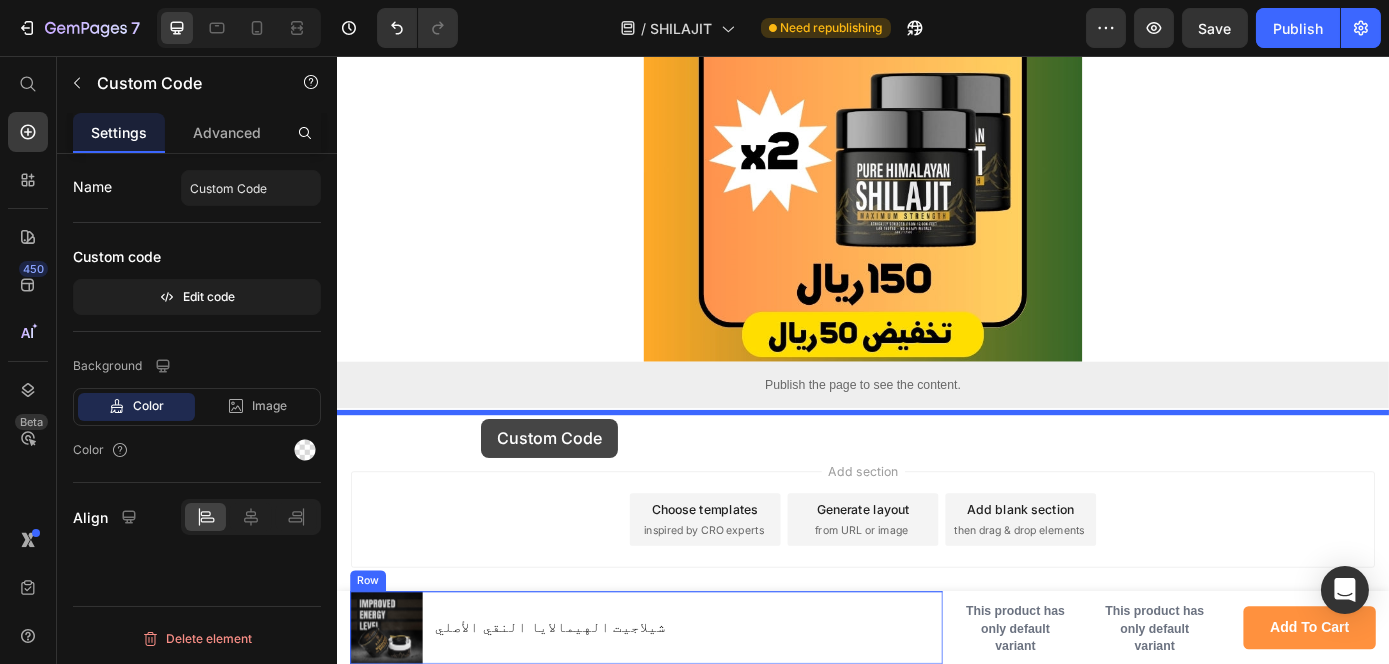 drag, startPoint x: 457, startPoint y: 270, endPoint x: 499, endPoint y: 470, distance: 204.36243 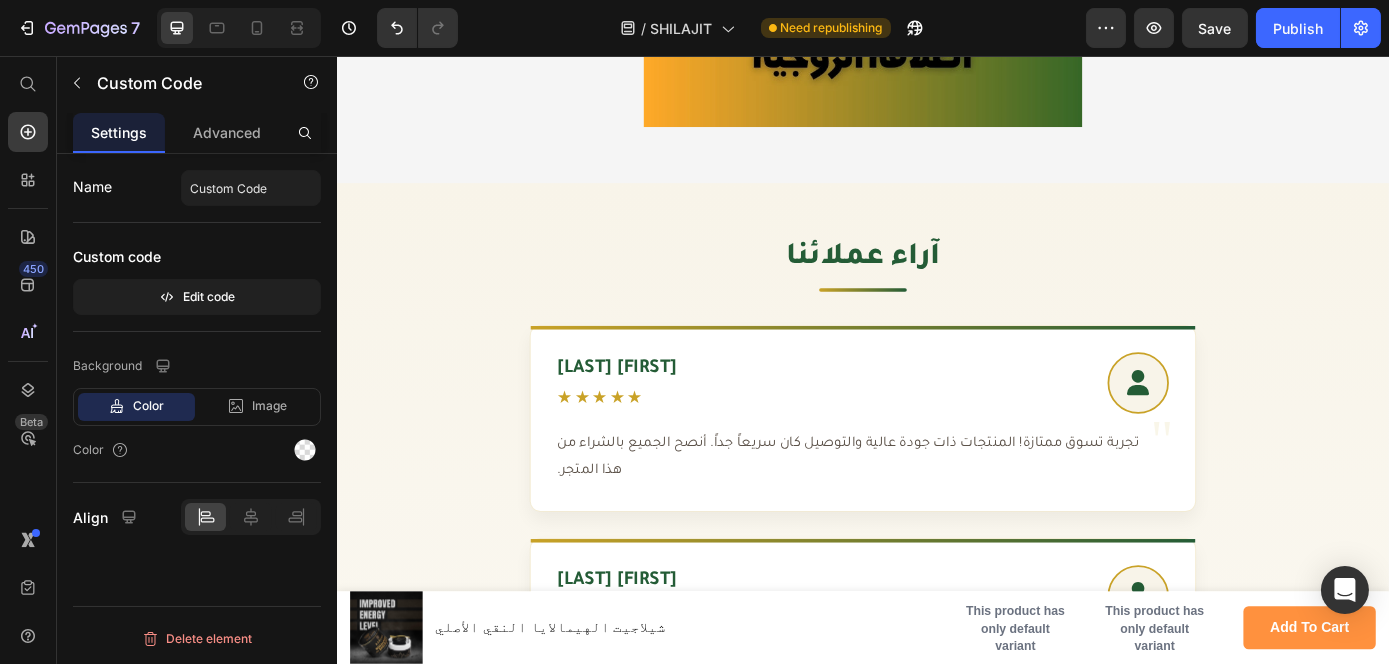 scroll, scrollTop: 869, scrollLeft: 0, axis: vertical 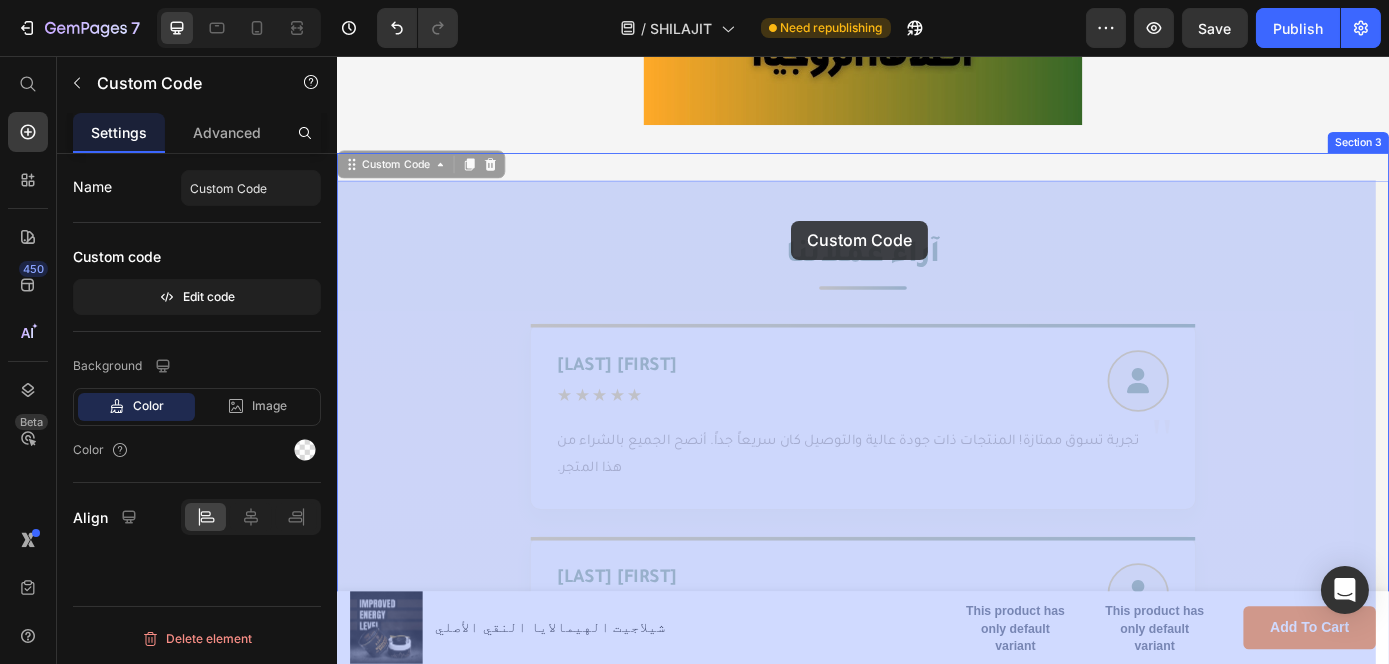 drag, startPoint x: 975, startPoint y: 237, endPoint x: 854, endPoint y: 244, distance: 121.20231 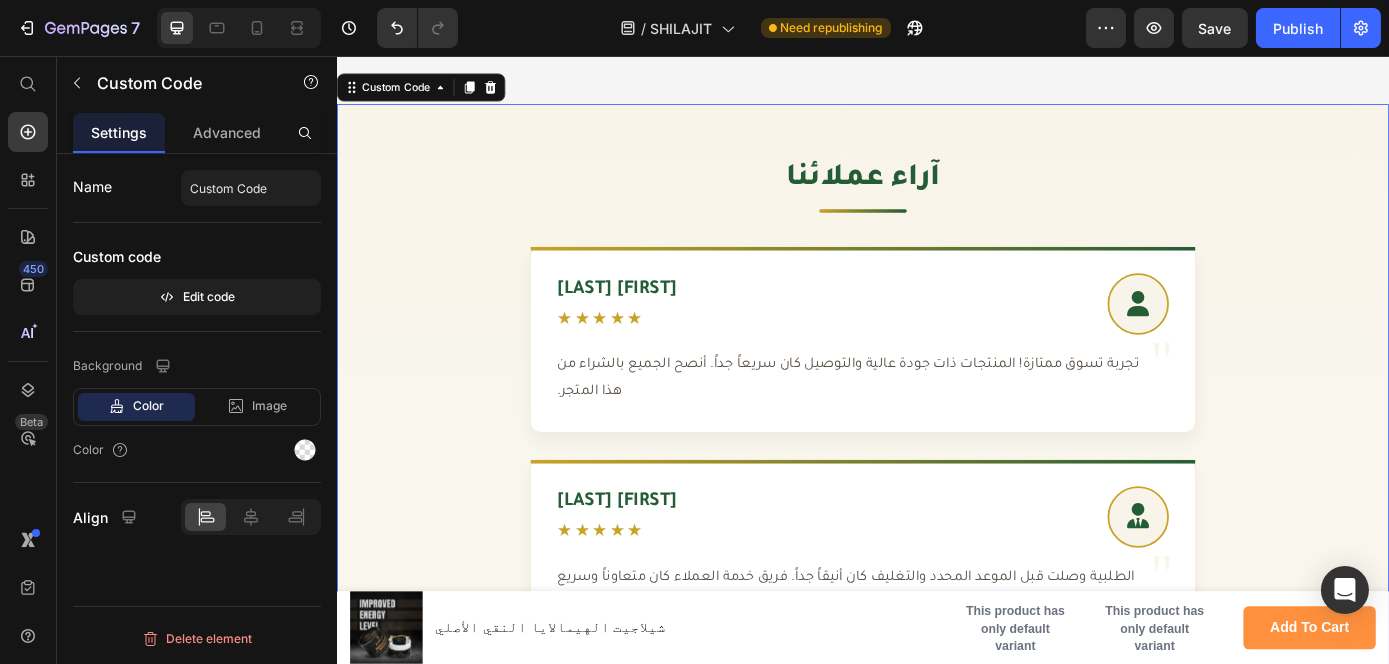 scroll, scrollTop: 960, scrollLeft: 0, axis: vertical 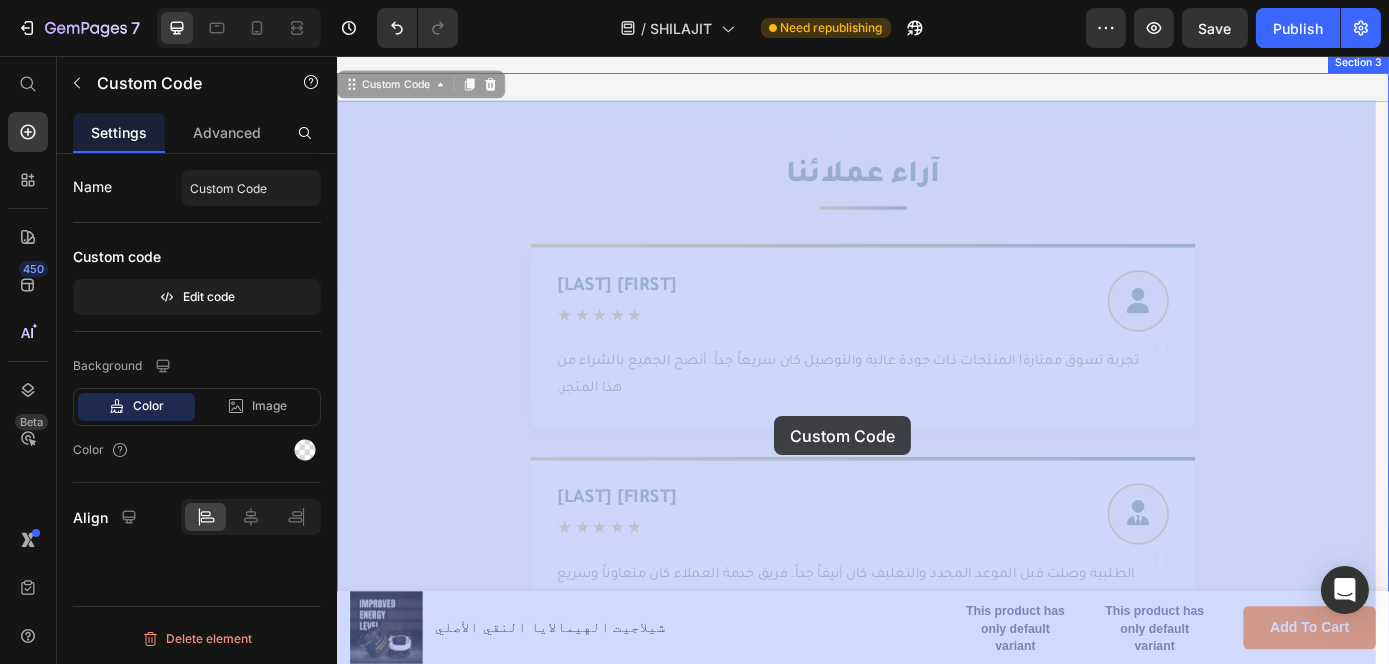 drag, startPoint x: 619, startPoint y: 139, endPoint x: 830, endPoint y: 450, distance: 375.82178 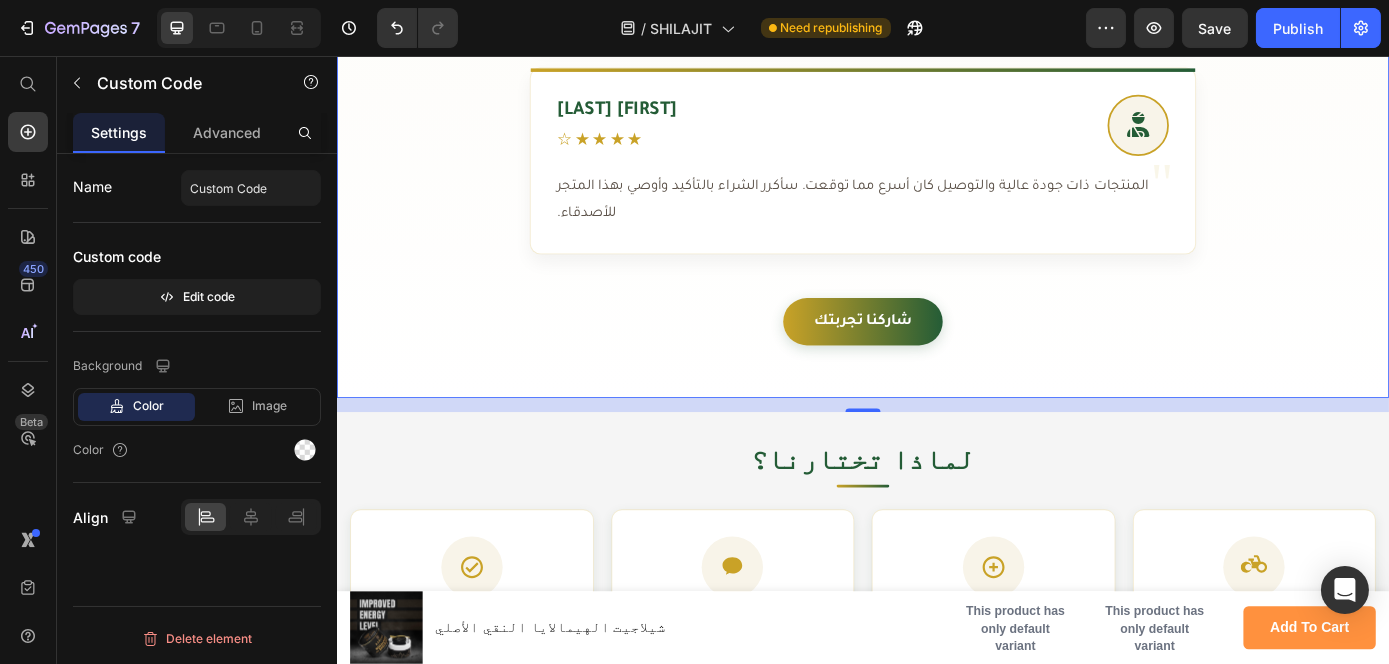 scroll, scrollTop: 2498, scrollLeft: 0, axis: vertical 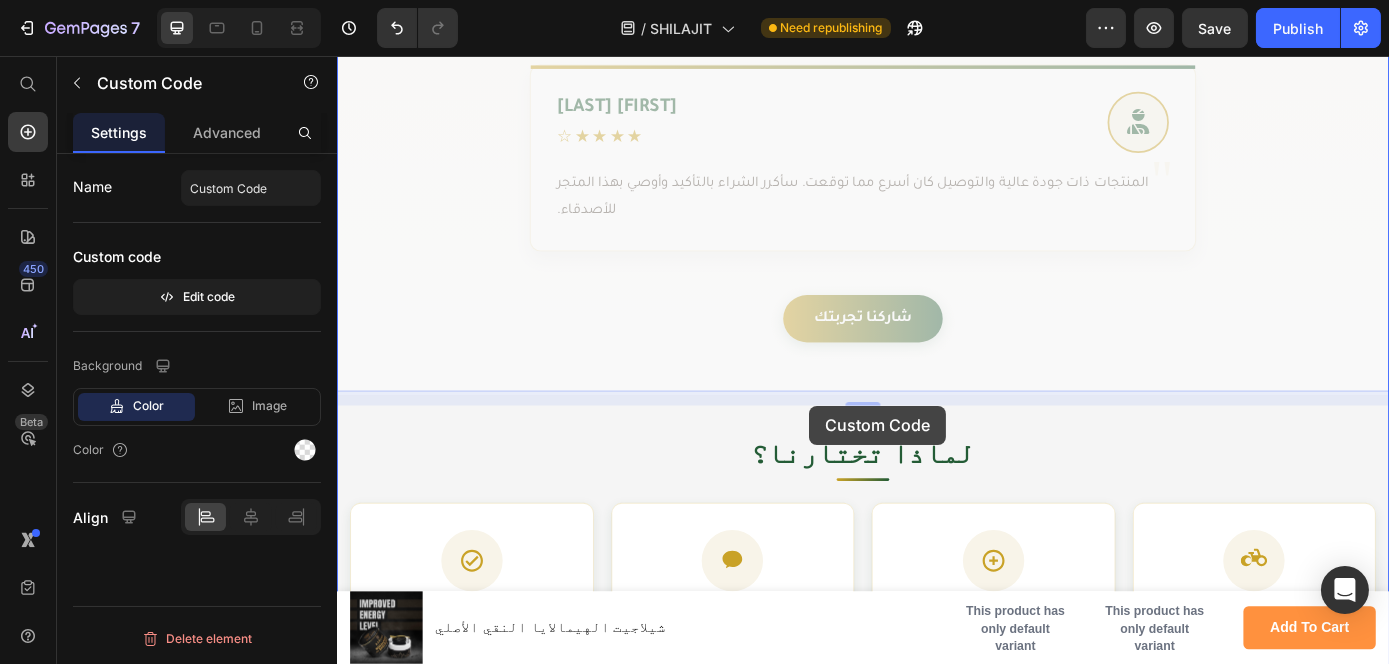 drag, startPoint x: 681, startPoint y: 383, endPoint x: 874, endPoint y: 456, distance: 206.34438 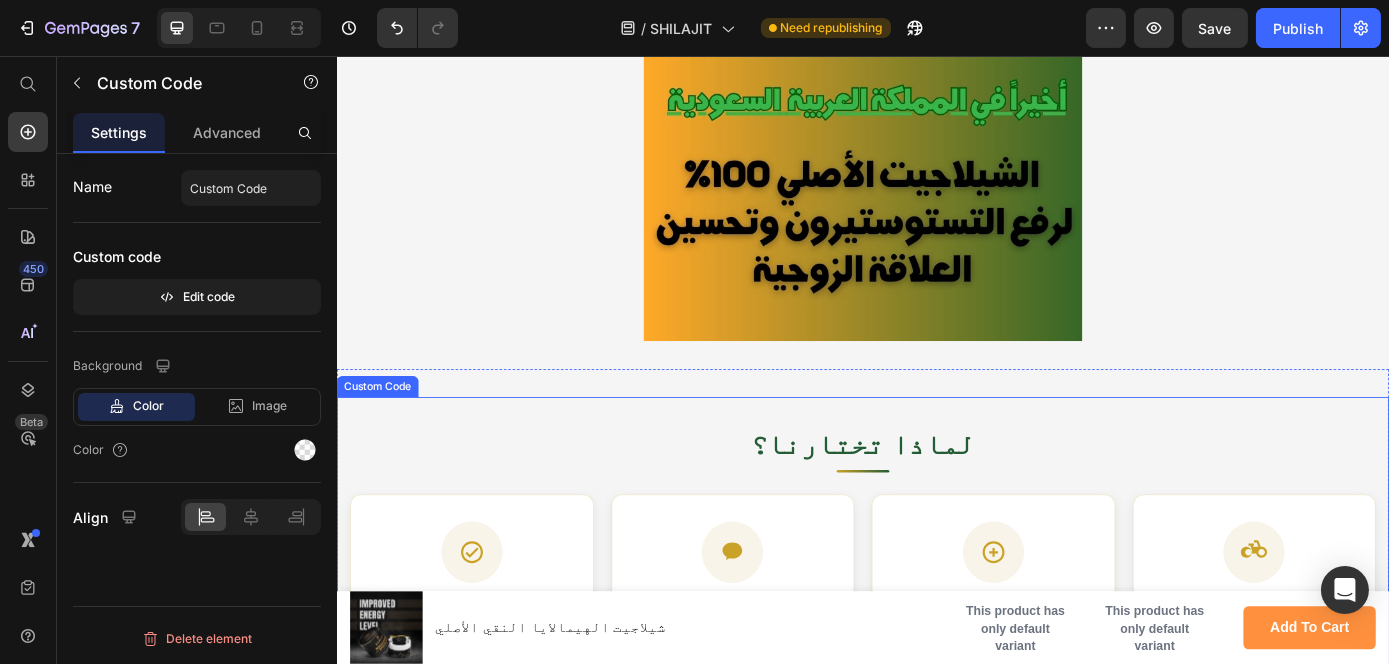 scroll, scrollTop: 626, scrollLeft: 0, axis: vertical 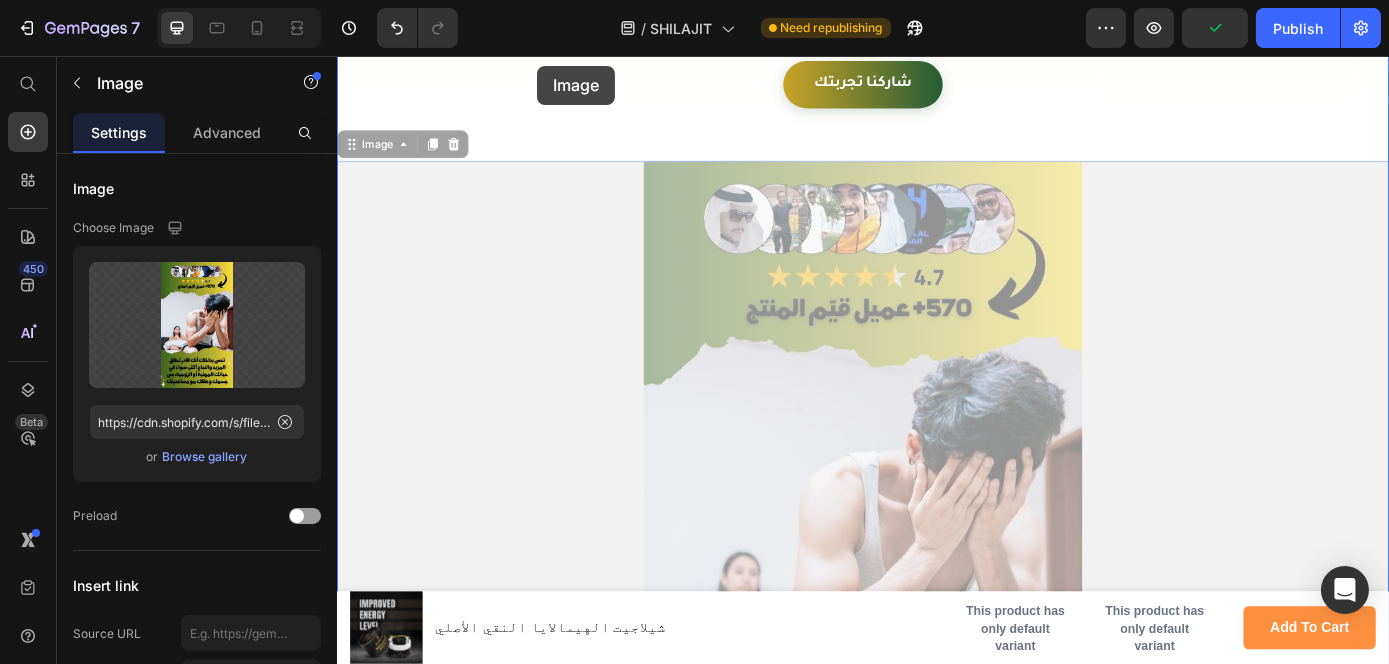 drag, startPoint x: 544, startPoint y: 300, endPoint x: 563, endPoint y: 67, distance: 233.77339 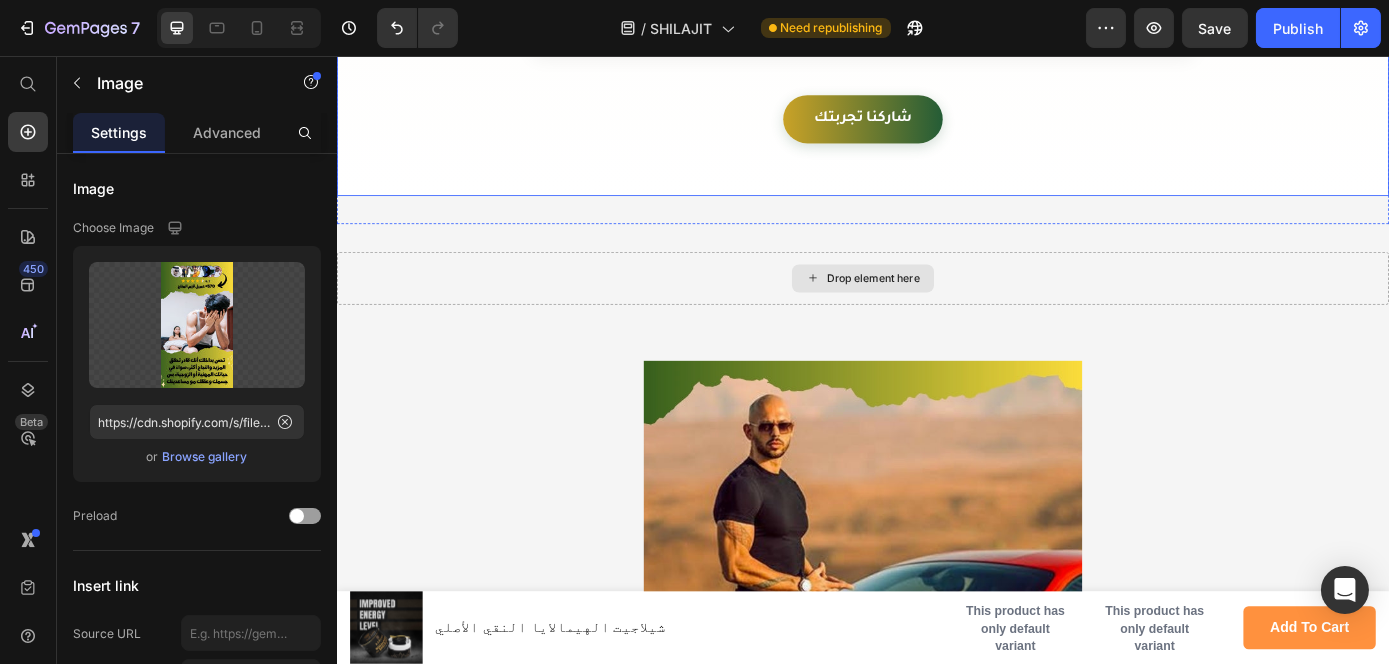 scroll, scrollTop: 3975, scrollLeft: 0, axis: vertical 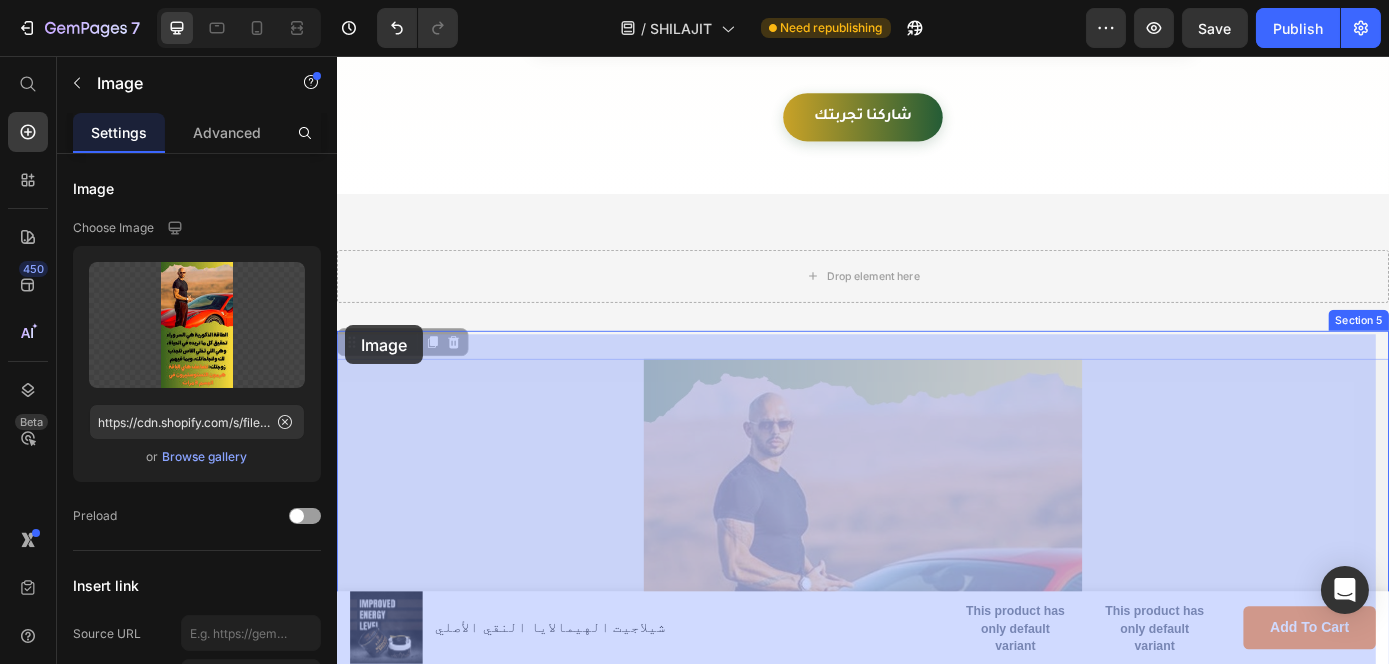 drag, startPoint x: 370, startPoint y: 369, endPoint x: 346, endPoint y: 363, distance: 24.738634 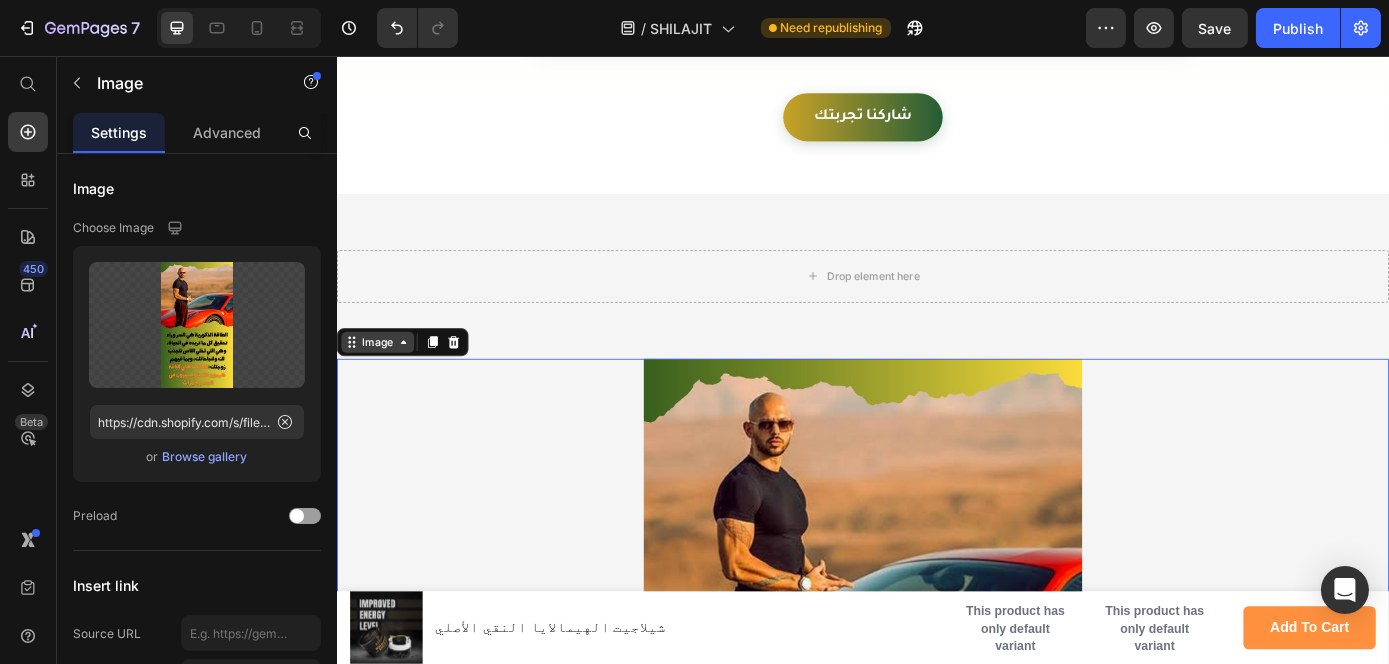 scroll, scrollTop: 3980, scrollLeft: 0, axis: vertical 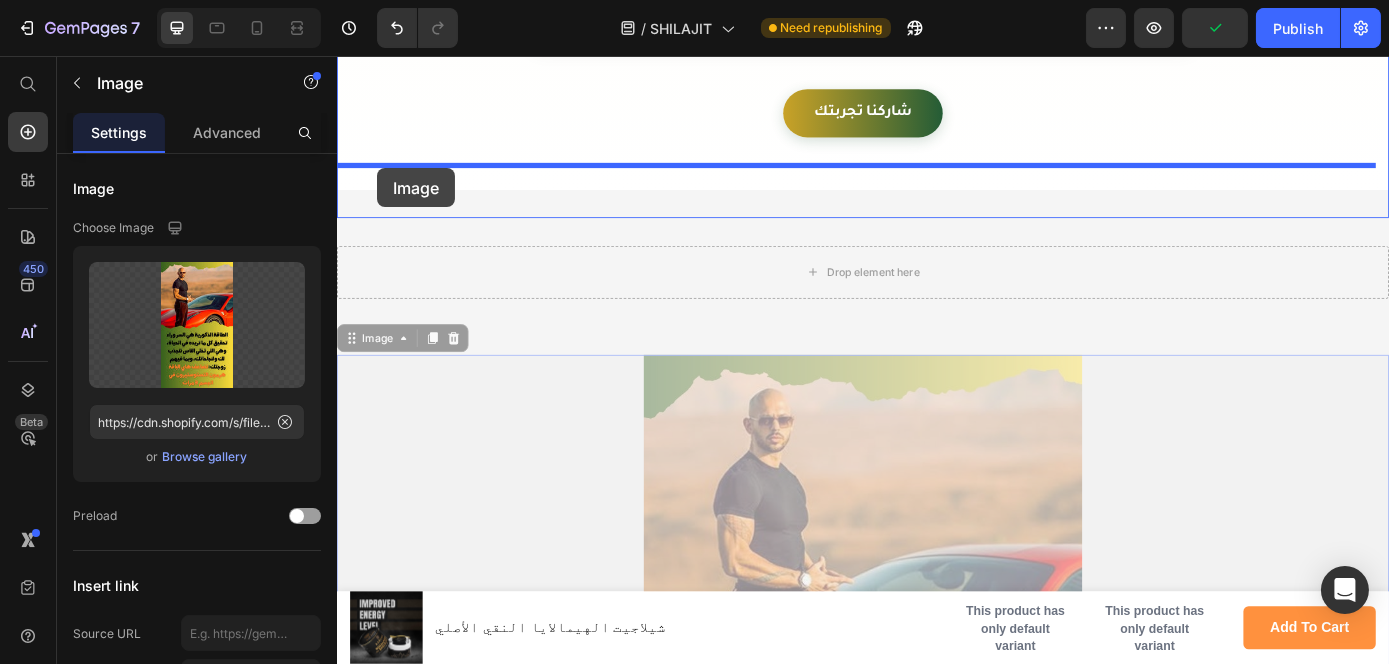 drag, startPoint x: 348, startPoint y: 352, endPoint x: 382, endPoint y: 184, distance: 171.40594 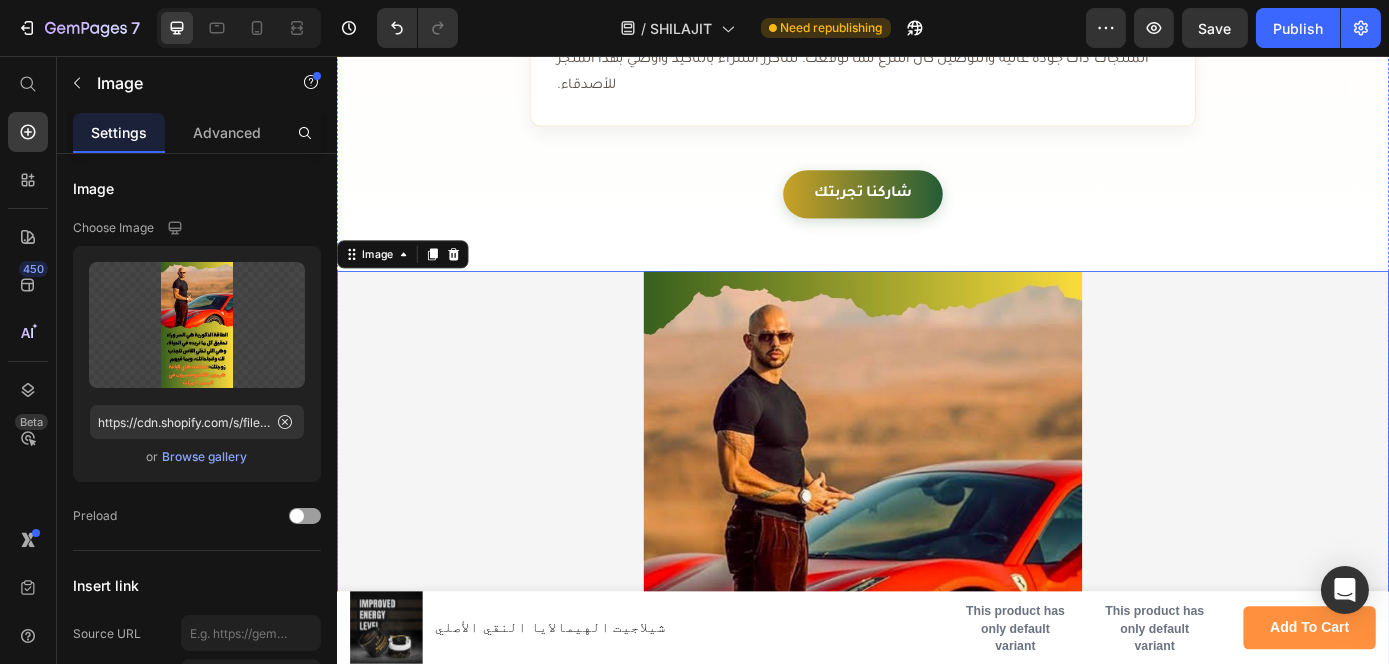 scroll, scrollTop: 3885, scrollLeft: 0, axis: vertical 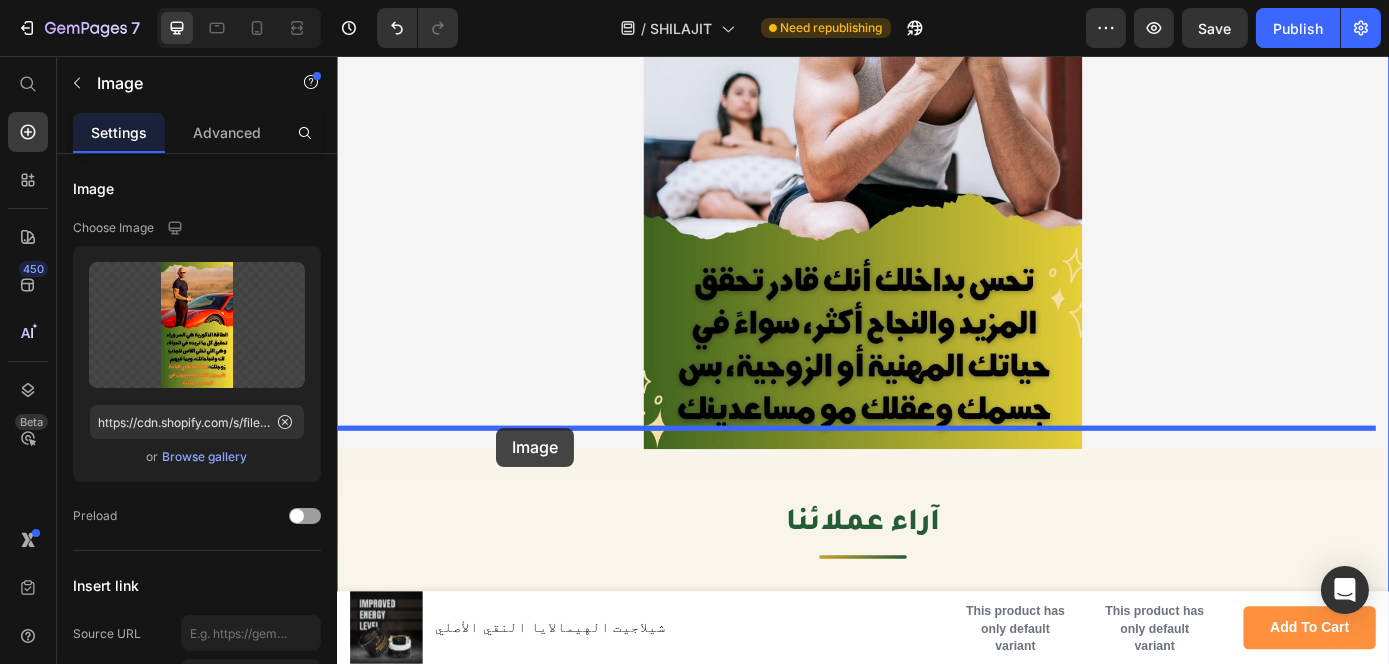 drag, startPoint x: 350, startPoint y: 254, endPoint x: 517, endPoint y: 480, distance: 281.0071 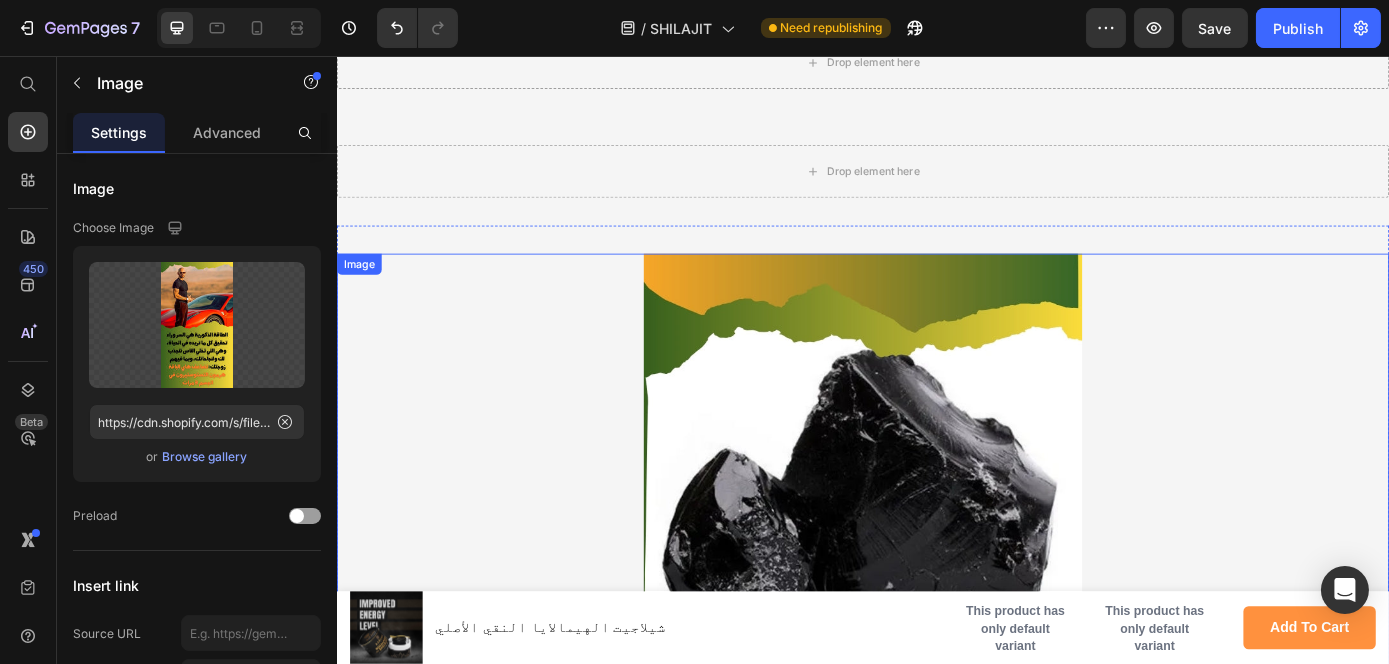 scroll, scrollTop: 5091, scrollLeft: 0, axis: vertical 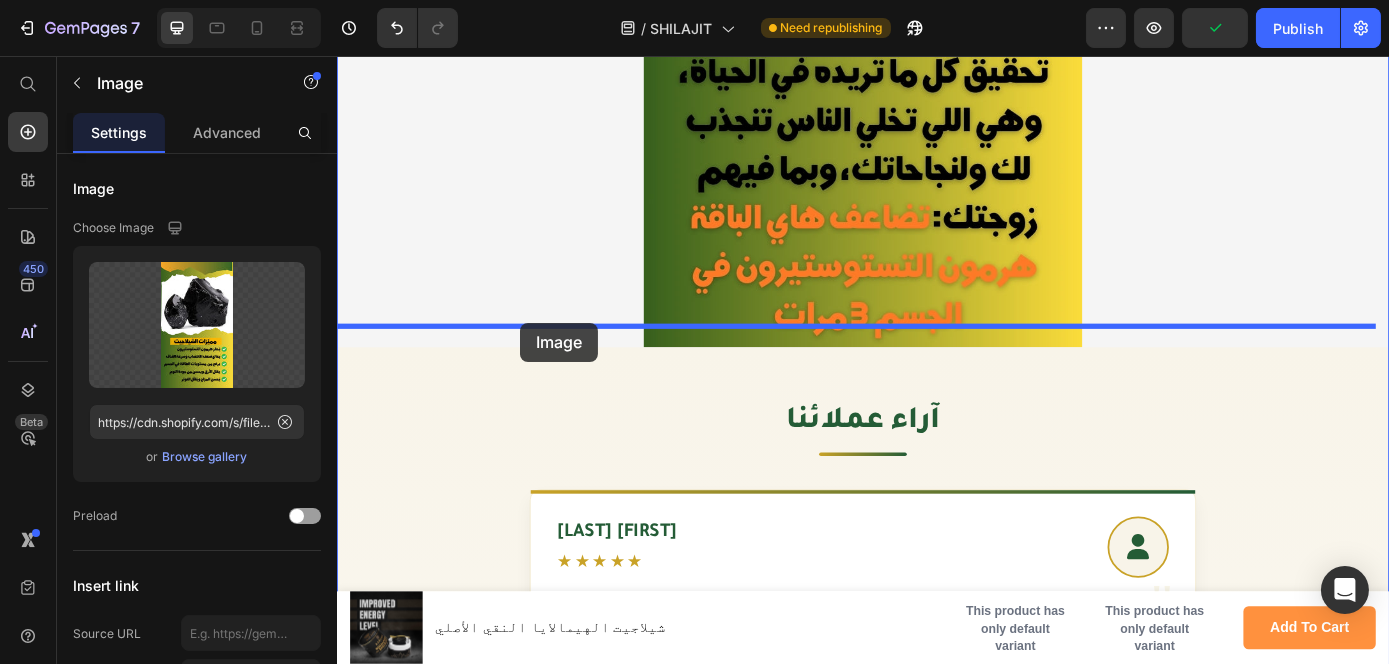 drag, startPoint x: 374, startPoint y: 267, endPoint x: 545, endPoint y: 360, distance: 194.65353 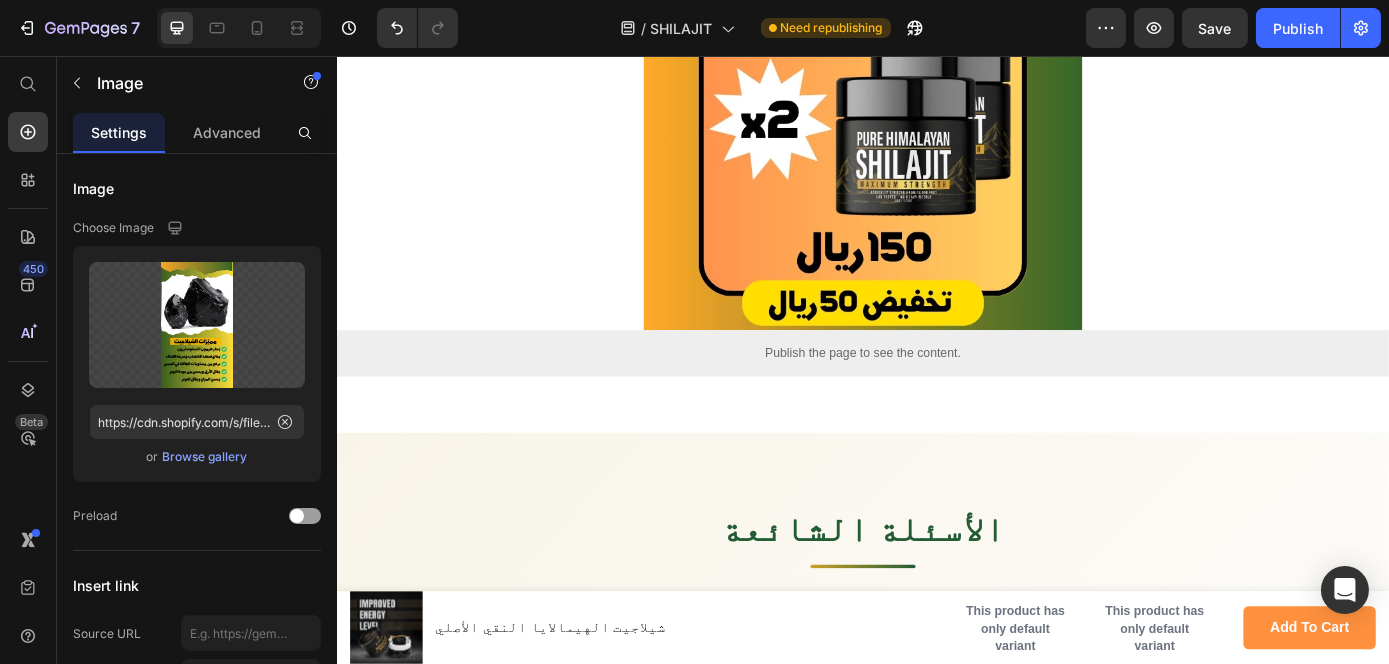 scroll, scrollTop: 10887, scrollLeft: 0, axis: vertical 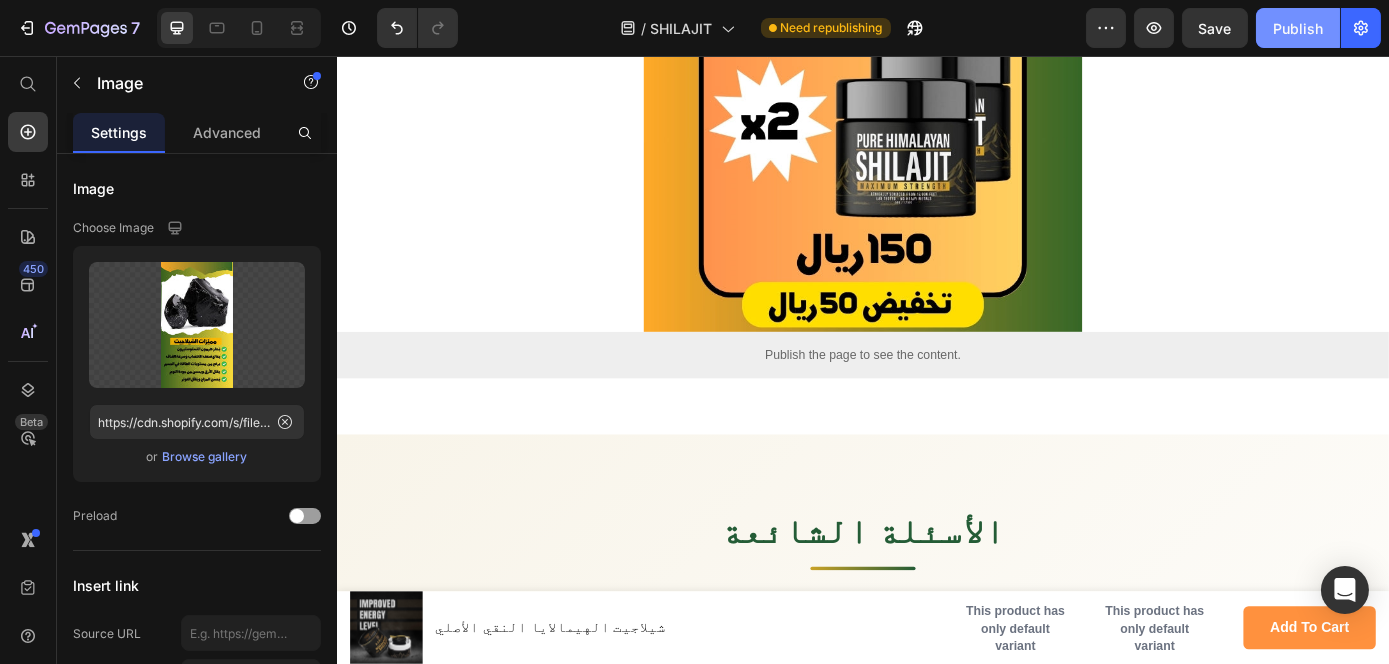 click on "Publish" 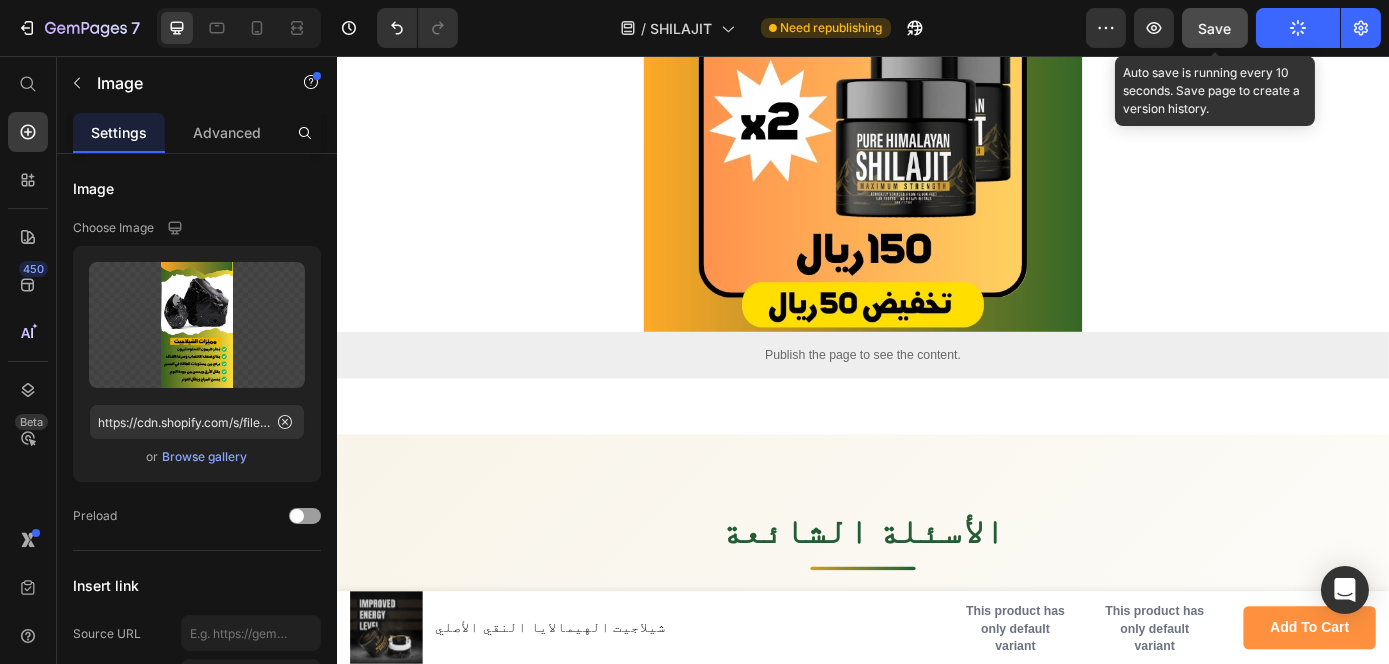 click on "Save" at bounding box center [1215, 28] 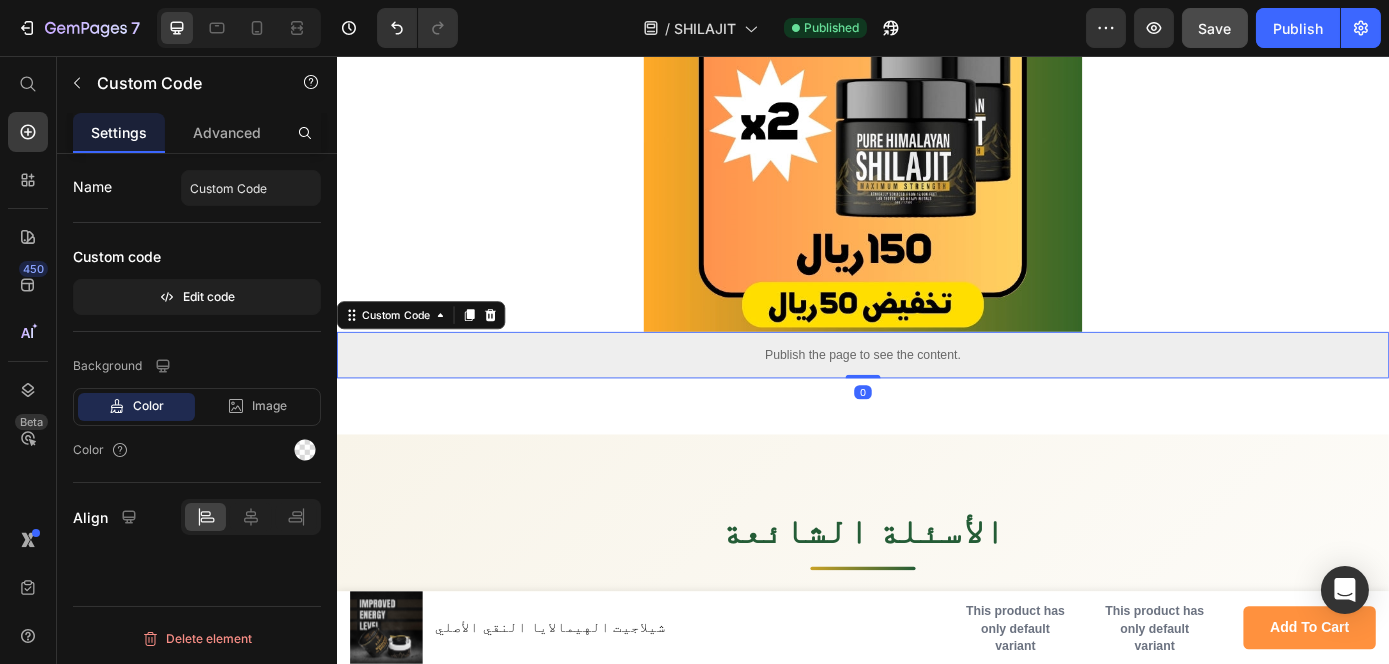 click on "Publish the page to see the content." at bounding box center [936, 397] 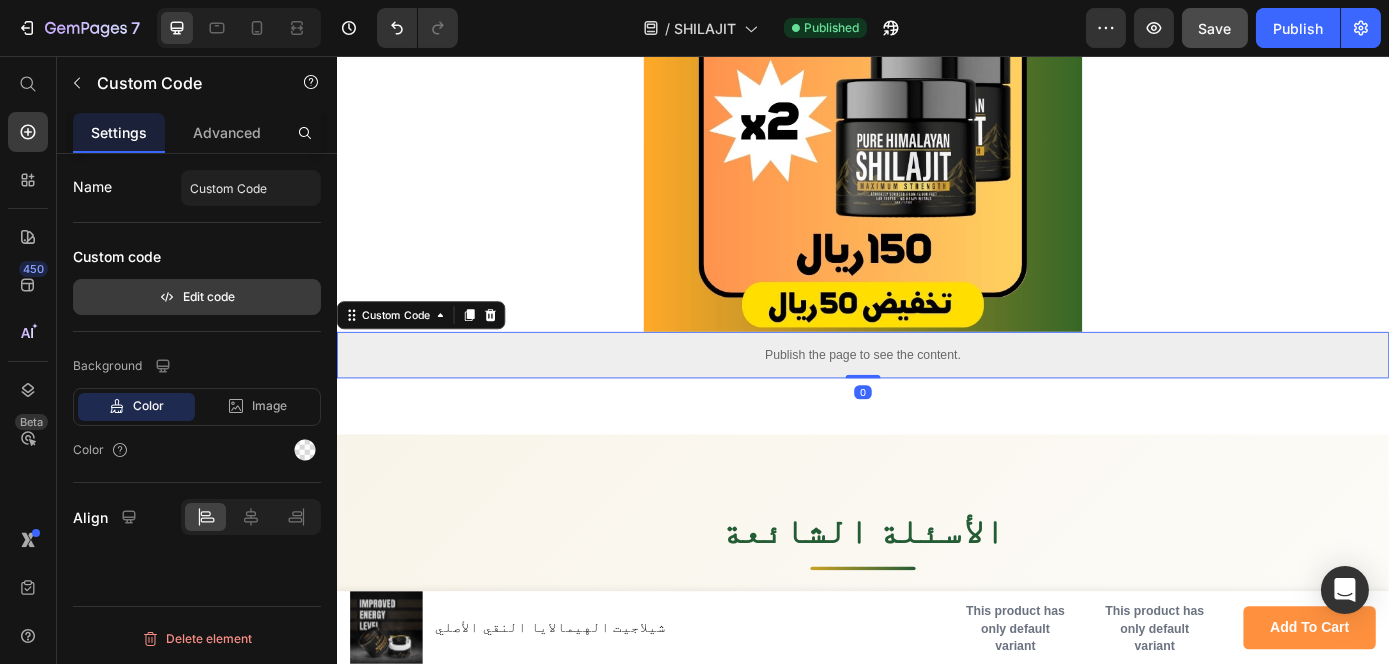 click on "Edit code" at bounding box center [197, 297] 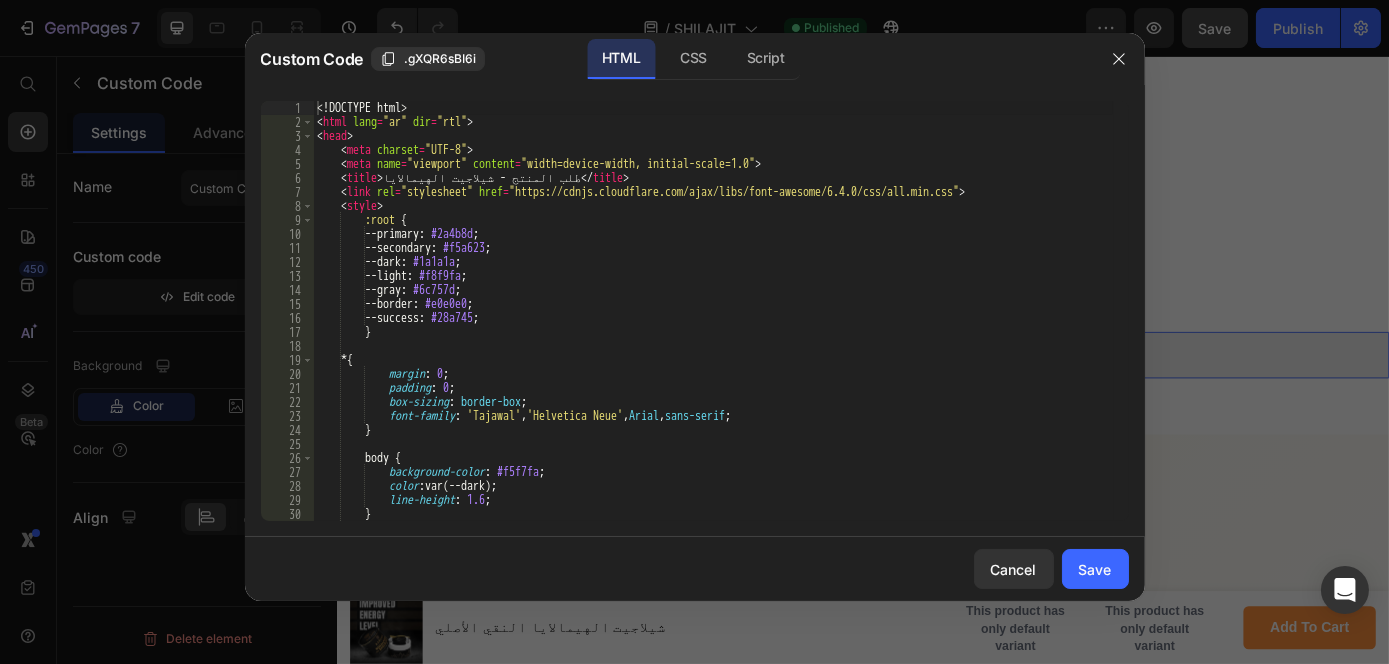 click on "<! DOCTYPE   html > < html   lang = "ar"   dir = "rtl" > < head >      < meta   charset = "UTF-8" >      < meta   name = "viewport"   content = "width=device-width, initial-scale=1.0" >      < title > طلب المنتج - شيلاجيت الهيمالايا </ title >      < link   rel = "stylesheet"   href = "https://cdnjs.cloudflare.com/ajax/libs/font-awesome/6.4.0/css/all.min.css" >      < style >           :root   {               --primary :   #2a4b8d ;               --secondary :   #f5a623 ;               --dark :   #1a1a1a ;               --light :   #f8f9fa ;               --gray :   #6c757d ;               --border :   #e0e0e0 ;               --success :   #28a745 ;           }                    *  {                margin :   0 ;                padding :   0 ;                box-sizing :   border-box ;                font-family :   ' Tajawal ' ,  ' Helvetica Neue ' ,  Arial ,  sans-serif ;           }                     body   {                background-color :   #f5f7fa ;                color :" at bounding box center [713, 325] 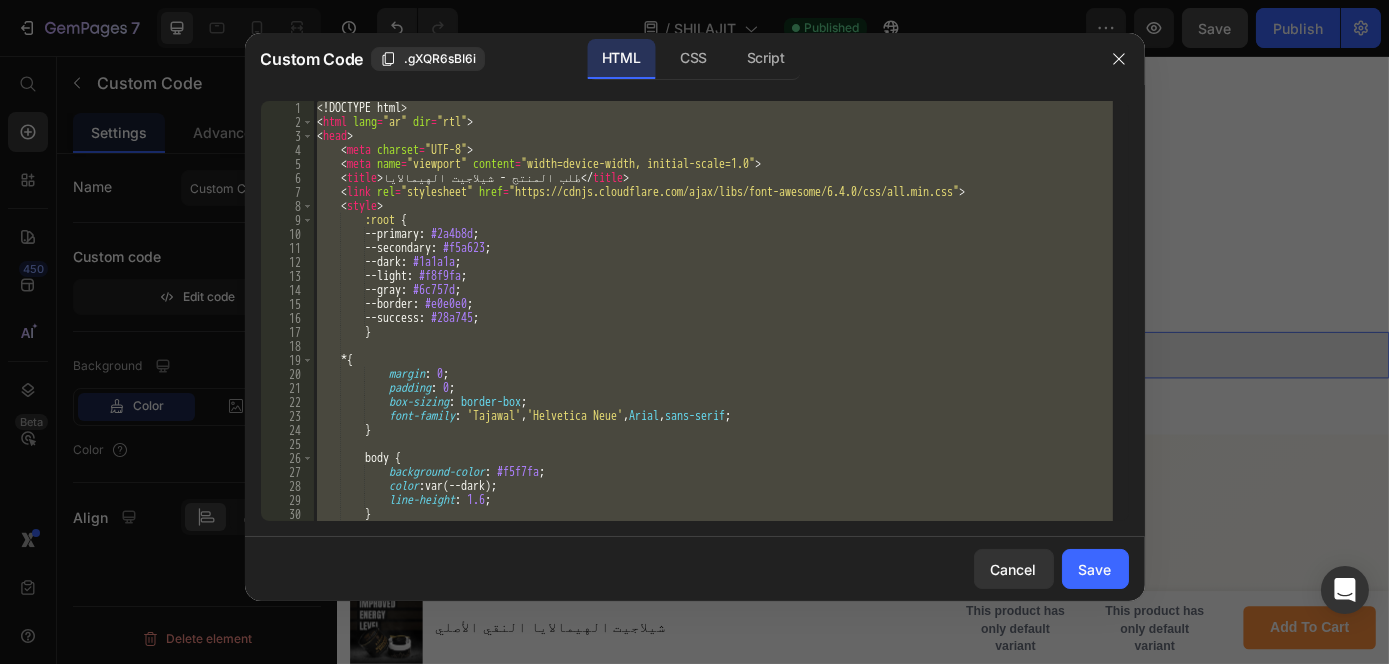 paste 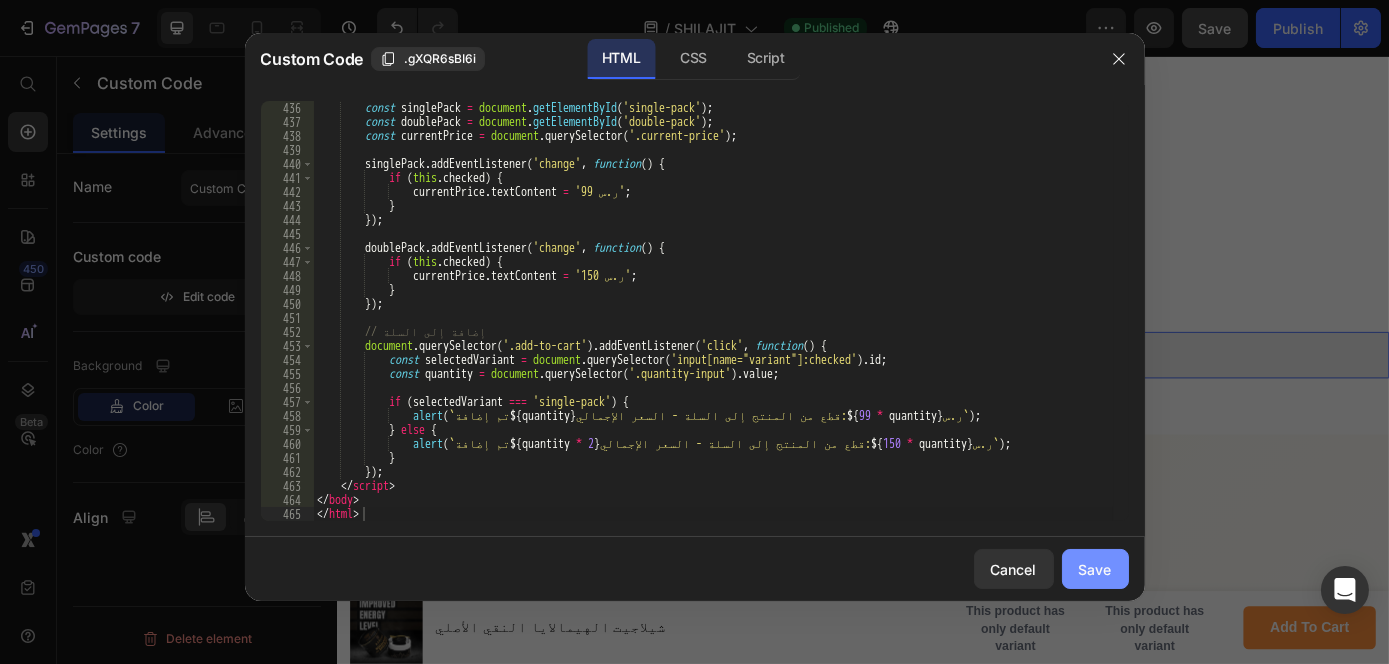 click on "Save" at bounding box center [1095, 569] 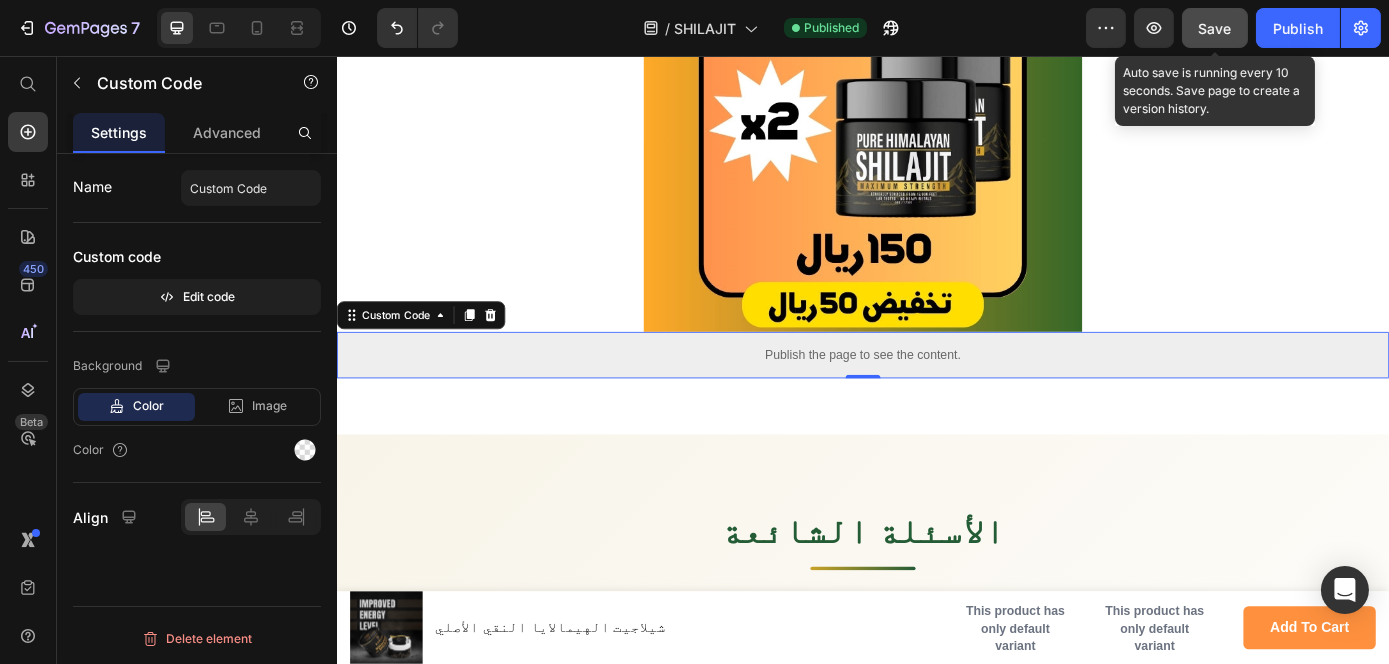 click on "Save" at bounding box center [1215, 28] 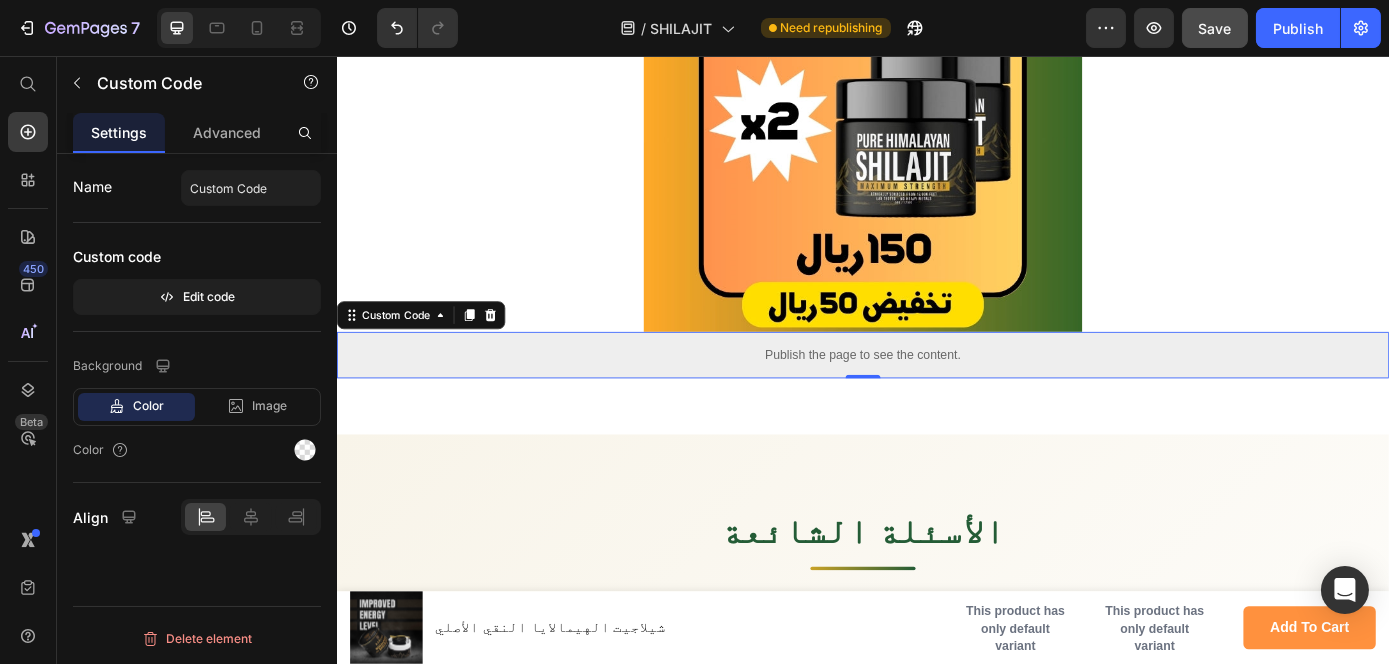 click on "Publish the page to see the content." at bounding box center (936, 397) 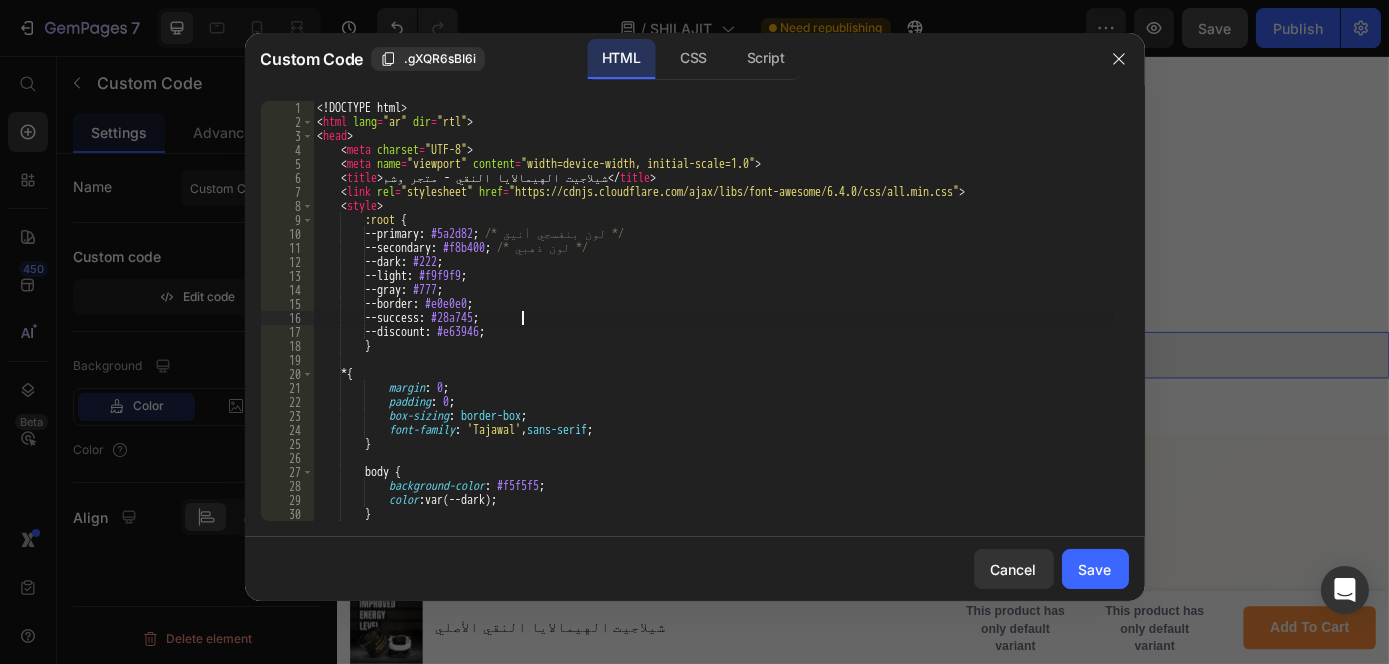 click on "<! DOCTYPE   html > < html   lang = "ar"   dir = "rtl" > < head >      < meta   charset = "UTF-8" >      < meta   name = "viewport"   content = "width=device-width, initial-scale=1.0" >      < title > شيلاجيت الهيمالايا النقي - متجر وشم </ title >      < link   rel = "stylesheet"   href = "https://cdnjs.cloudflare.com/ajax/libs/font-awesome/6.4.0/css/all.min.css" >      < style >           :root   {               --primary :   #5a2d82 ;   /* لون بنفسجي أنيق */               --secondary :   #f8b400 ;   /* لون ذهبي */               --dark :   #222 ;               --light :   #f9f9f9 ;               --gray :   #777 ;               --border :   #e0e0e0 ;               --success :   #28a745 ;               --discount :   #e63946 ;           }                    *  {                margin :   0 ;                padding :   0 ;                box-sizing :   border-box ;                font-family :   ' Tajawal ' ,  sans-serif ;           }                     body   {" at bounding box center (713, 325) 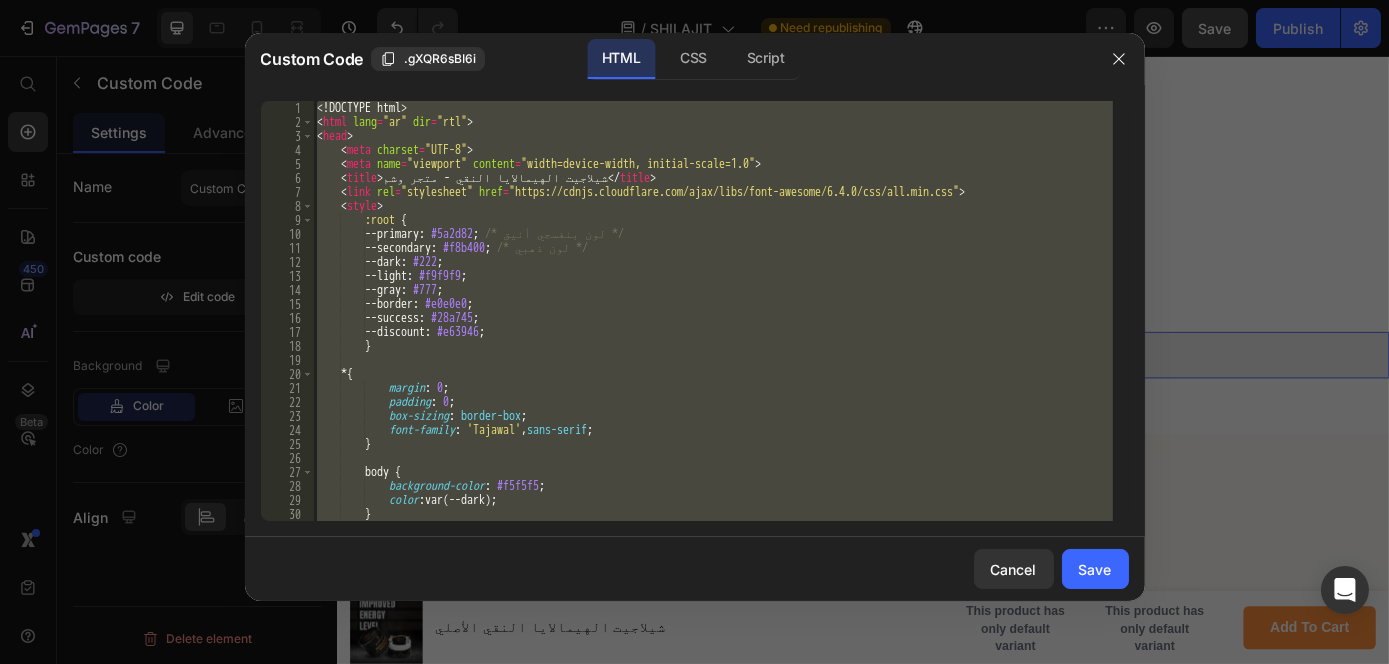 paste 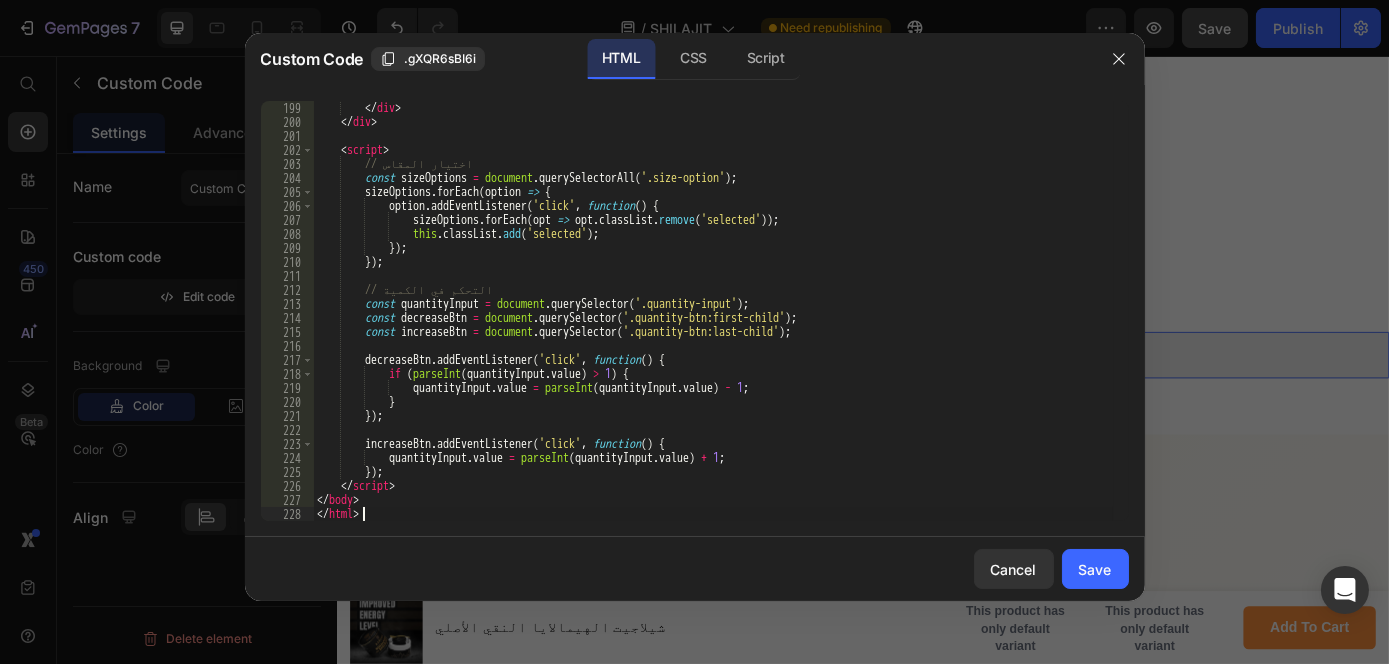 scroll, scrollTop: 2785, scrollLeft: 0, axis: vertical 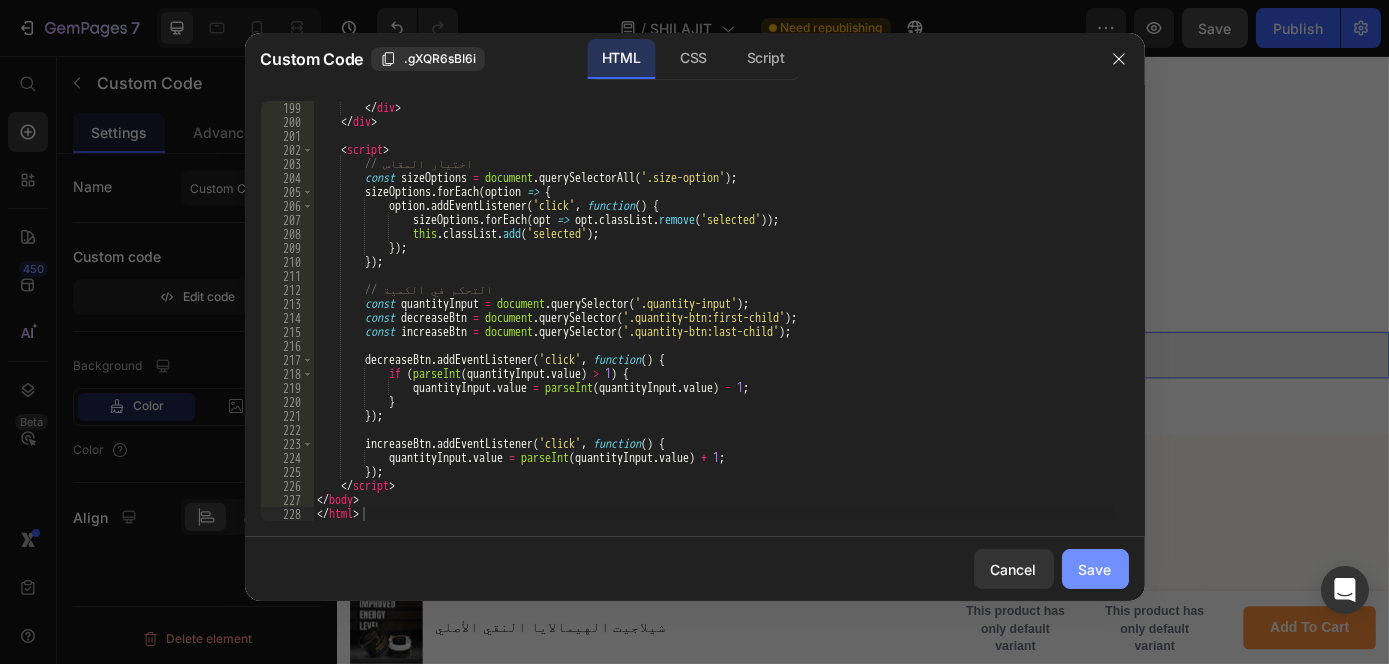 click on "Save" at bounding box center [1095, 569] 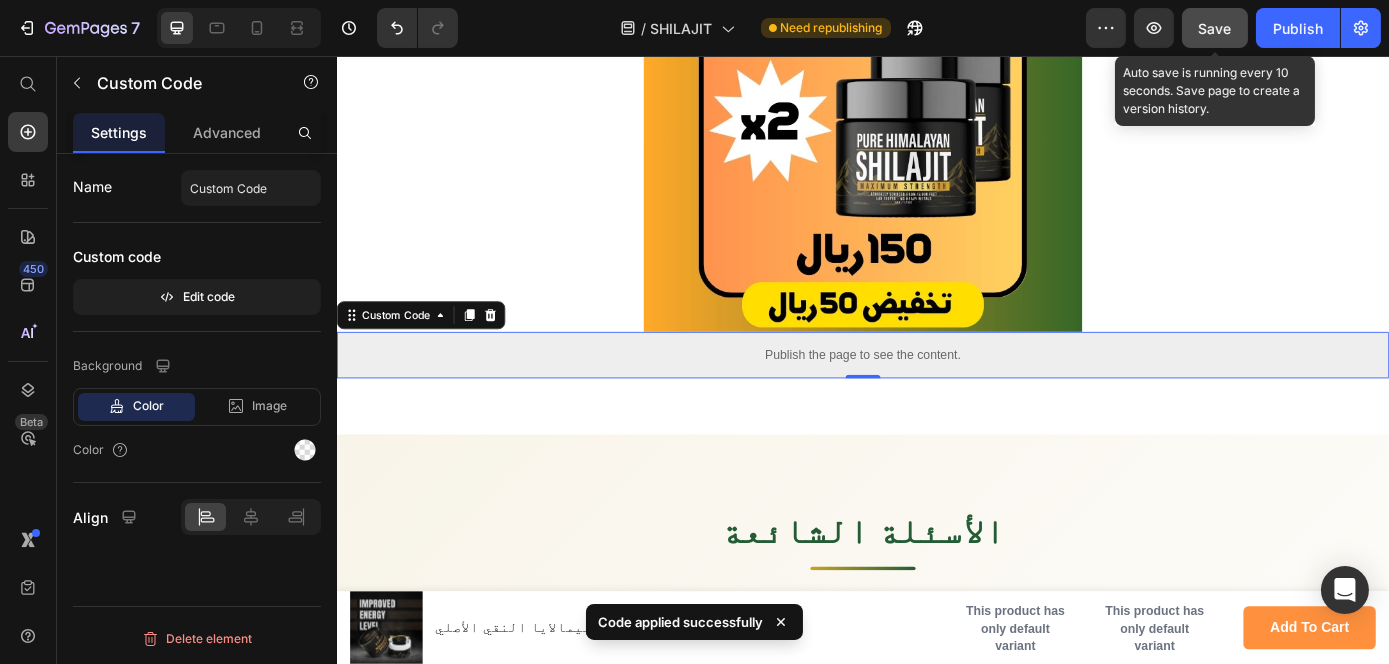 click on "Save" 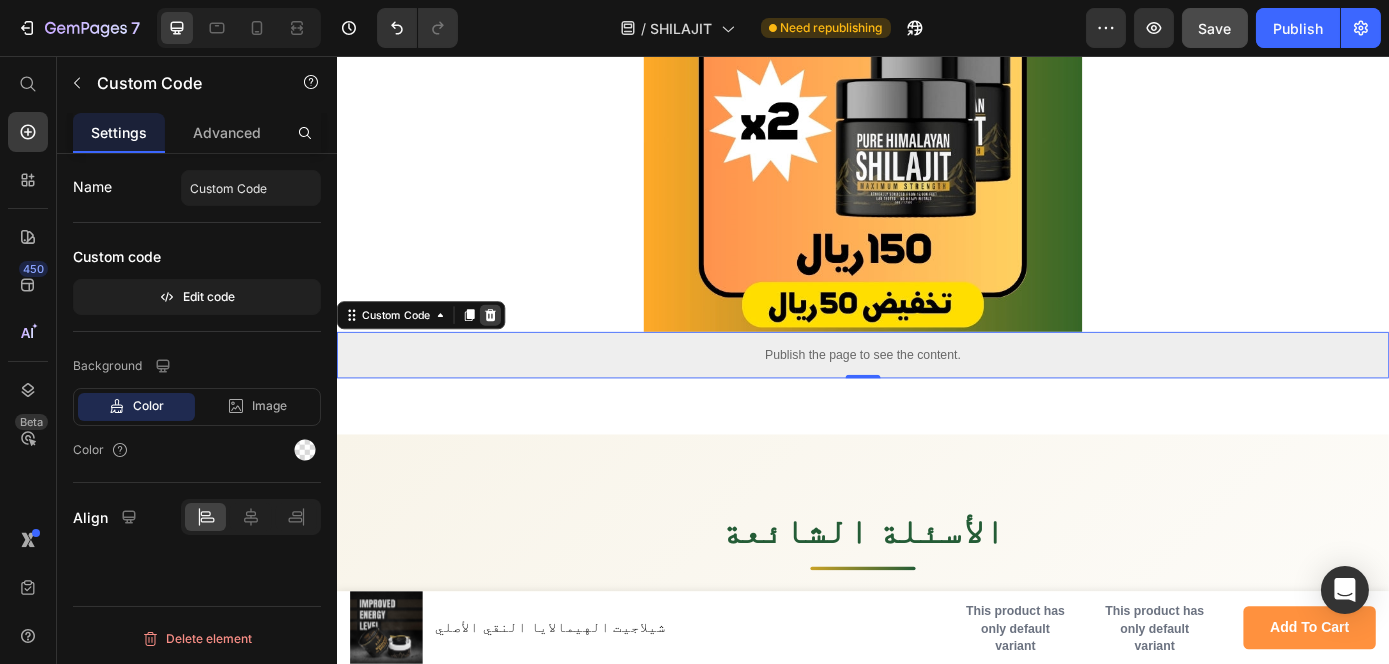 click 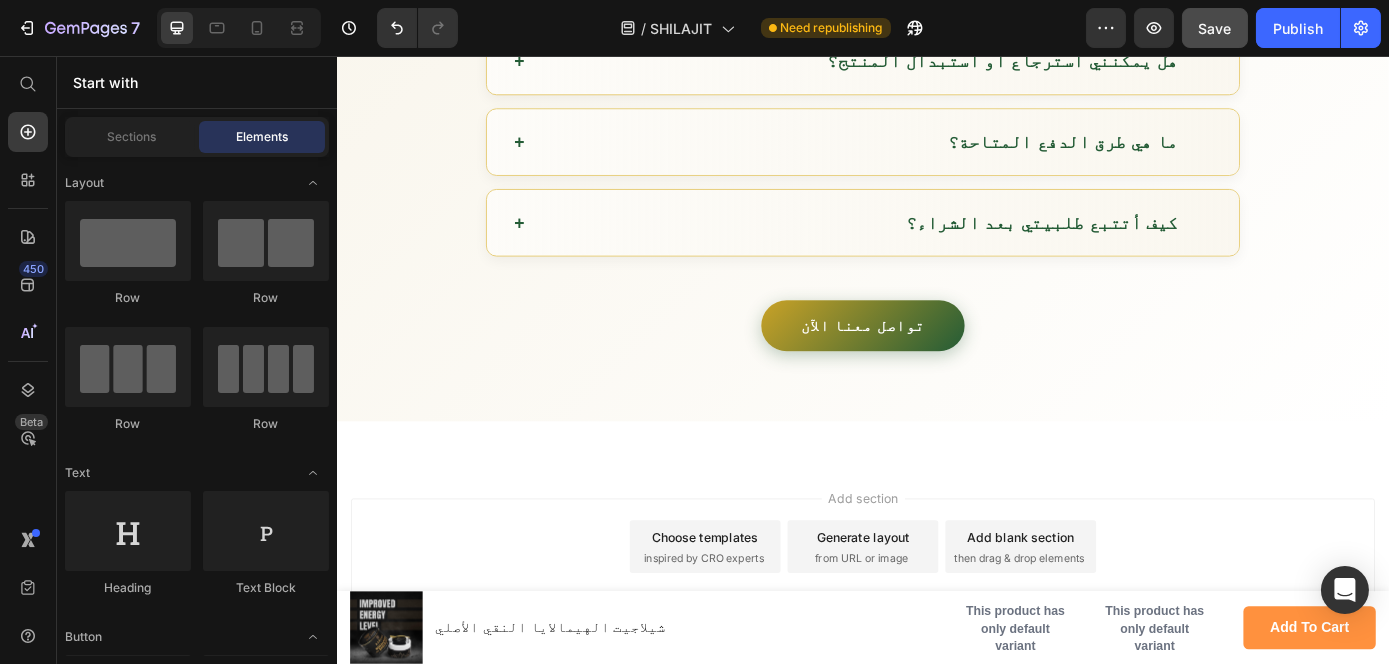 scroll, scrollTop: 11714, scrollLeft: 0, axis: vertical 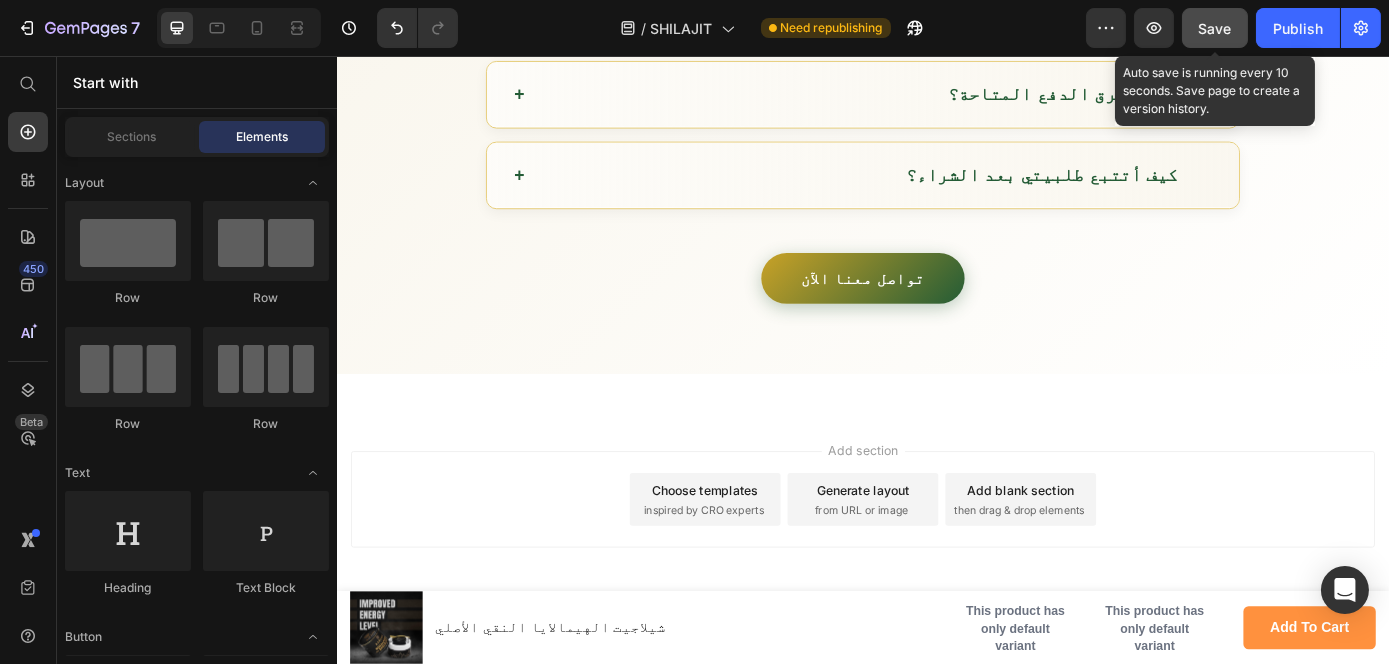 click on "Save" at bounding box center [1215, 28] 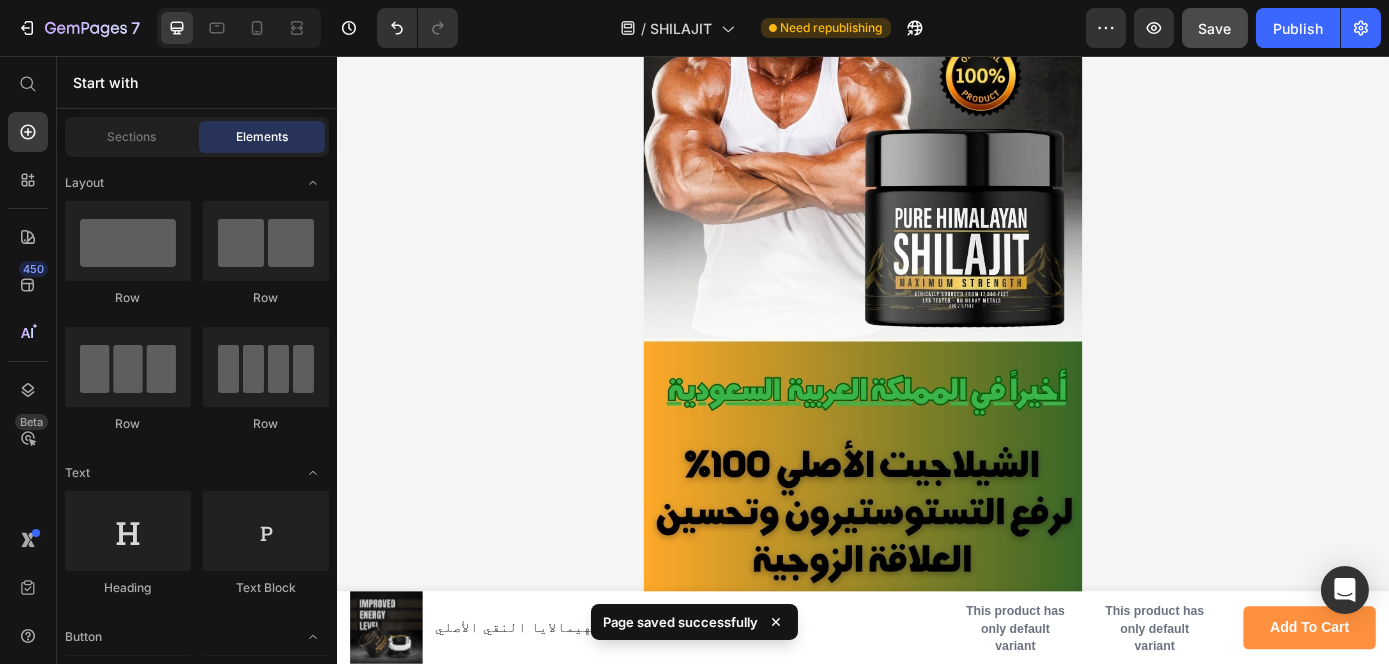 scroll, scrollTop: 0, scrollLeft: 0, axis: both 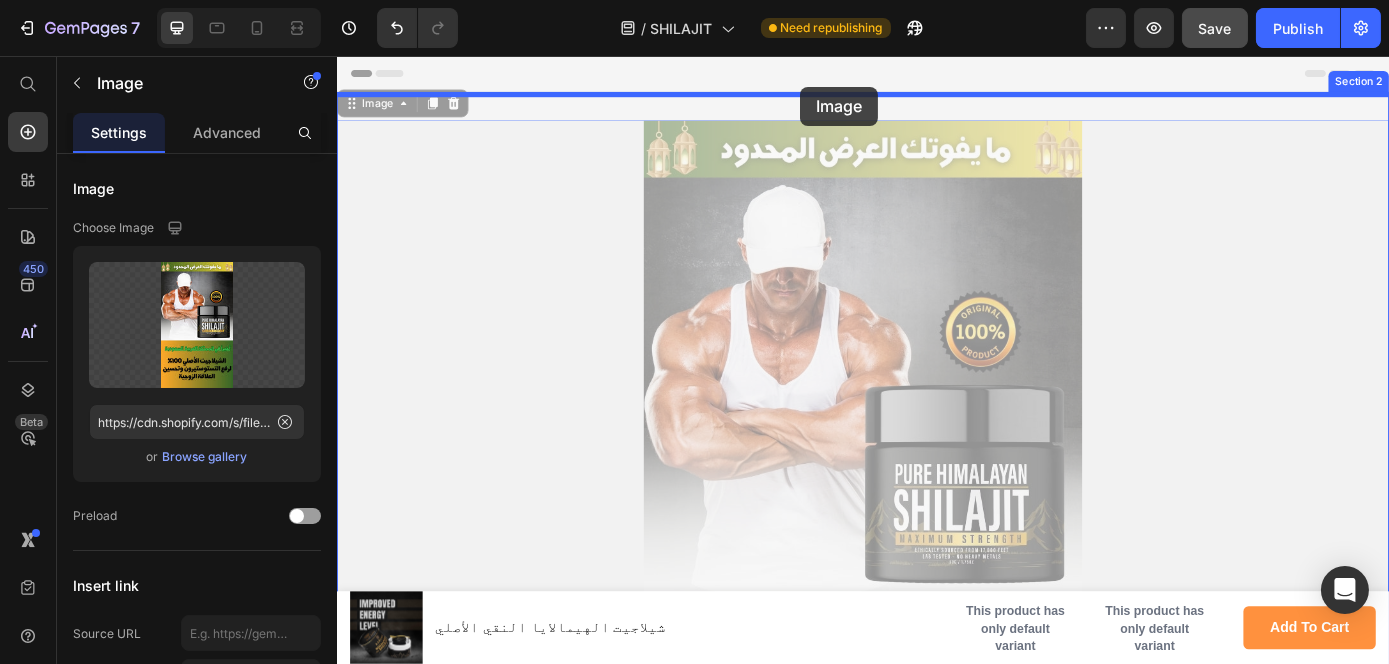 drag, startPoint x: 875, startPoint y: 188, endPoint x: 864, endPoint y: 91, distance: 97.62172 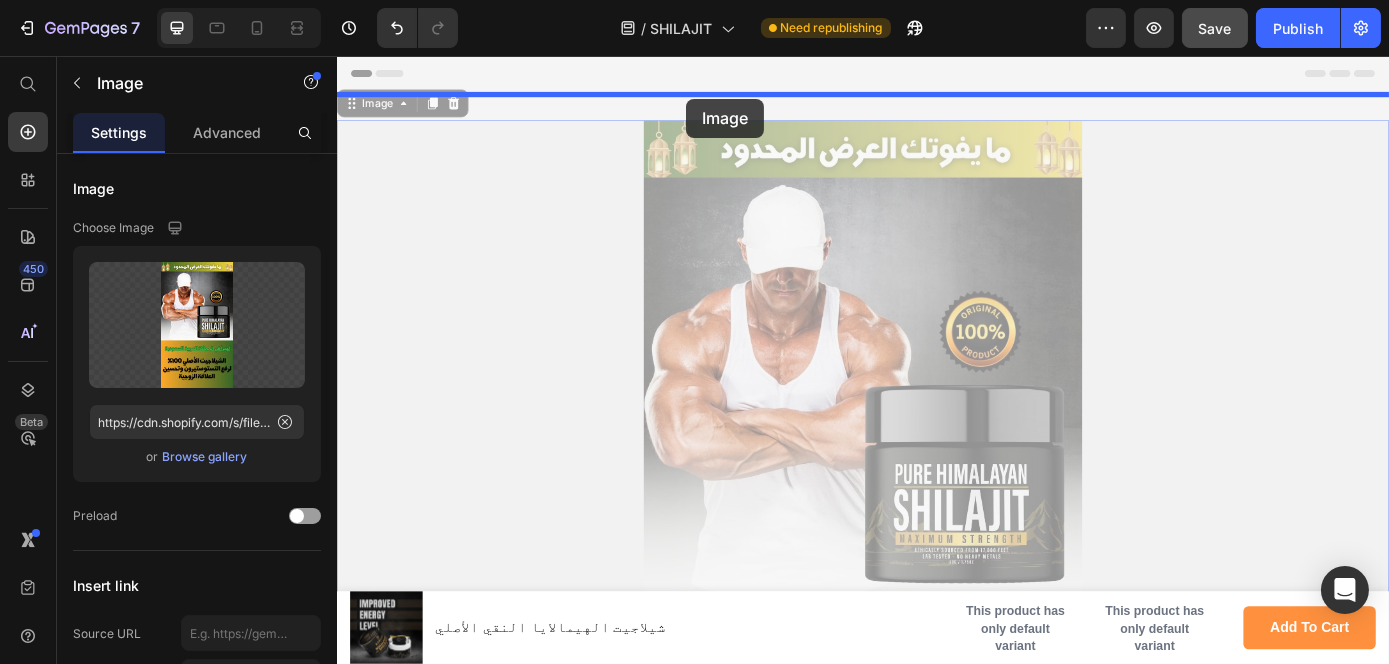 drag, startPoint x: 699, startPoint y: 144, endPoint x: 734, endPoint y: 103, distance: 53.90733 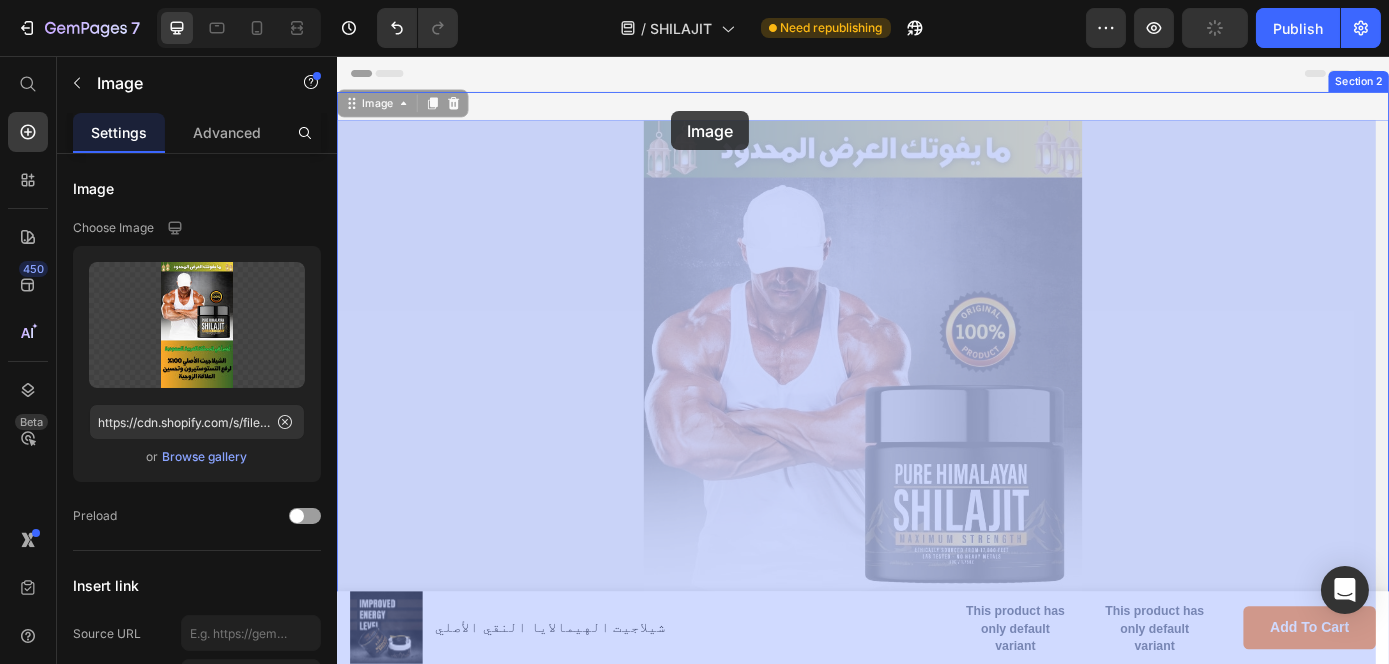 drag, startPoint x: 719, startPoint y: 166, endPoint x: 717, endPoint y: 119, distance: 47.042534 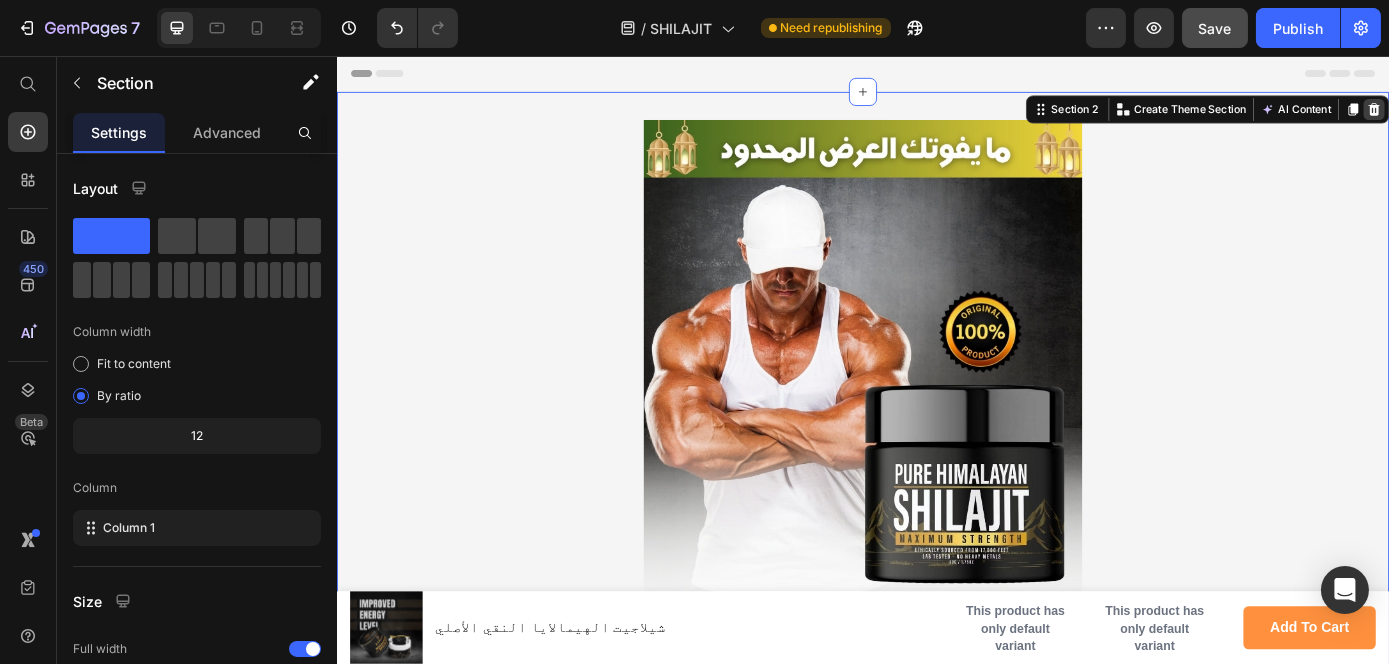 click 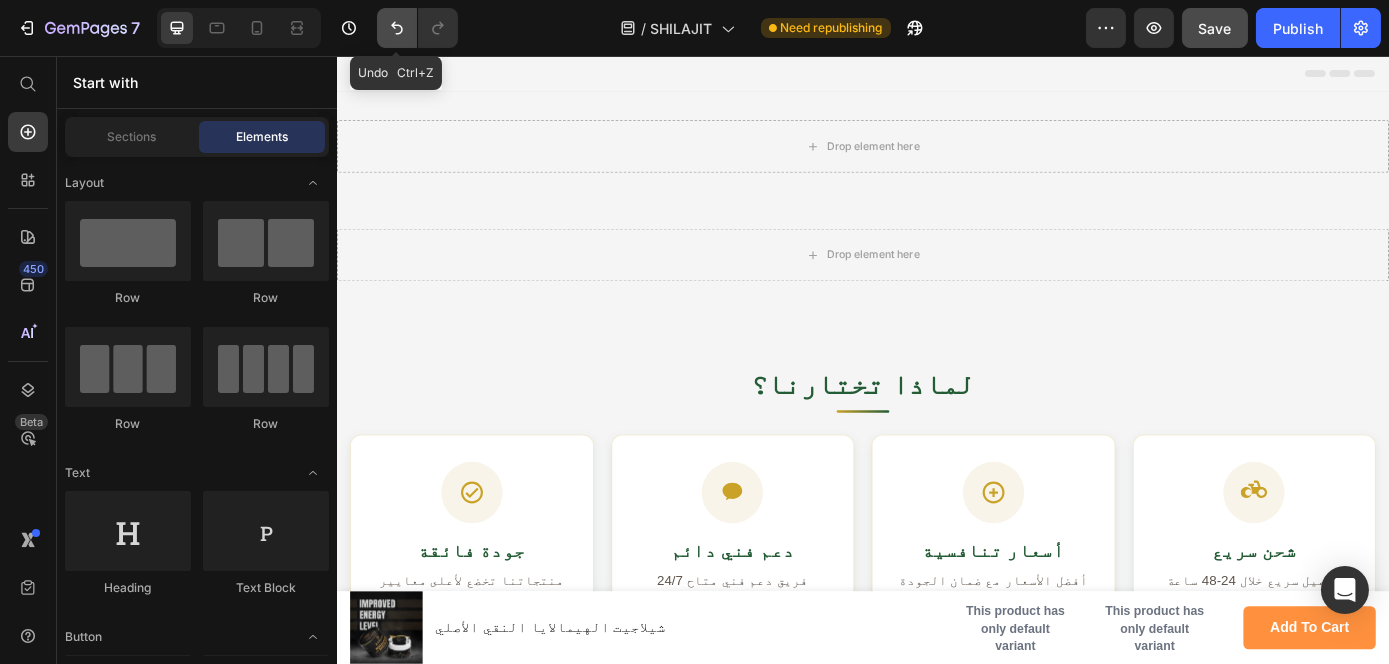 click 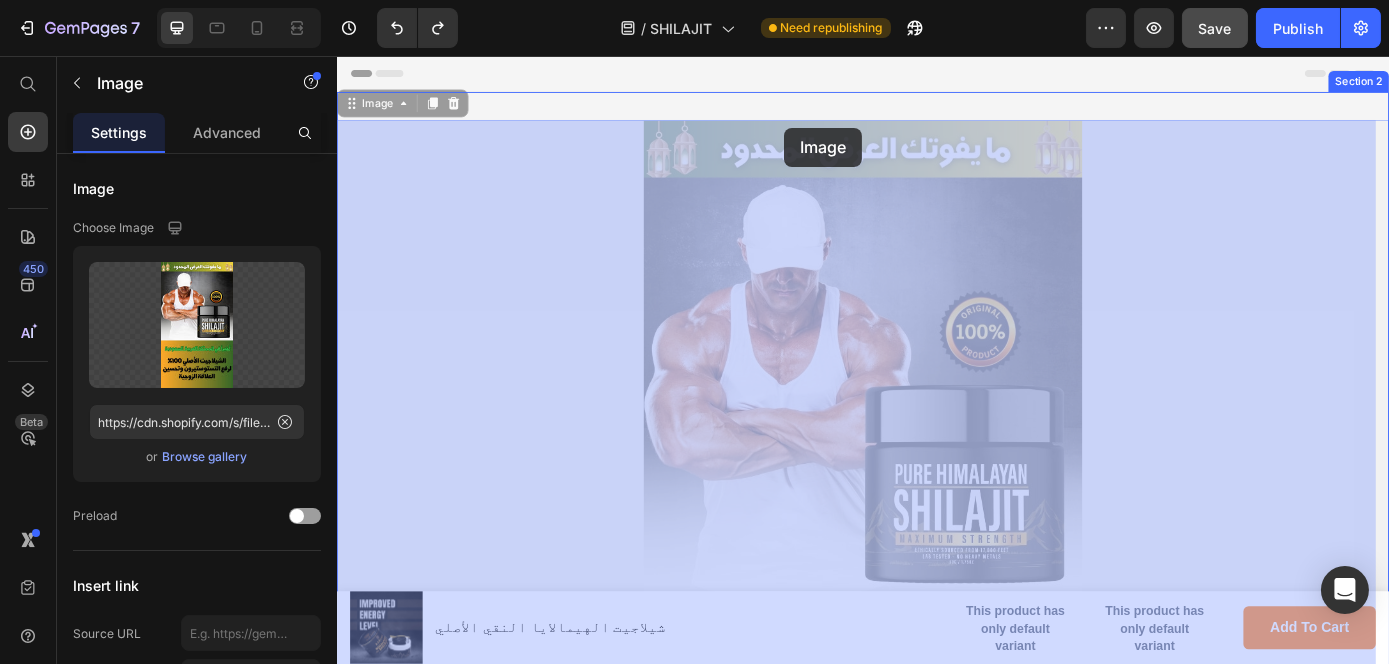 drag, startPoint x: 841, startPoint y: 277, endPoint x: 846, endPoint y: 139, distance: 138.09055 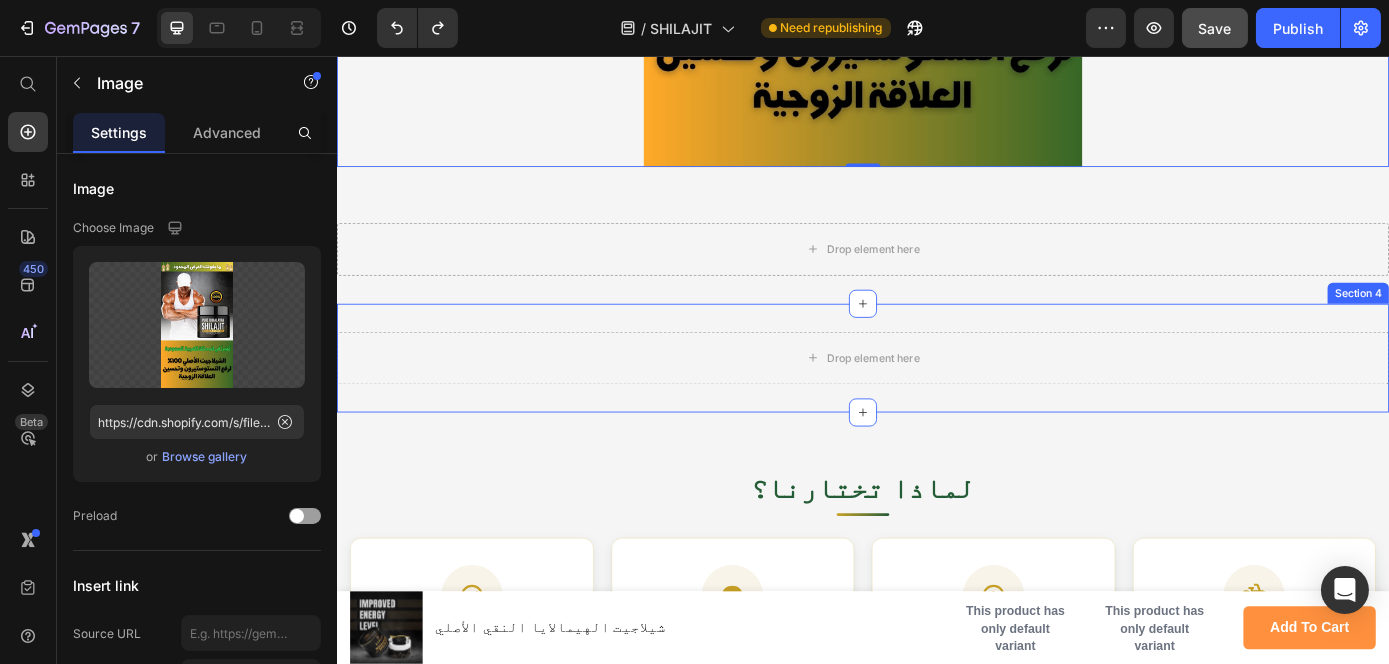 scroll, scrollTop: 893, scrollLeft: 0, axis: vertical 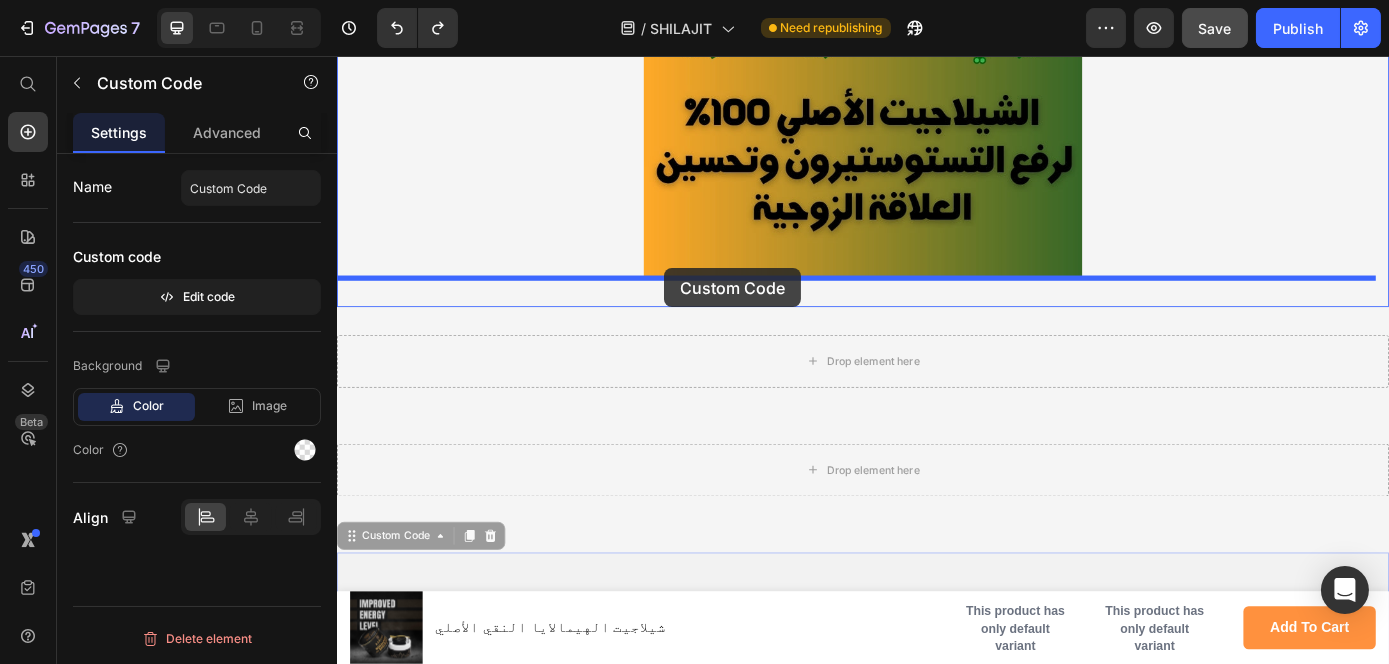 drag, startPoint x: 703, startPoint y: 466, endPoint x: 709, endPoint y: 298, distance: 168.1071 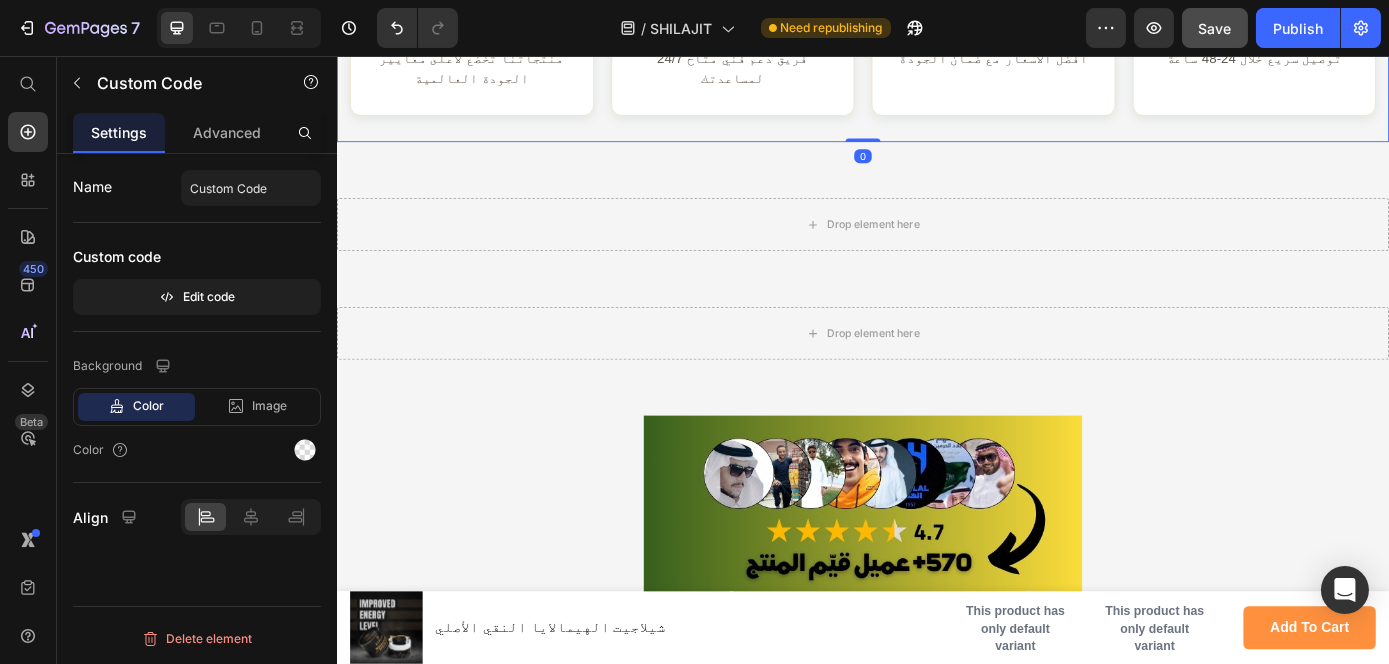 scroll, scrollTop: 1224, scrollLeft: 0, axis: vertical 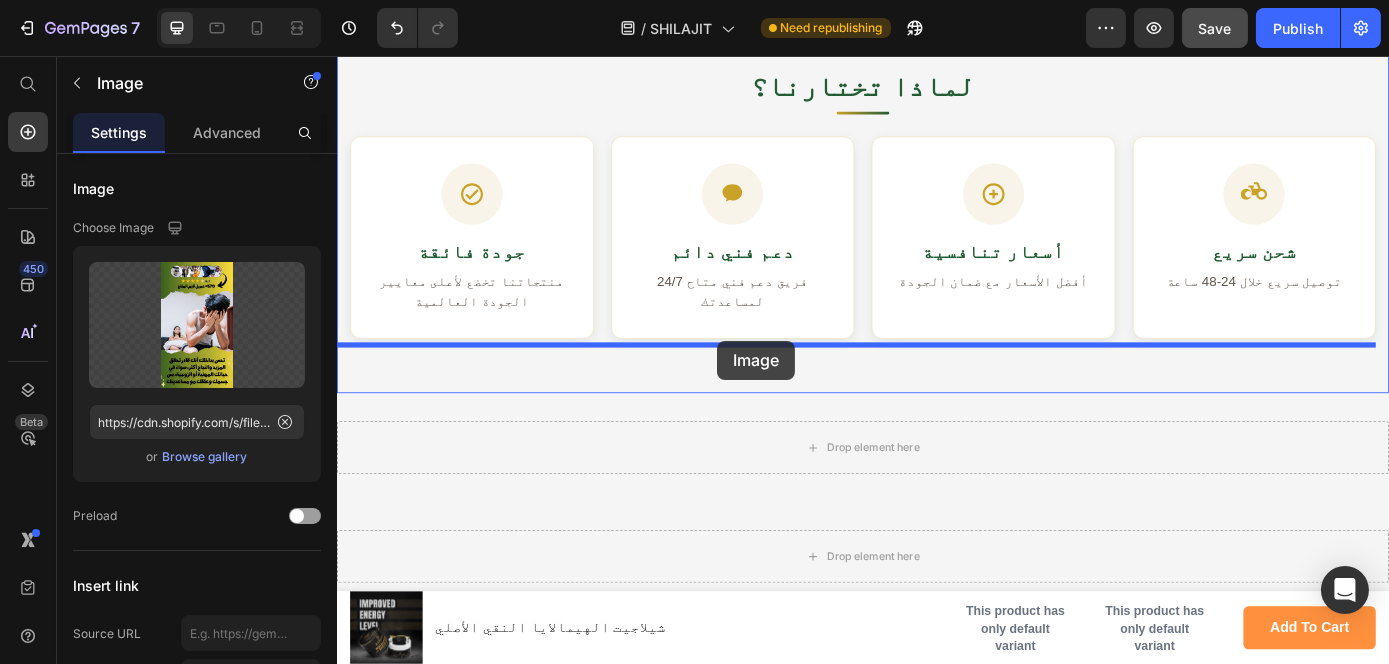 drag, startPoint x: 725, startPoint y: 488, endPoint x: 769, endPoint y: 381, distance: 115.69356 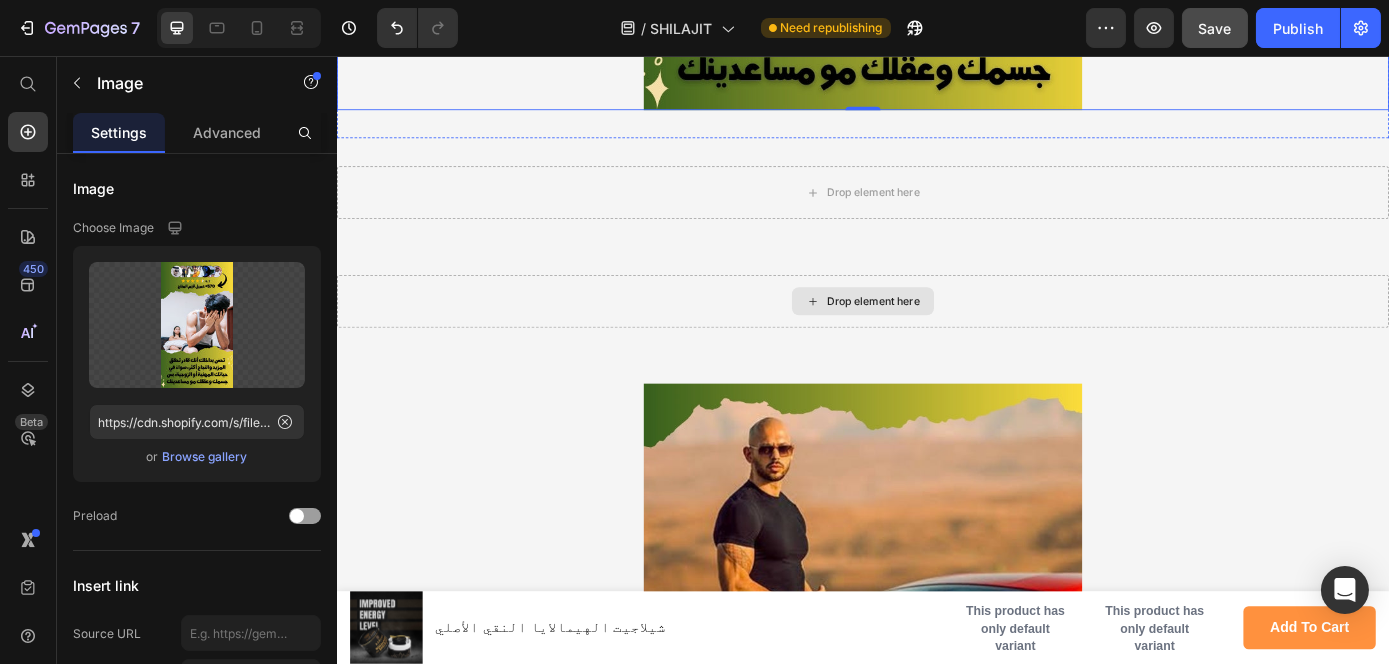 scroll, scrollTop: 2135, scrollLeft: 0, axis: vertical 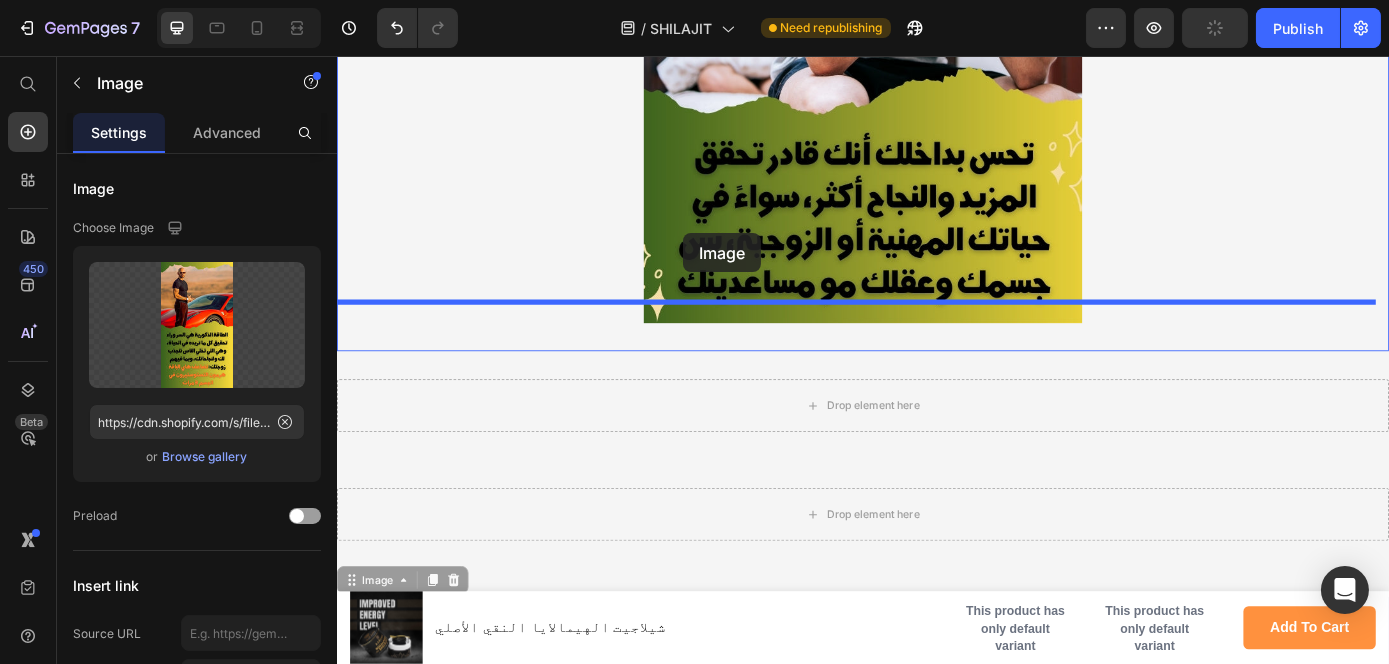 drag, startPoint x: 764, startPoint y: 469, endPoint x: 731, endPoint y: 257, distance: 214.55302 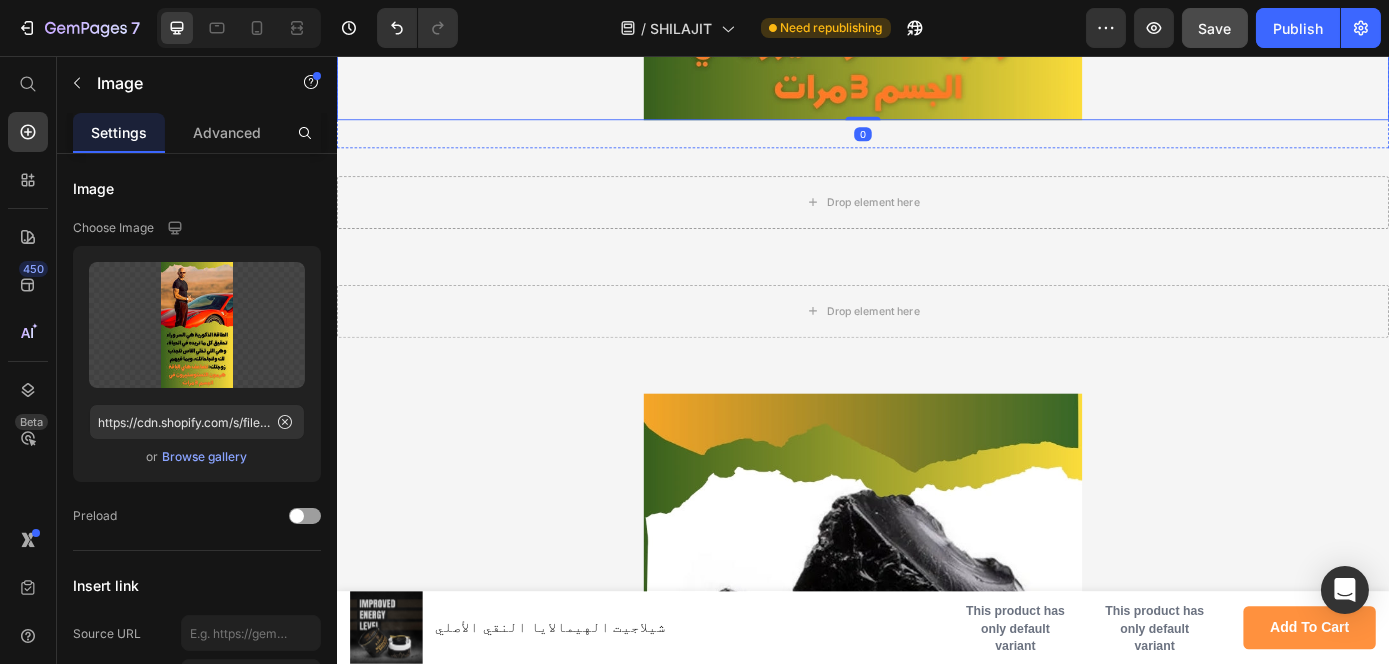 scroll, scrollTop: 3018, scrollLeft: 0, axis: vertical 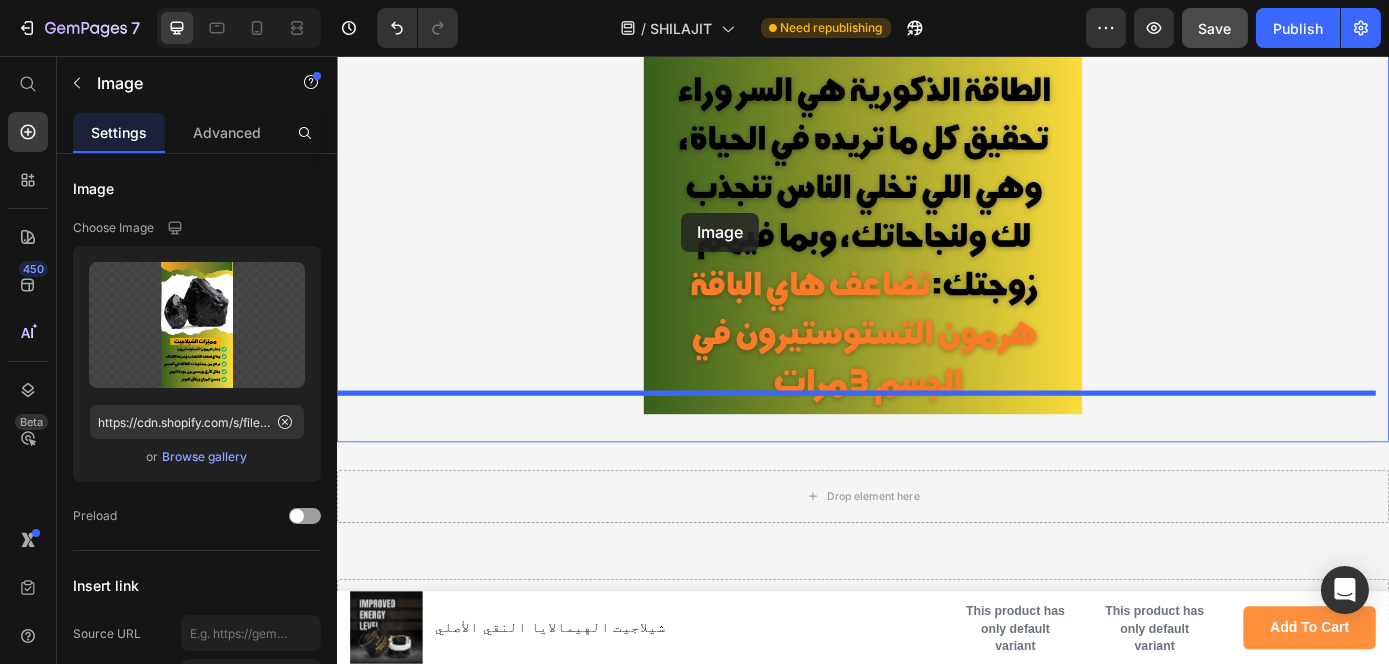 drag, startPoint x: 767, startPoint y: 448, endPoint x: 728, endPoint y: 236, distance: 215.55742 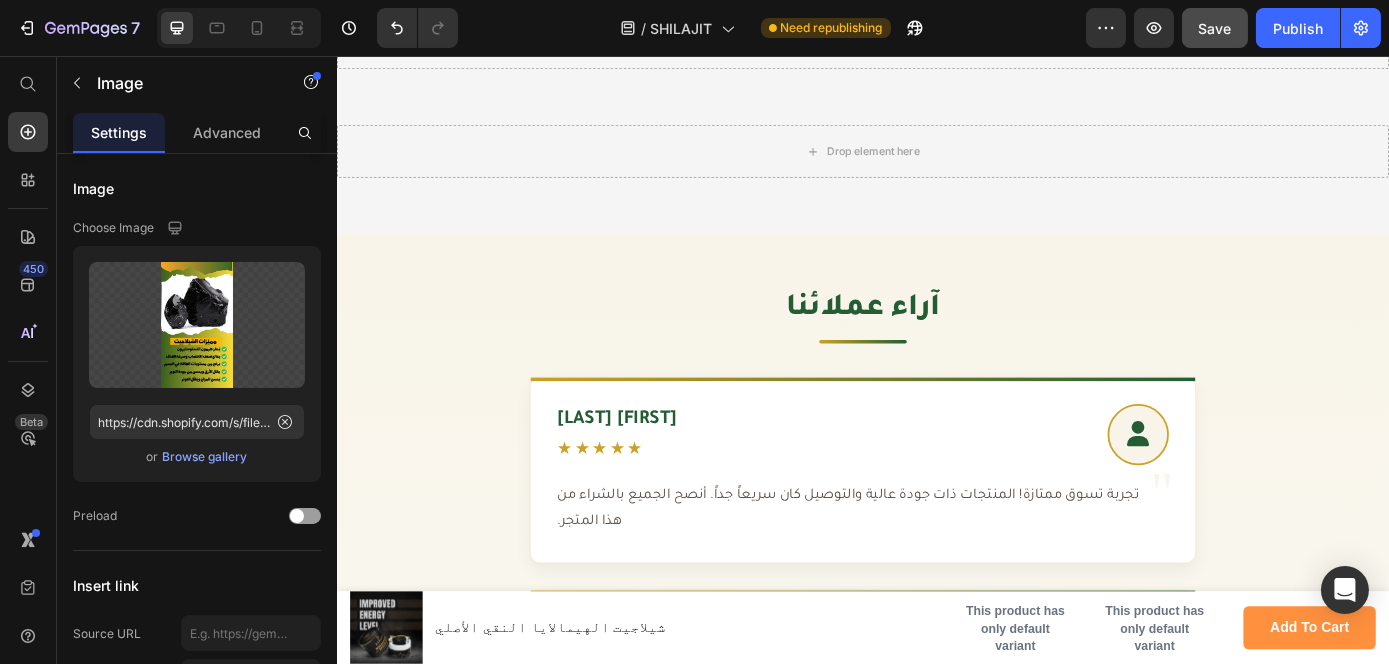 scroll, scrollTop: 4069, scrollLeft: 0, axis: vertical 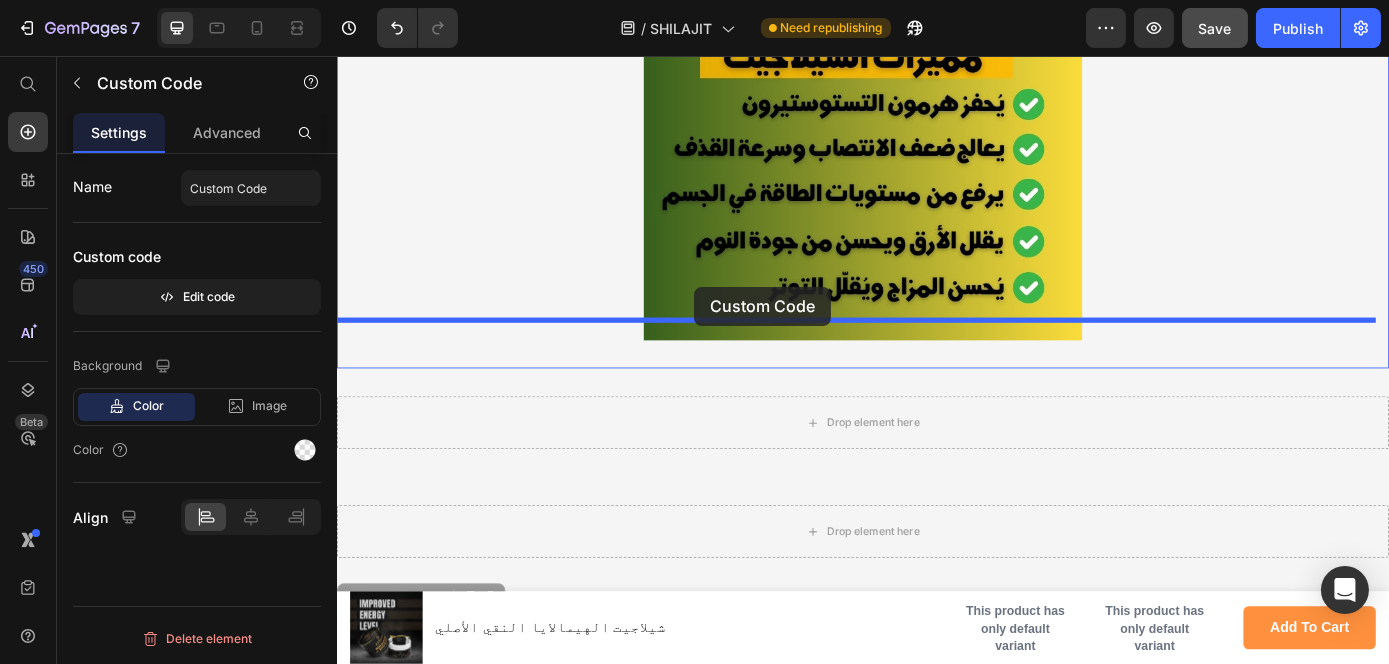 drag, startPoint x: 734, startPoint y: 290, endPoint x: 744, endPoint y: 319, distance: 30.675724 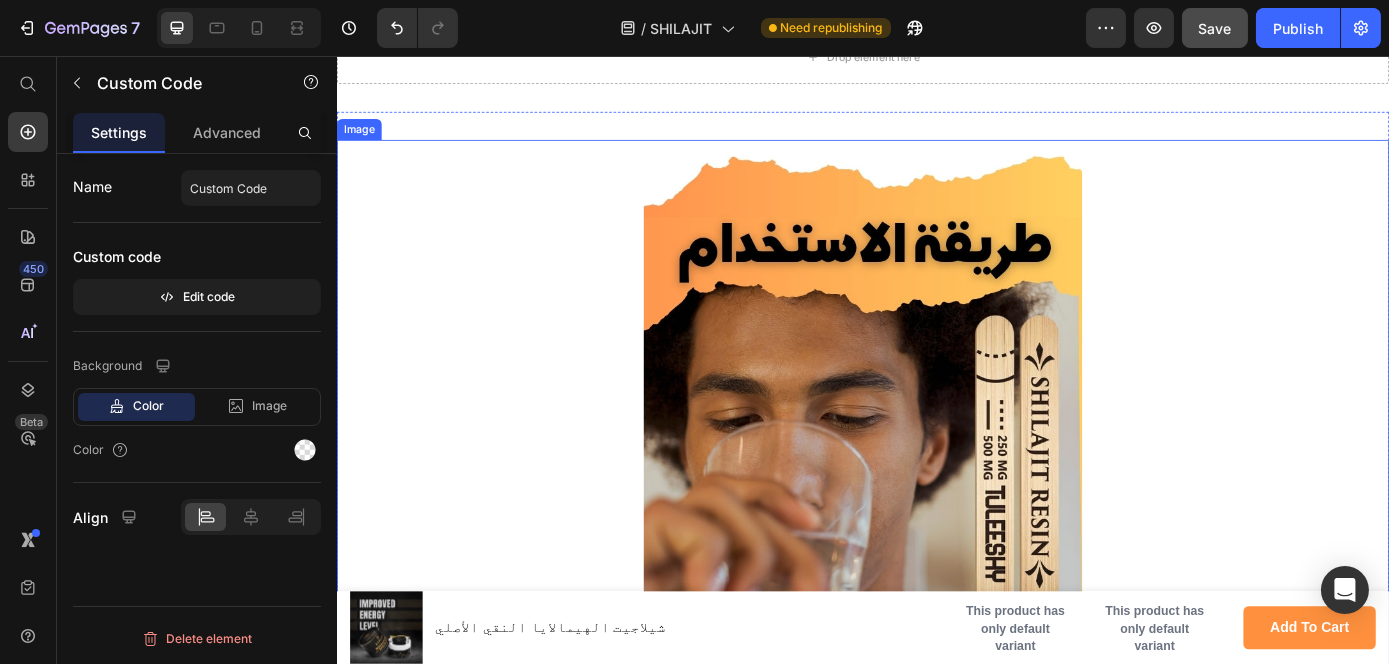 scroll, scrollTop: 6335, scrollLeft: 0, axis: vertical 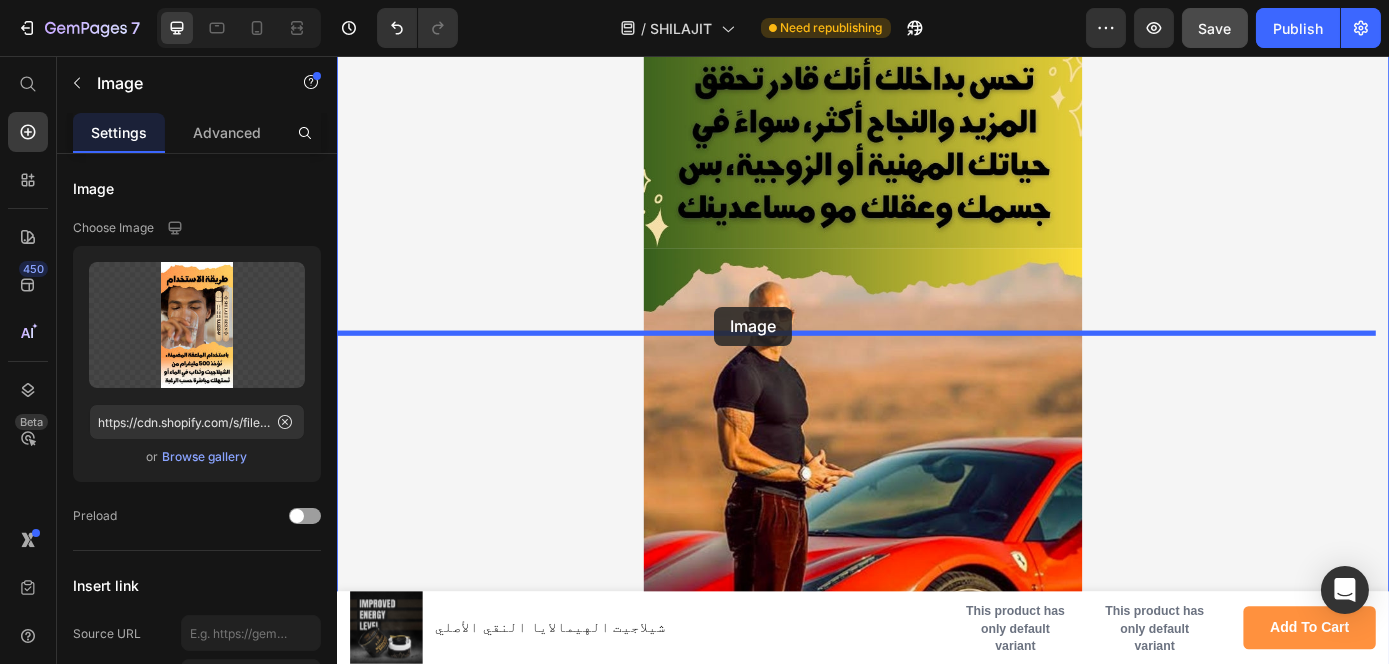 drag, startPoint x: 749, startPoint y: 447, endPoint x: 768, endPoint y: 342, distance: 106.7052 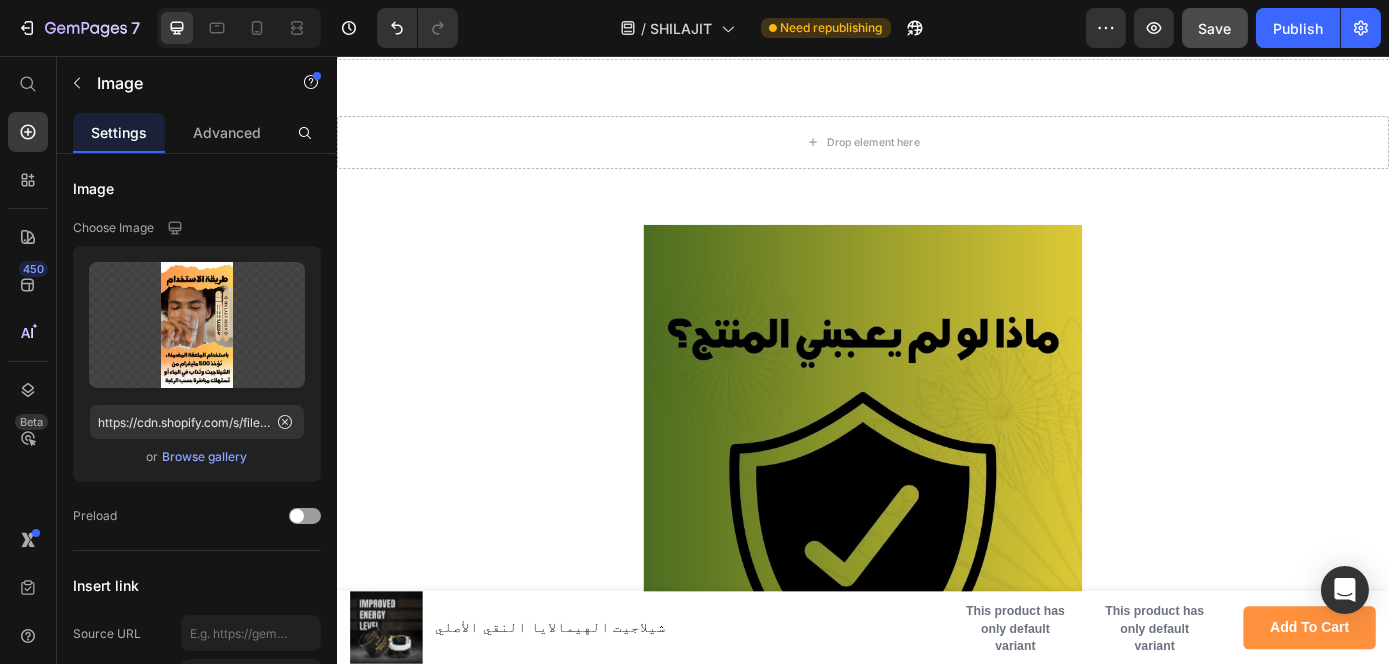 scroll, scrollTop: 4035, scrollLeft: 0, axis: vertical 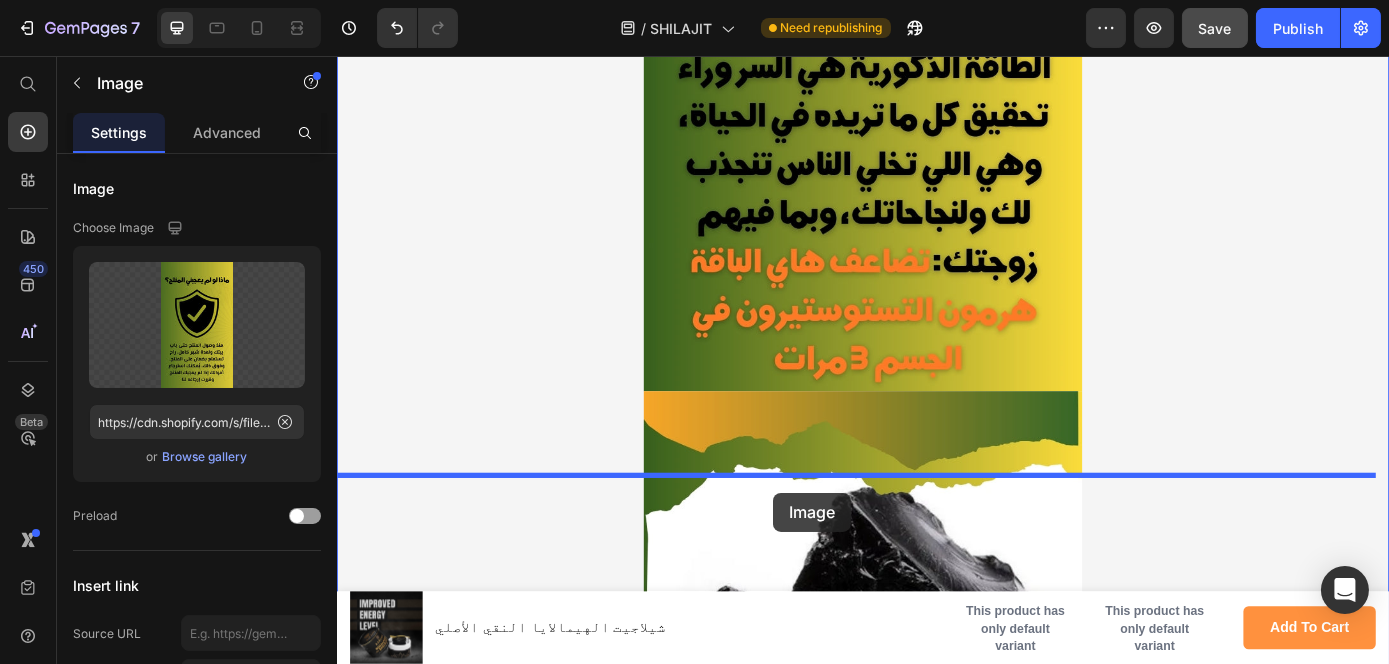 drag, startPoint x: 804, startPoint y: 358, endPoint x: 834, endPoint y: 557, distance: 201.2486 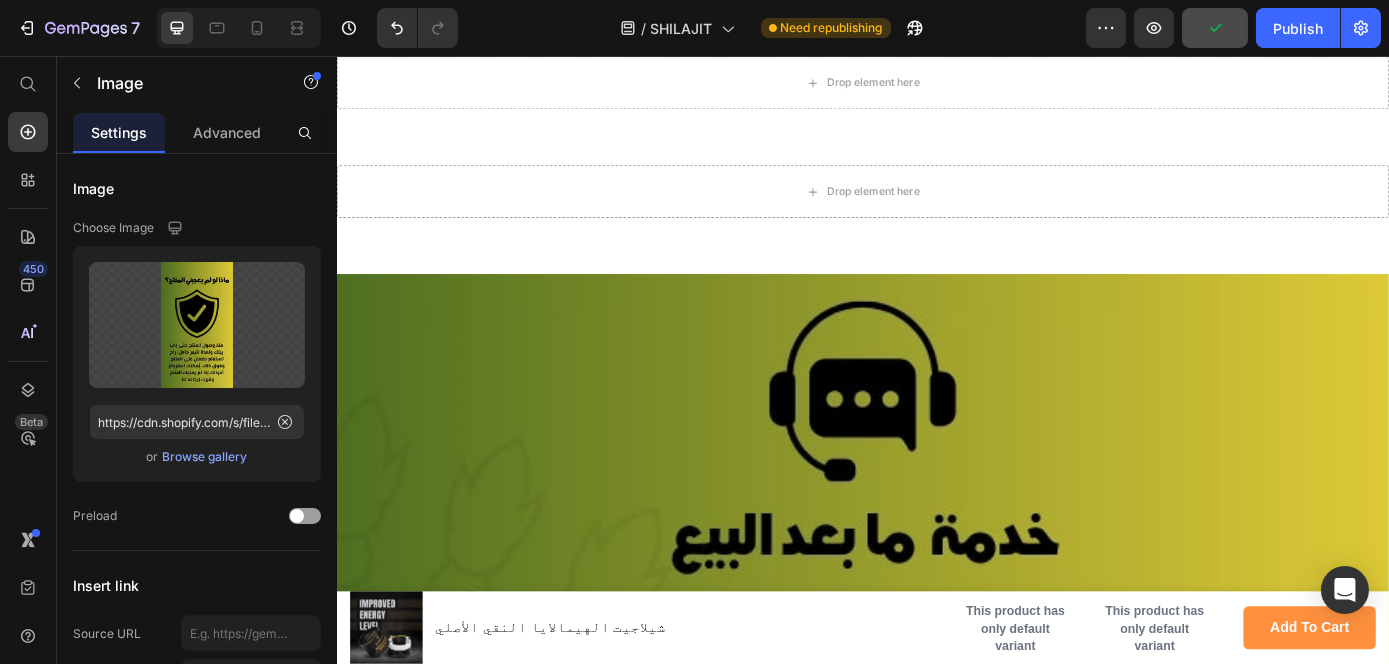 scroll, scrollTop: 4864, scrollLeft: 0, axis: vertical 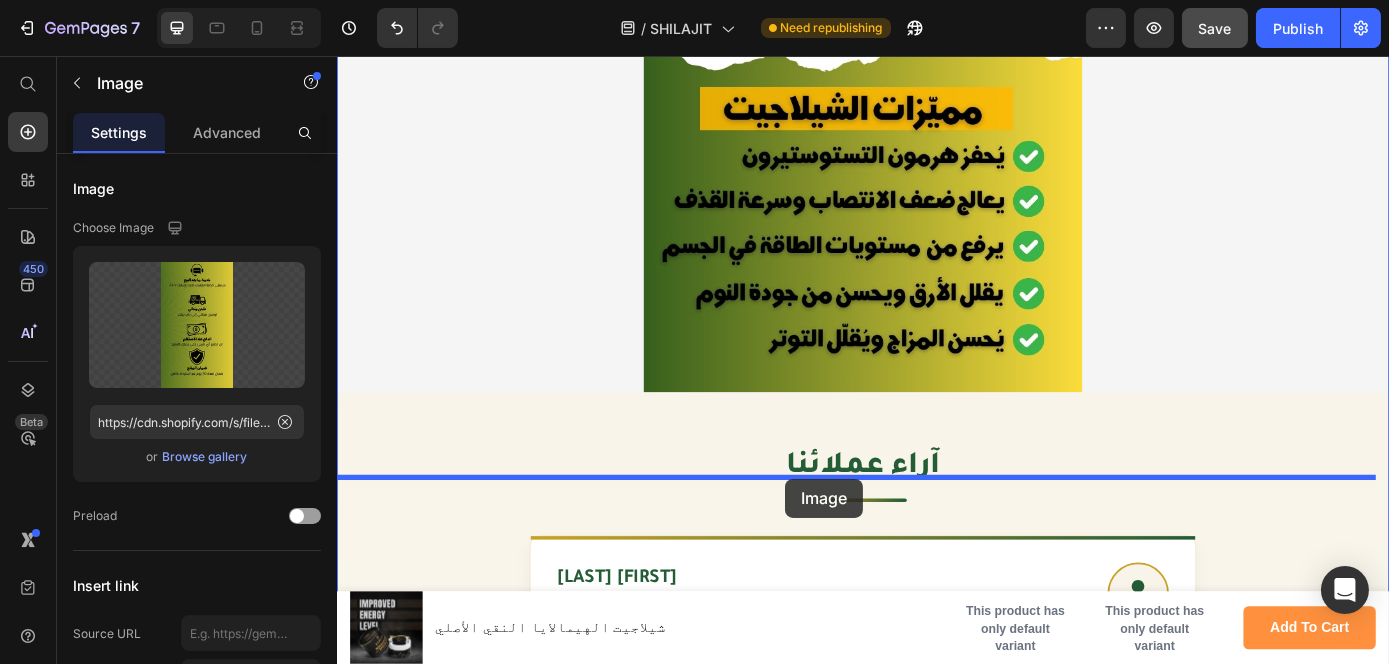 drag, startPoint x: 843, startPoint y: 464, endPoint x: 849, endPoint y: 537, distance: 73.24616 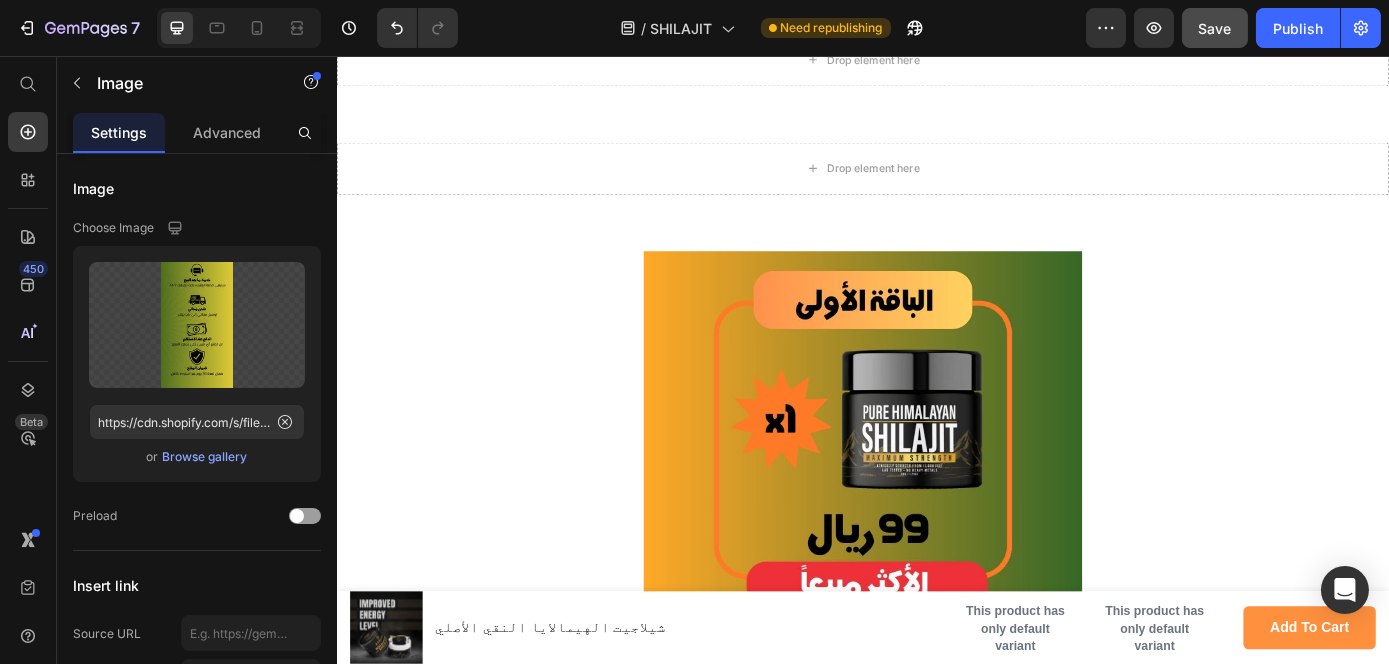 scroll, scrollTop: 6950, scrollLeft: 0, axis: vertical 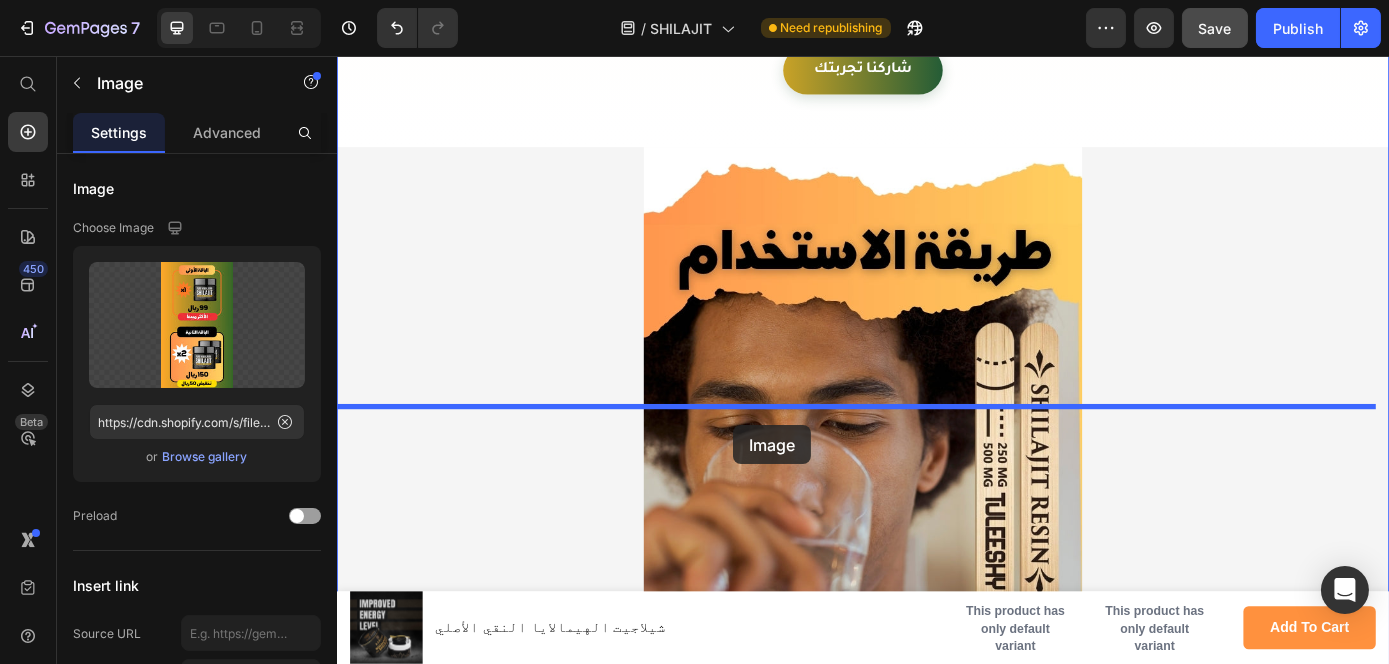 drag, startPoint x: 886, startPoint y: 468, endPoint x: 788, endPoint y: 477, distance: 98.4124 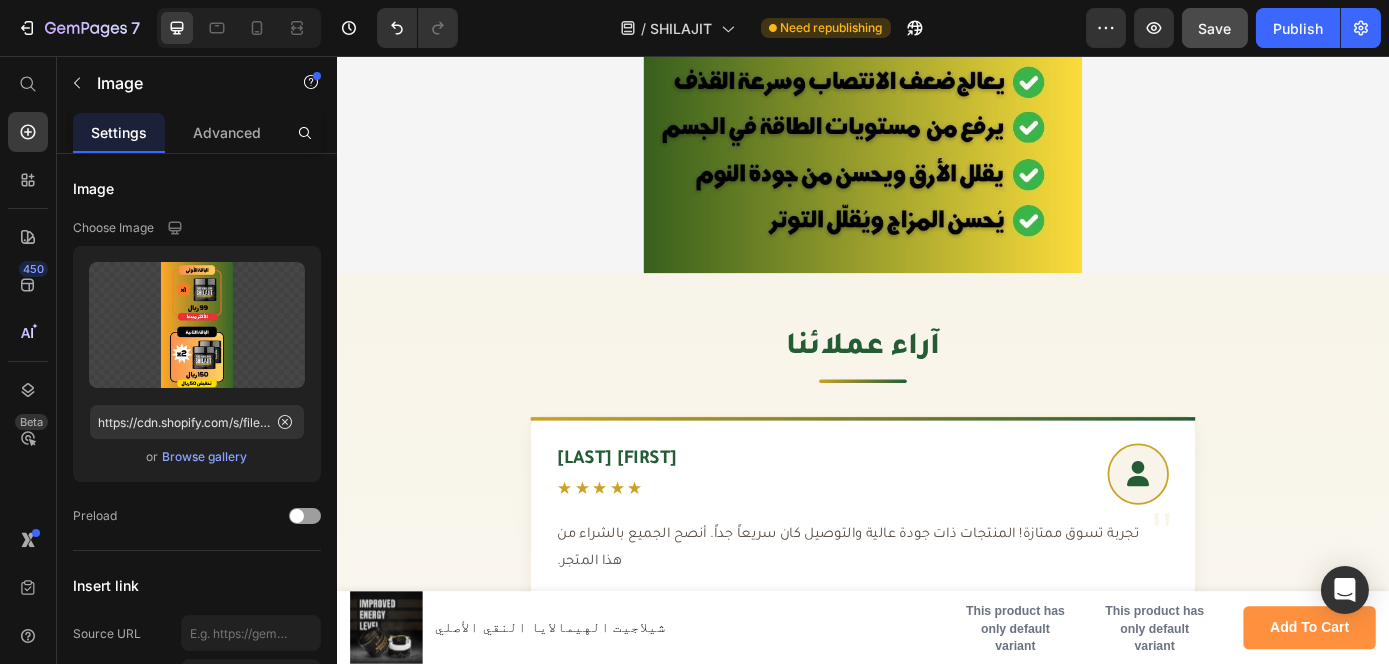 scroll, scrollTop: 3709, scrollLeft: 0, axis: vertical 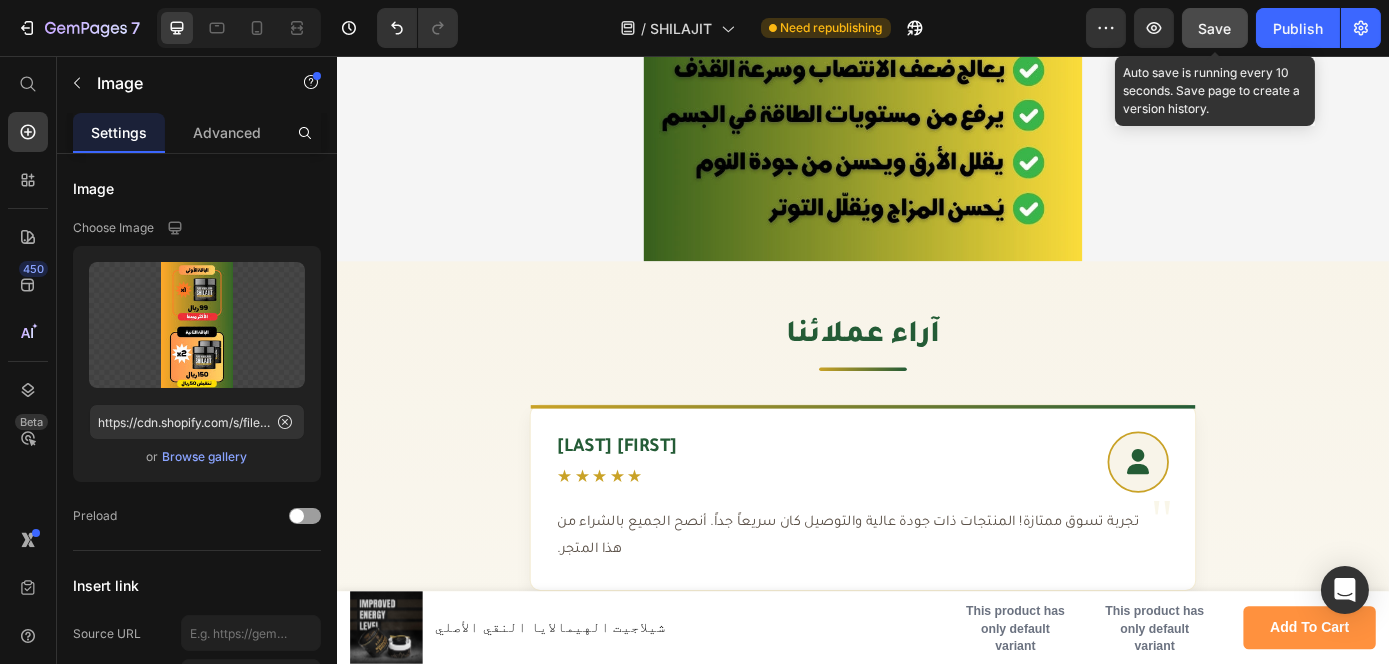 click on "Save" 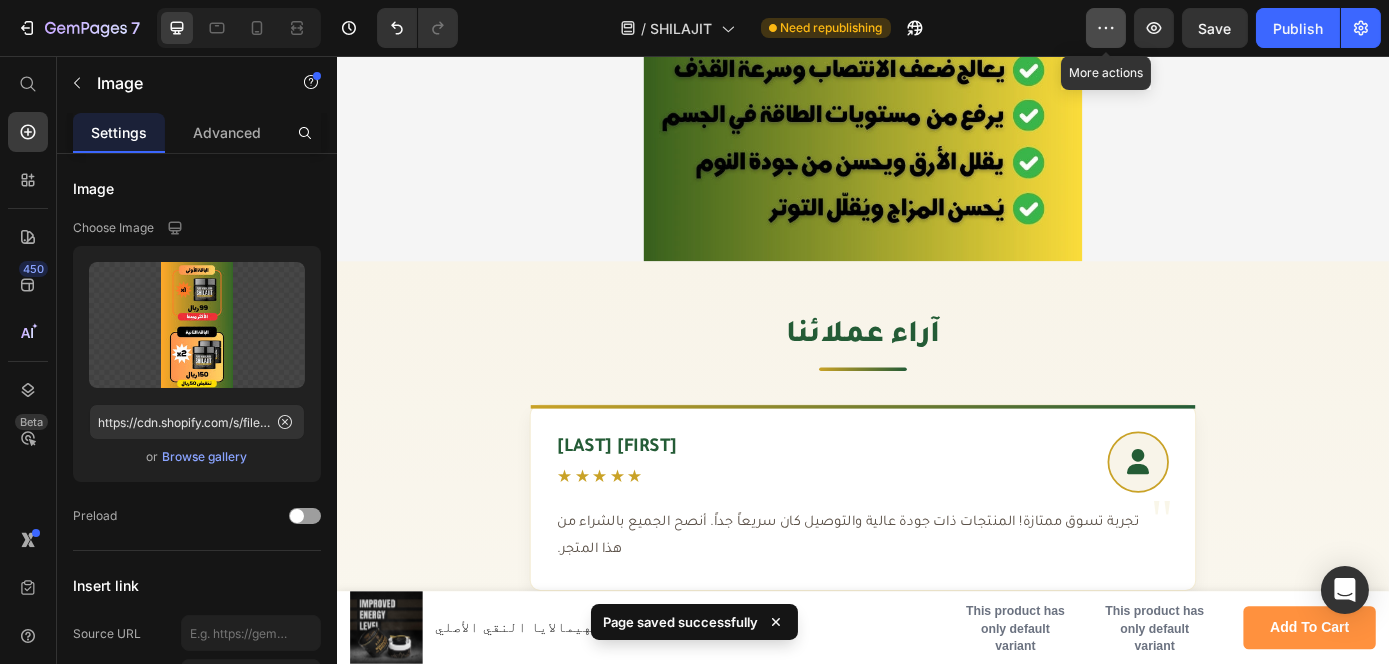 click 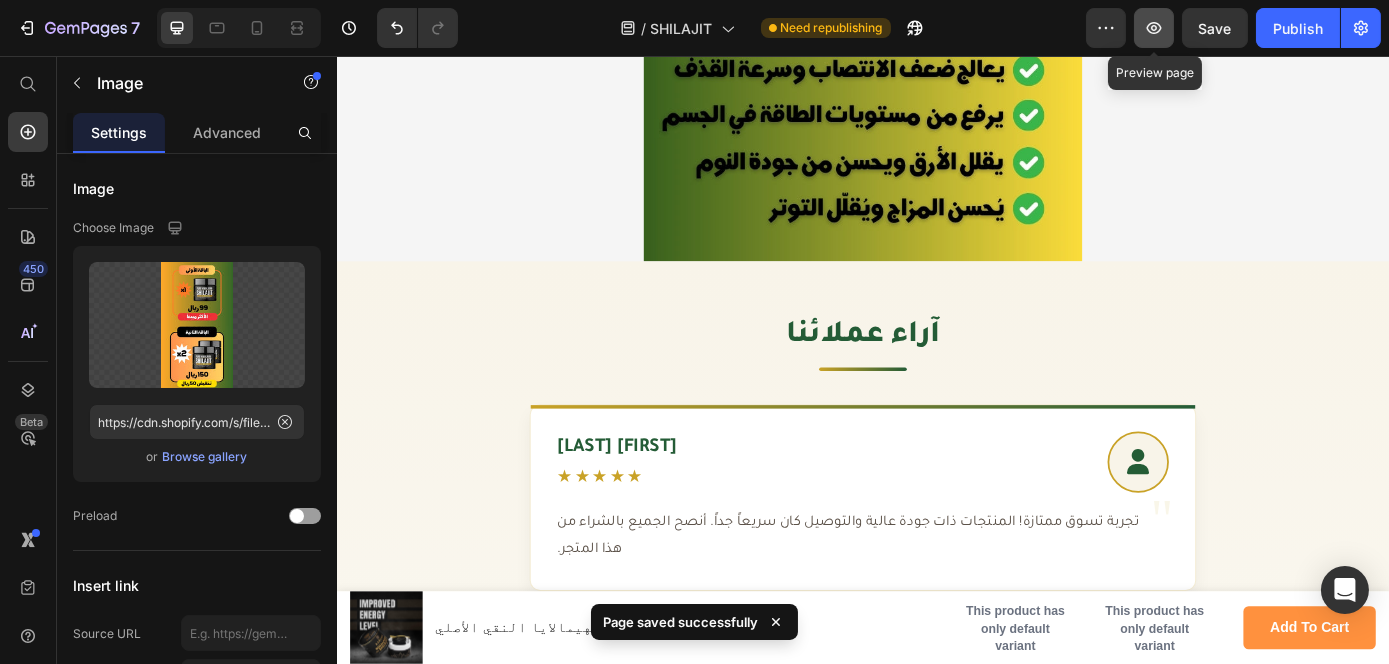 click 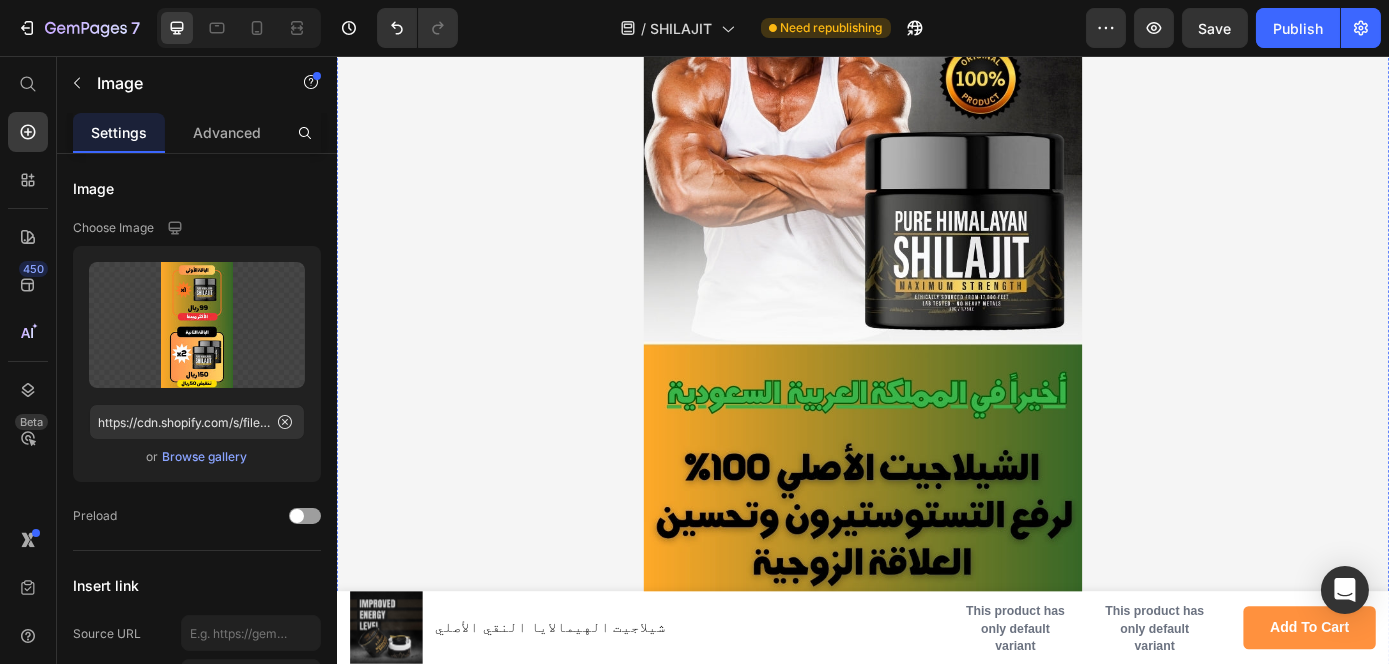 scroll, scrollTop: 0, scrollLeft: 0, axis: both 